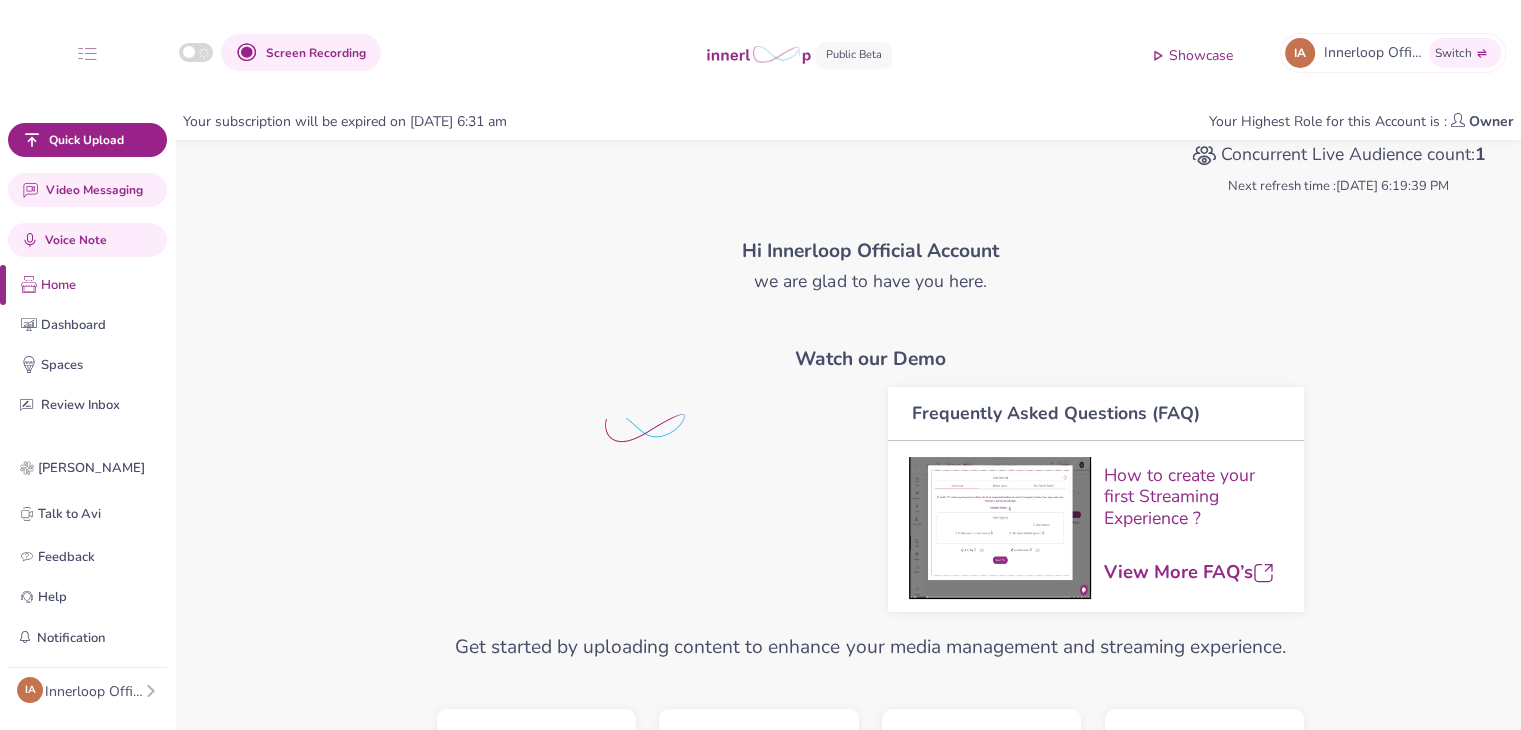 scroll, scrollTop: 0, scrollLeft: 0, axis: both 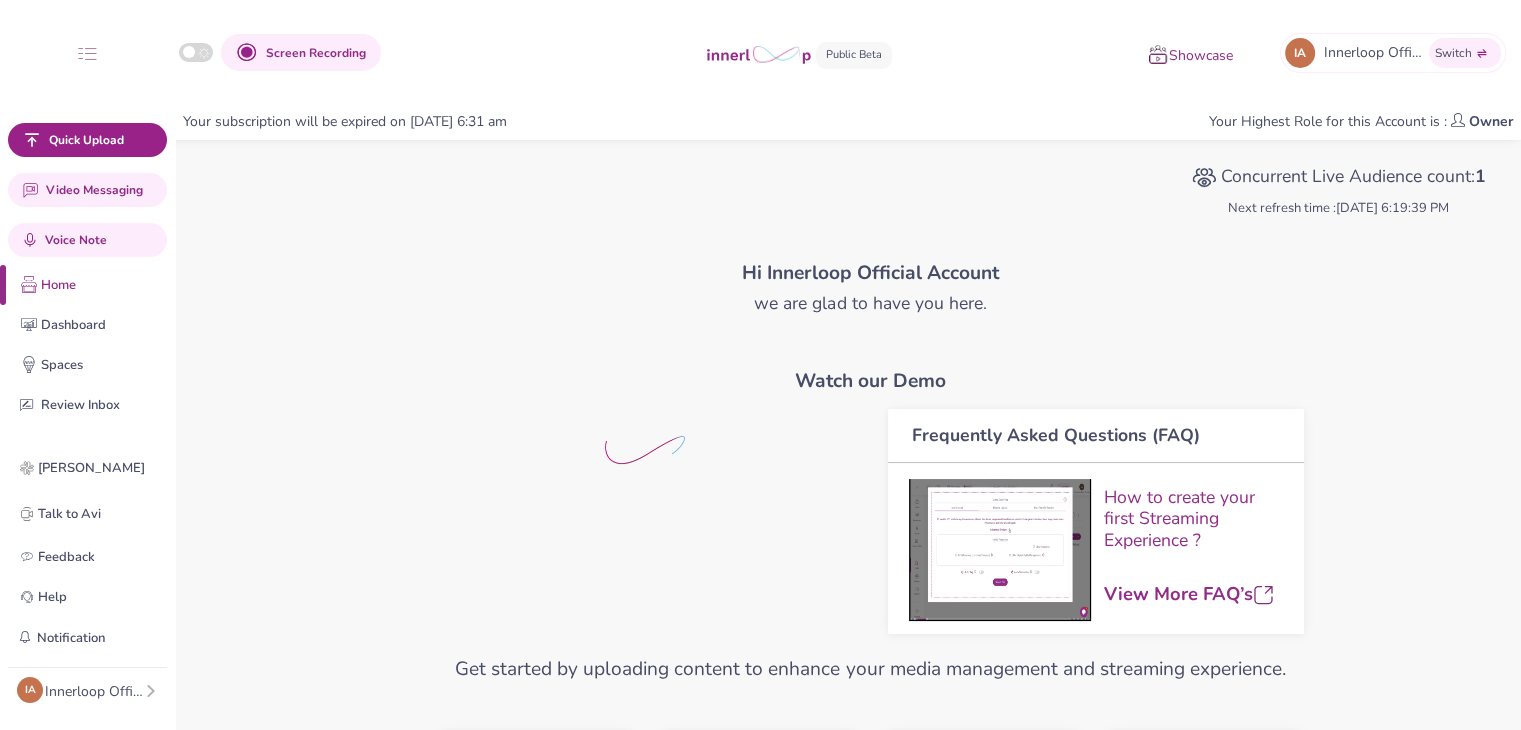 drag, startPoint x: 1211, startPoint y: 174, endPoint x: 1471, endPoint y: 176, distance: 260.0077 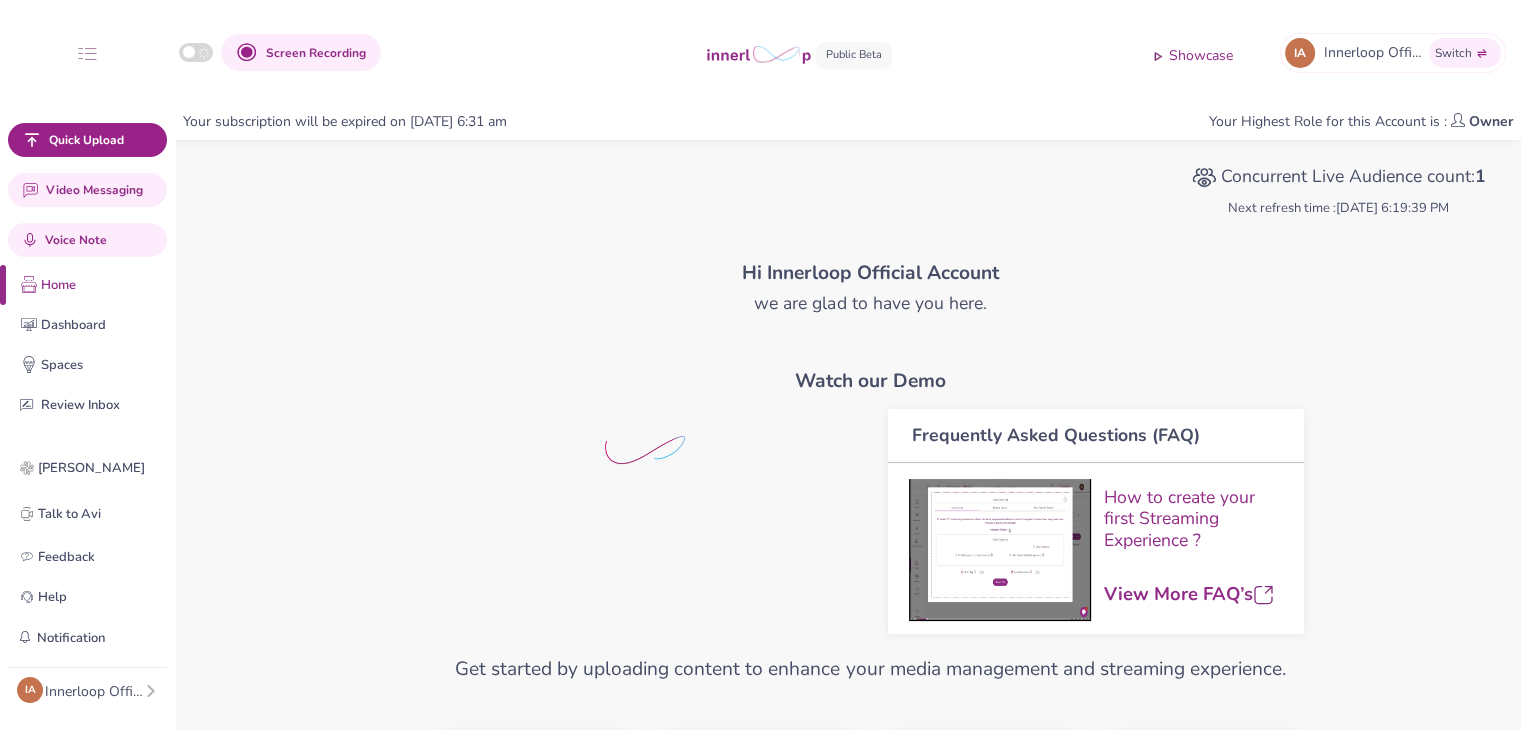 click on "Concurrent Live Audience count :   1" at bounding box center (1339, 177) 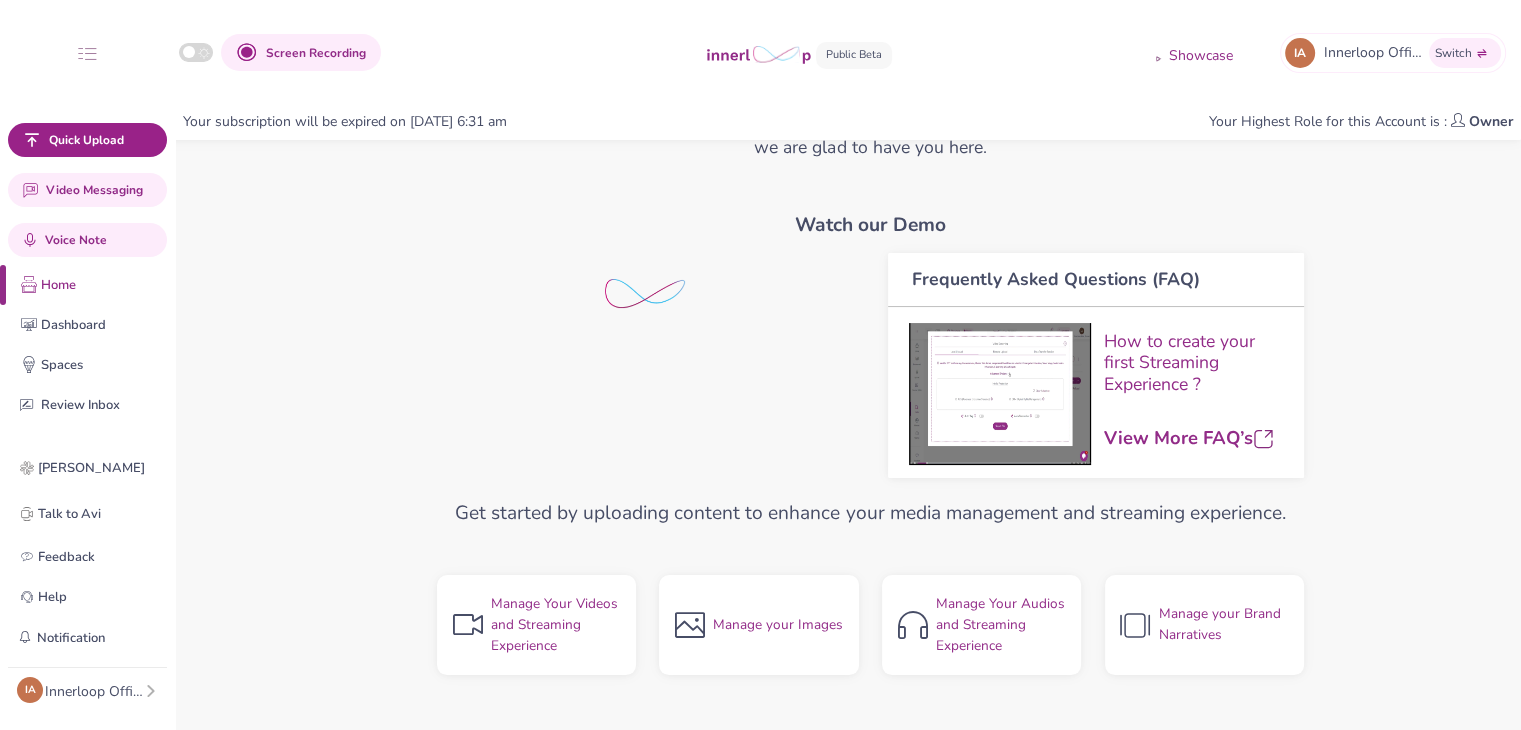 scroll, scrollTop: 100, scrollLeft: 0, axis: vertical 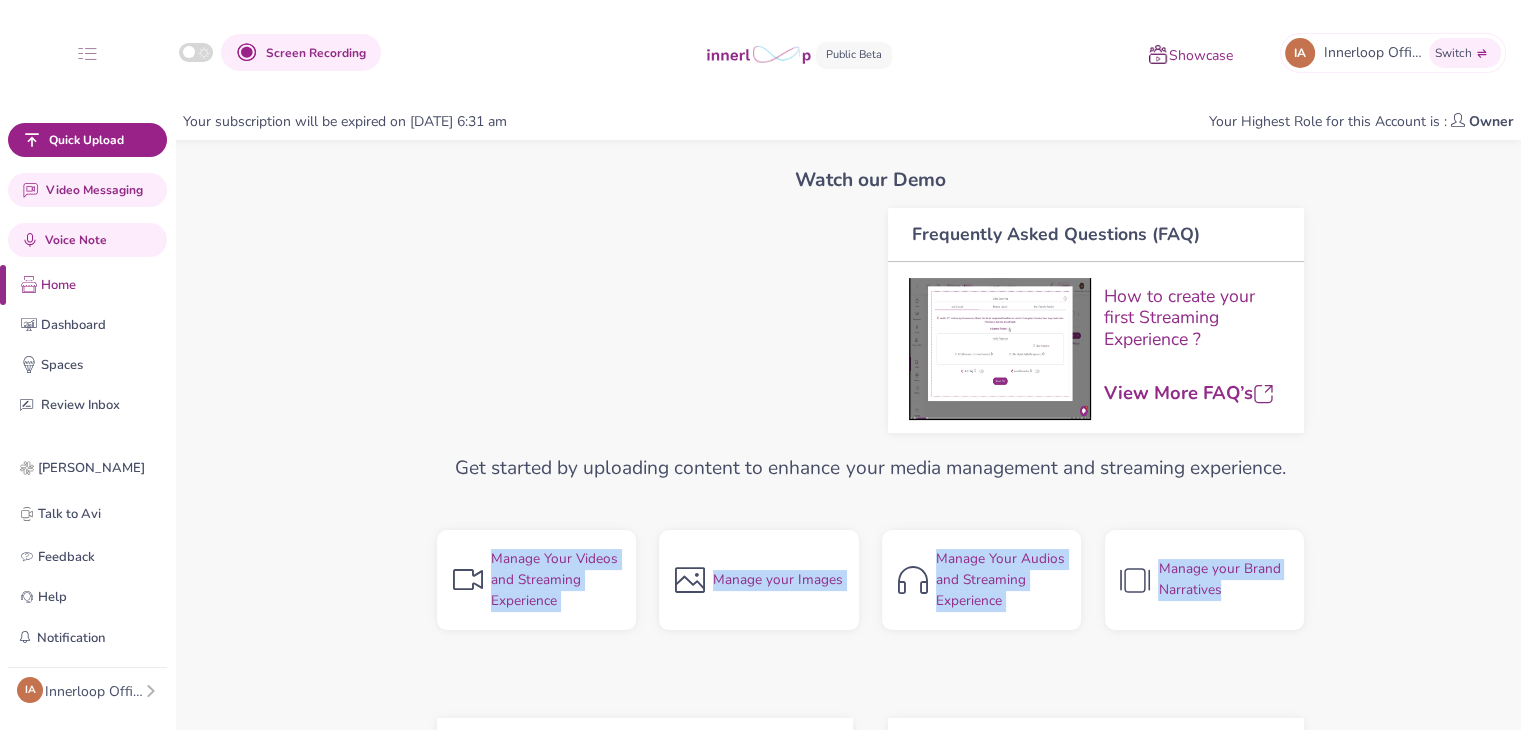 drag, startPoint x: 438, startPoint y: 630, endPoint x: 1247, endPoint y: 604, distance: 809.41766 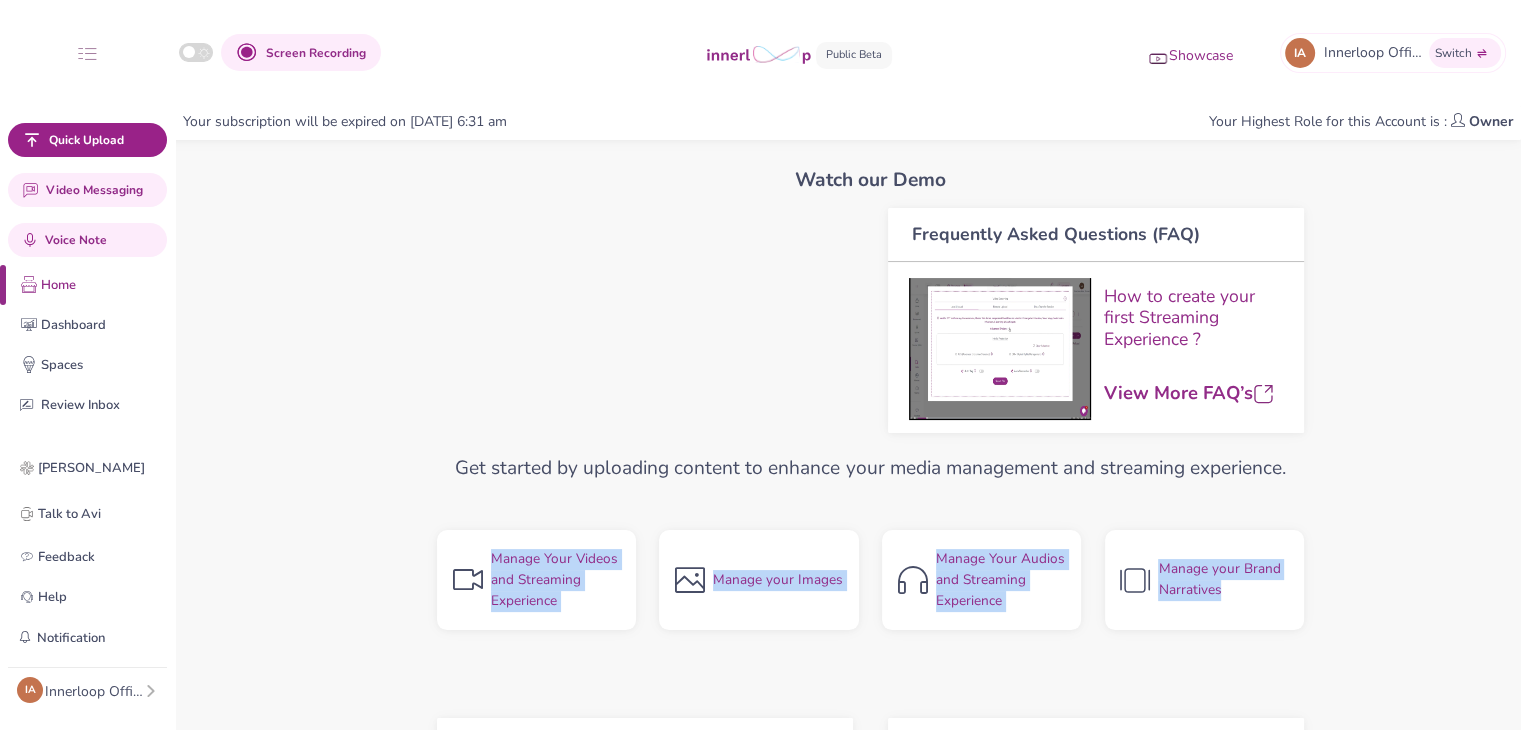 click on "Manage Your Videos and Streaming Experience Manage your Images Manage Your Audios and Streaming Experience Manage your Brand Narratives" at bounding box center (870, 575) 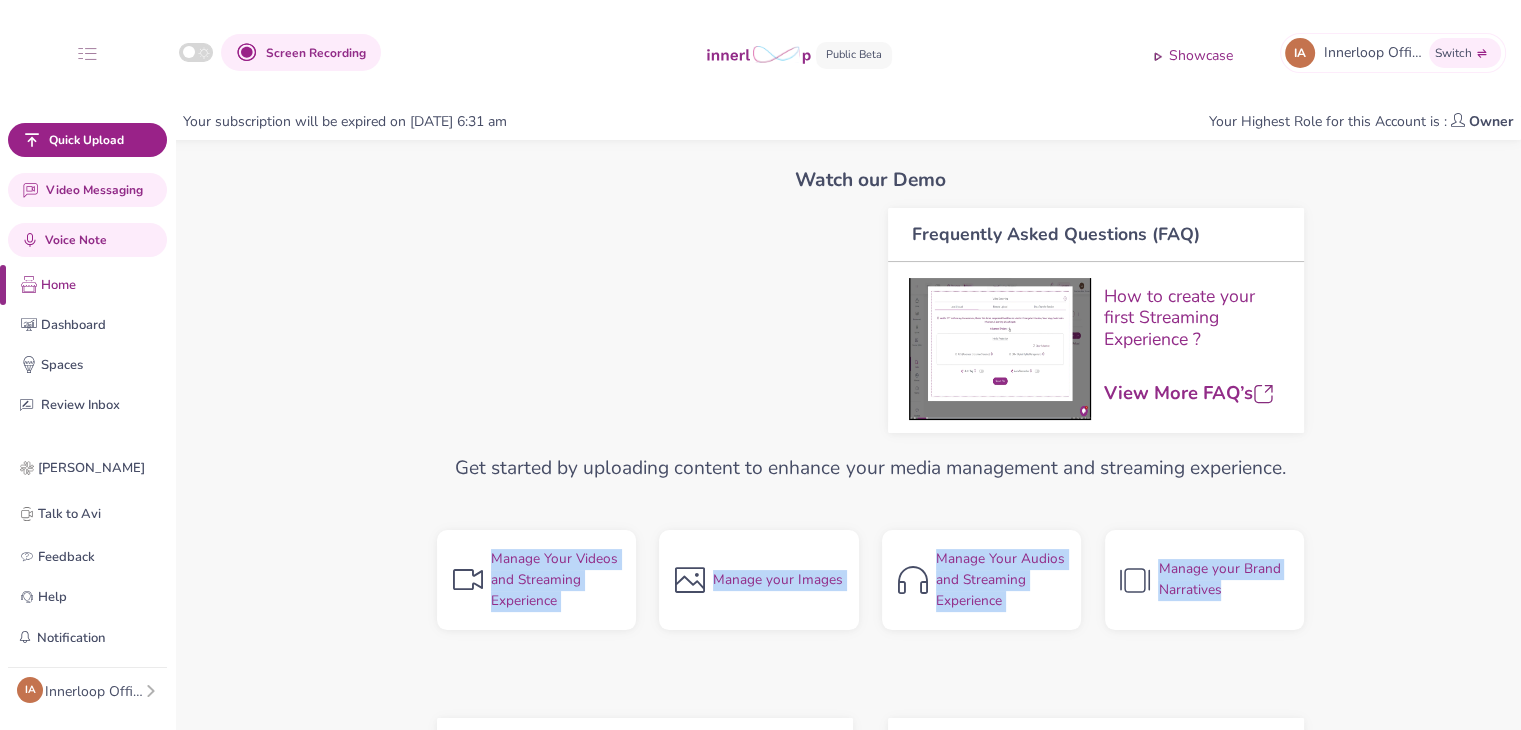 click on "**********" at bounding box center (870, 812) 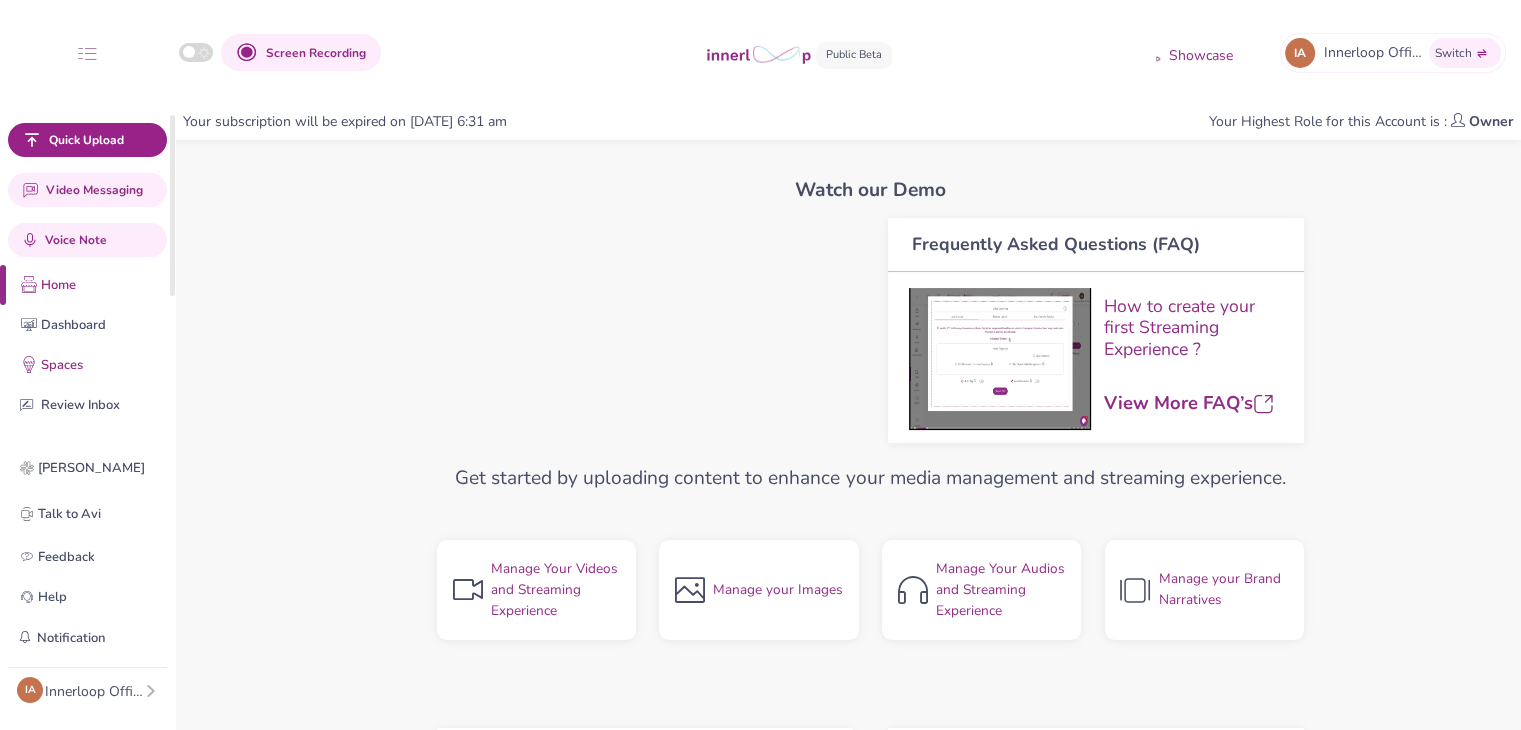 scroll, scrollTop: 200, scrollLeft: 0, axis: vertical 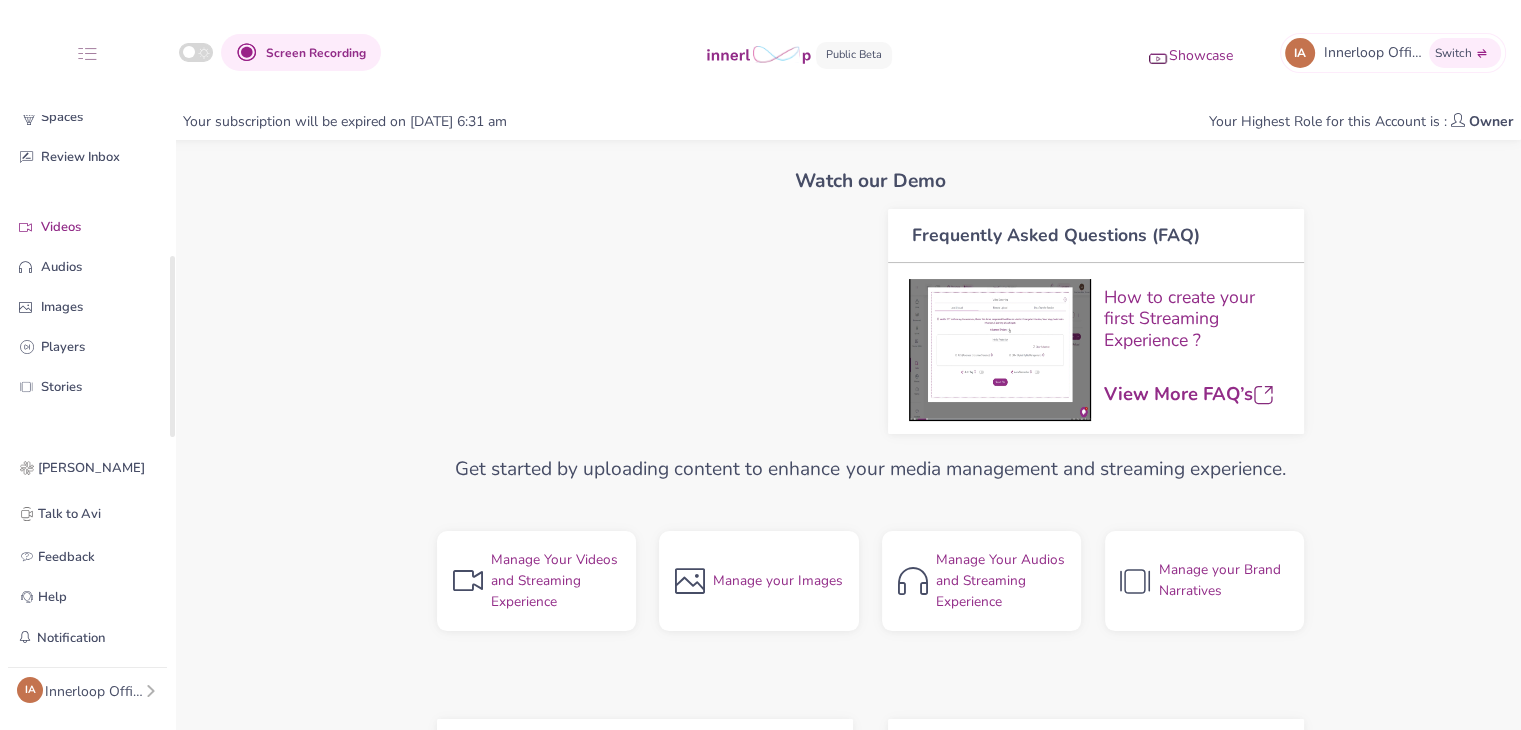 click on "Videos" at bounding box center [103, 227] 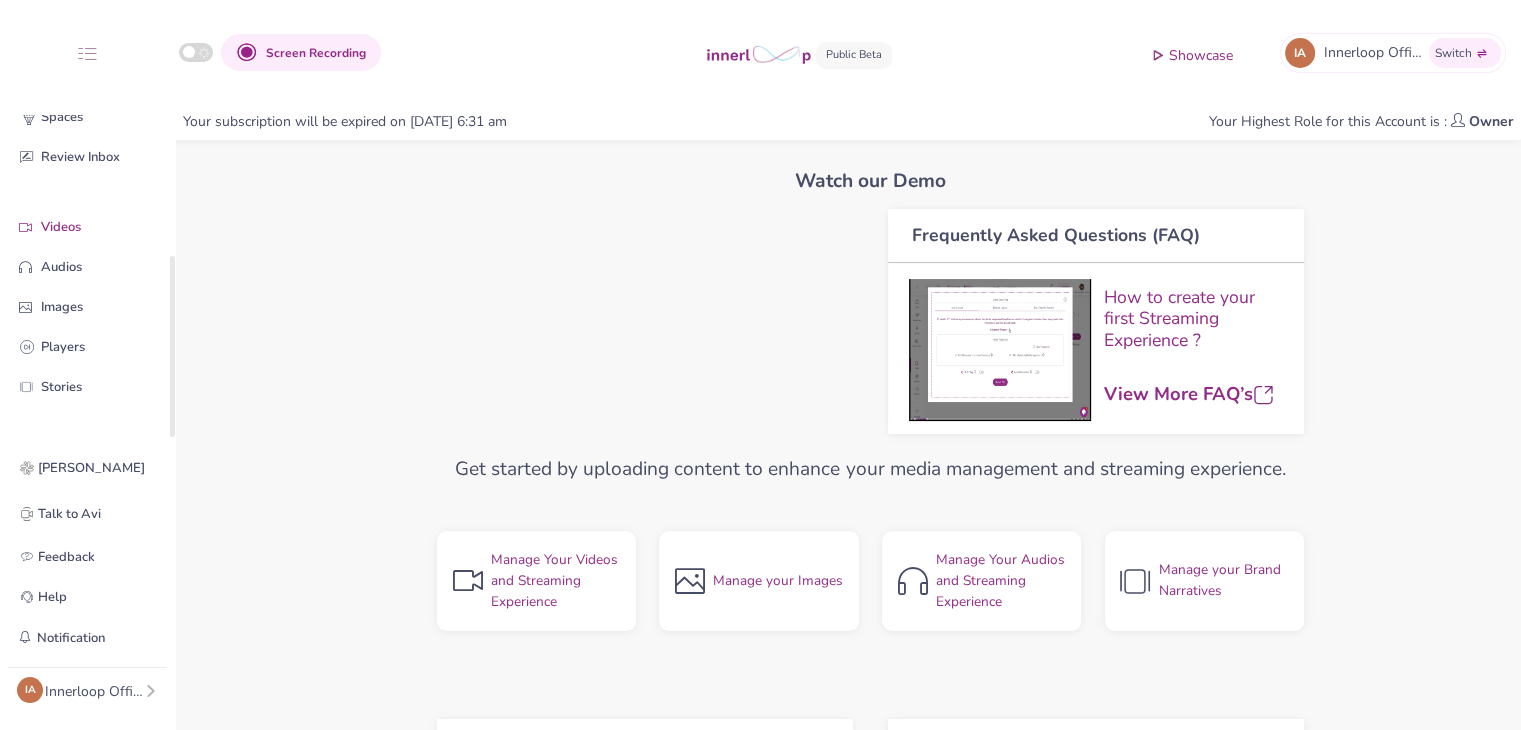 scroll, scrollTop: 0, scrollLeft: 0, axis: both 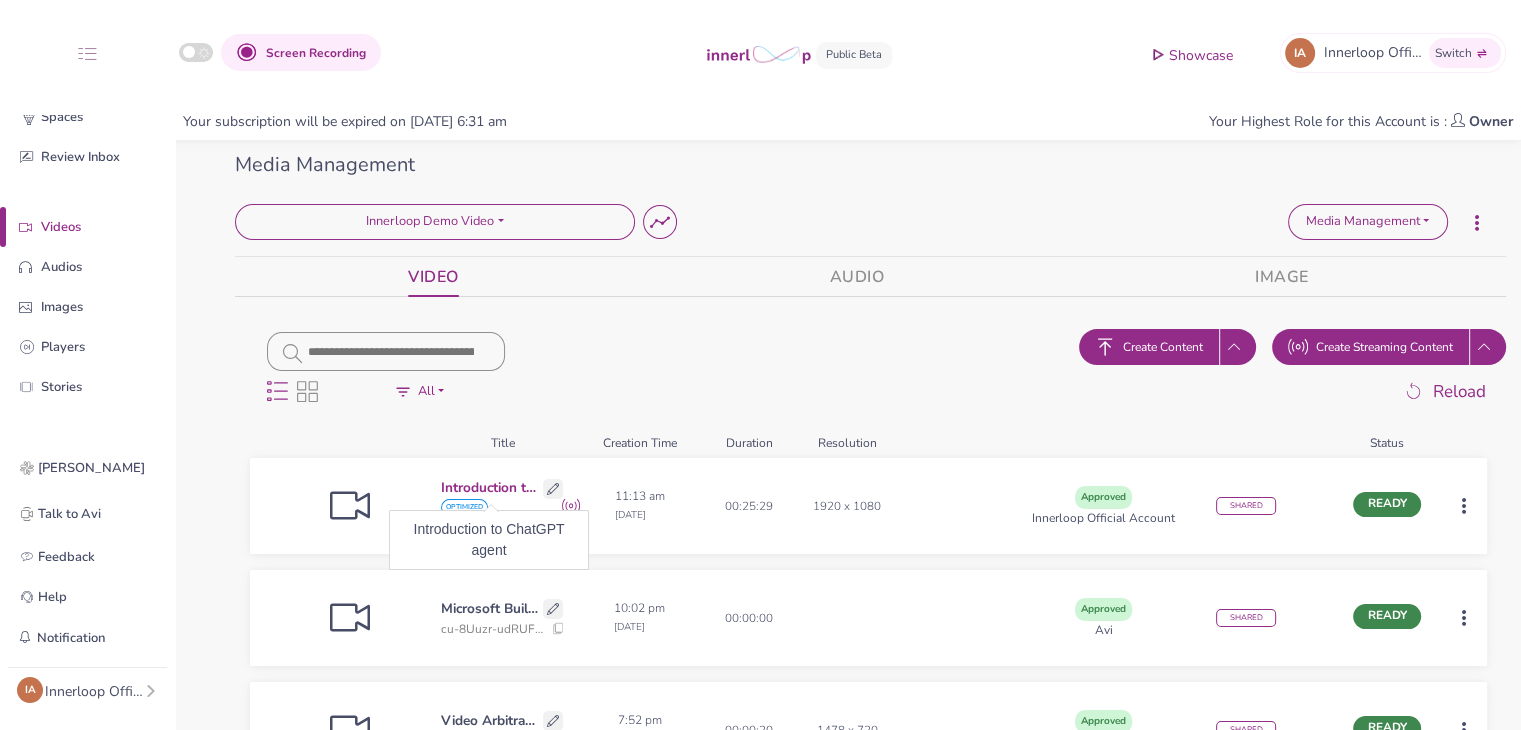 click on "Introduction to ChatGPT agent" at bounding box center (489, 488) 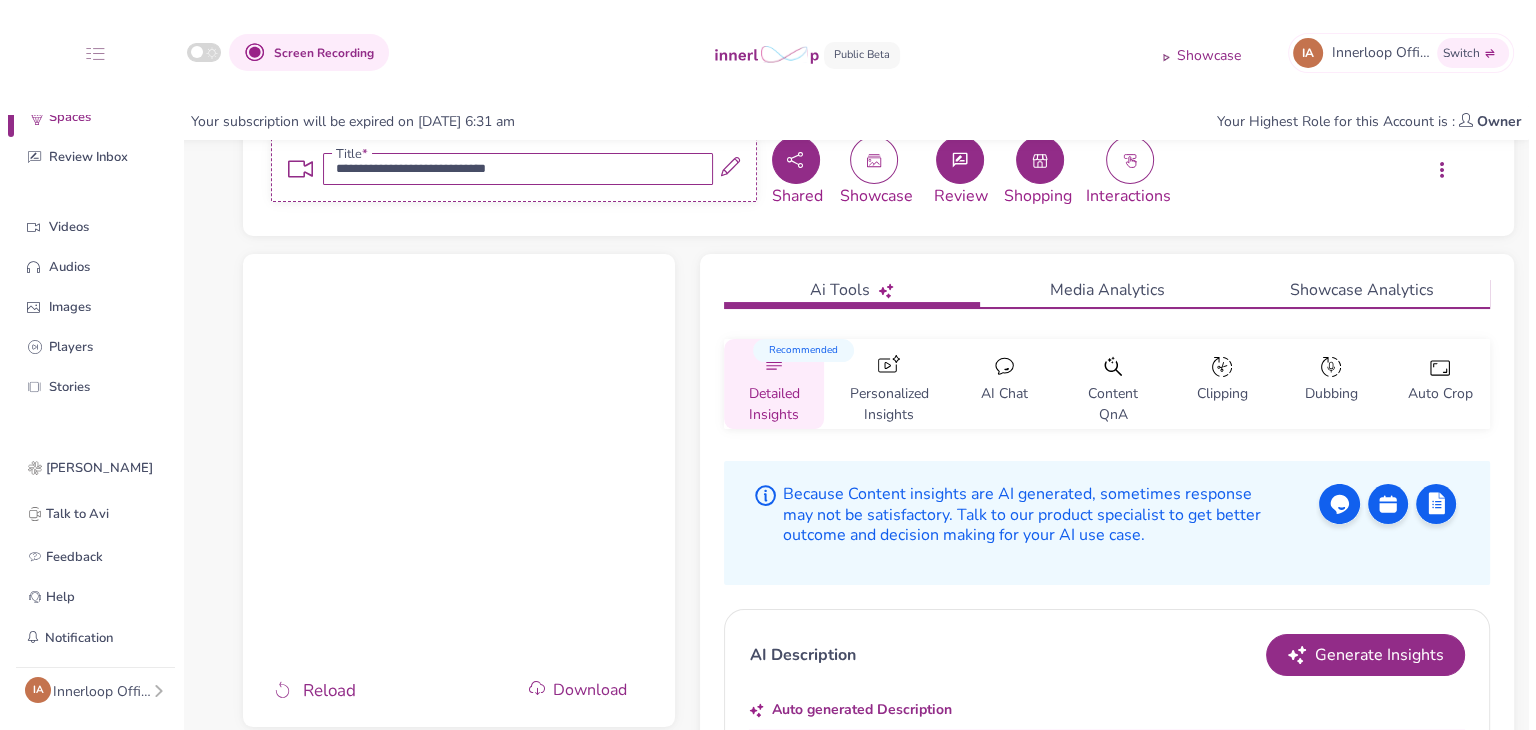 scroll, scrollTop: 0, scrollLeft: 0, axis: both 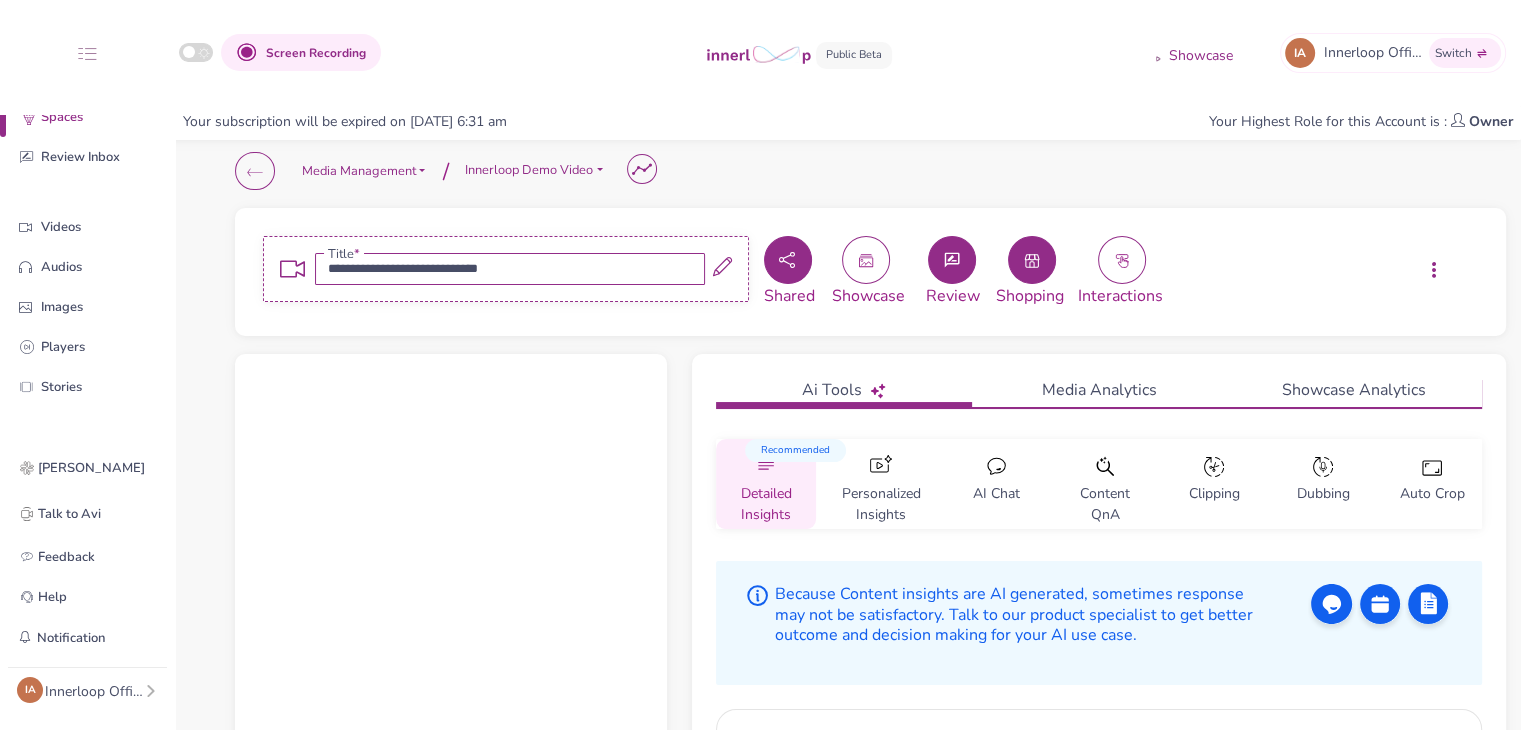 click at bounding box center (255, 171) 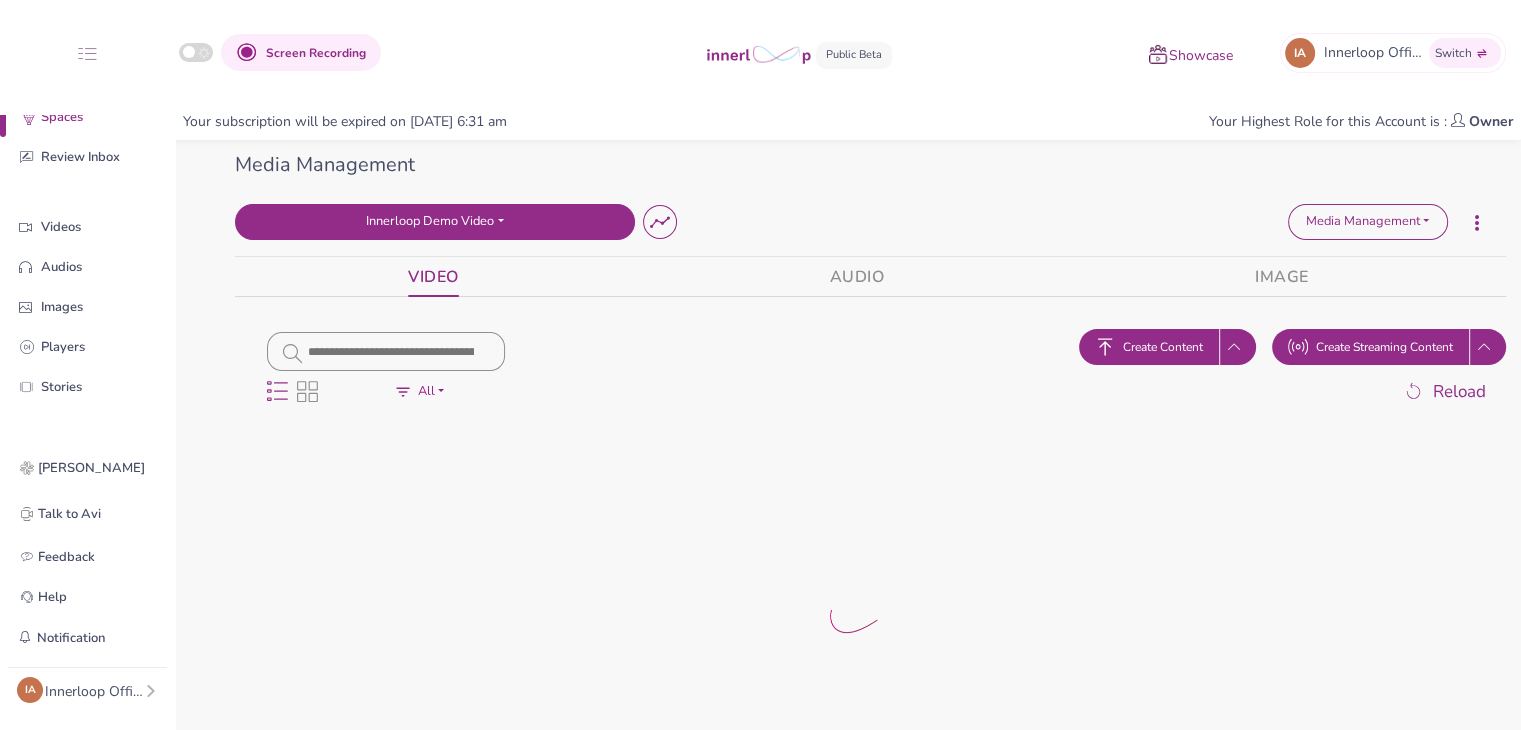 click on "Innerloop Demo Video" at bounding box center (435, 222) 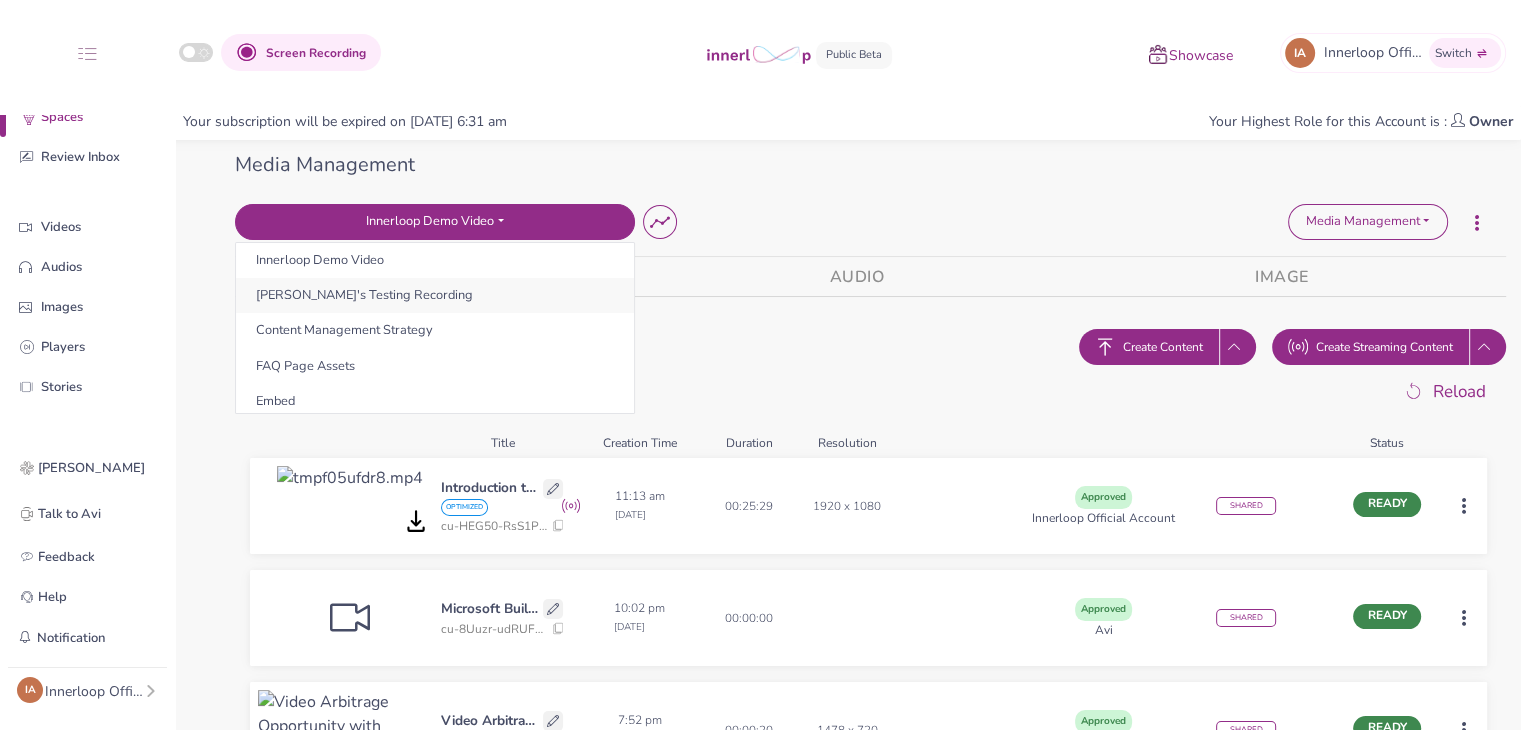 click on "[PERSON_NAME]'s Testing Recording" at bounding box center [435, 295] 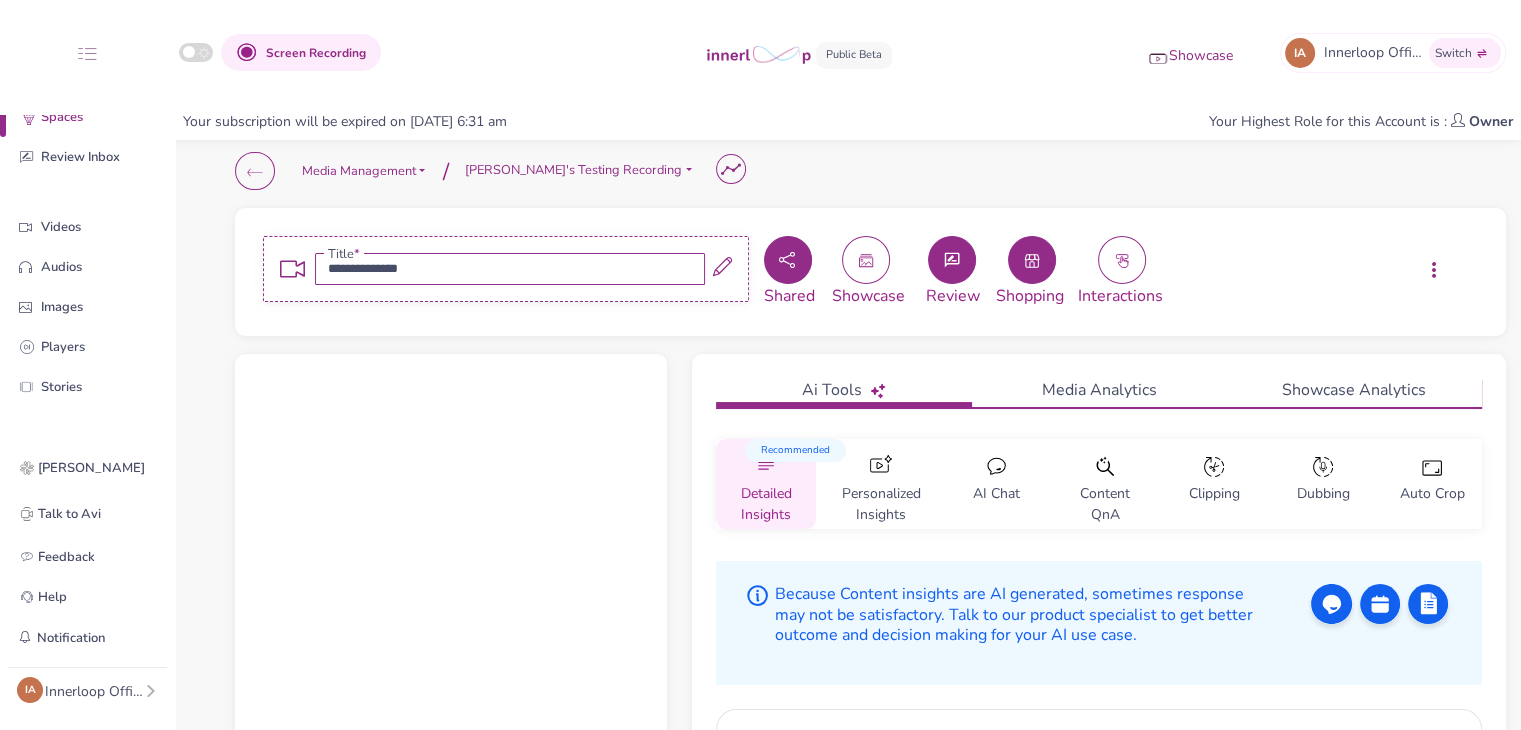 click at bounding box center [1032, 260] 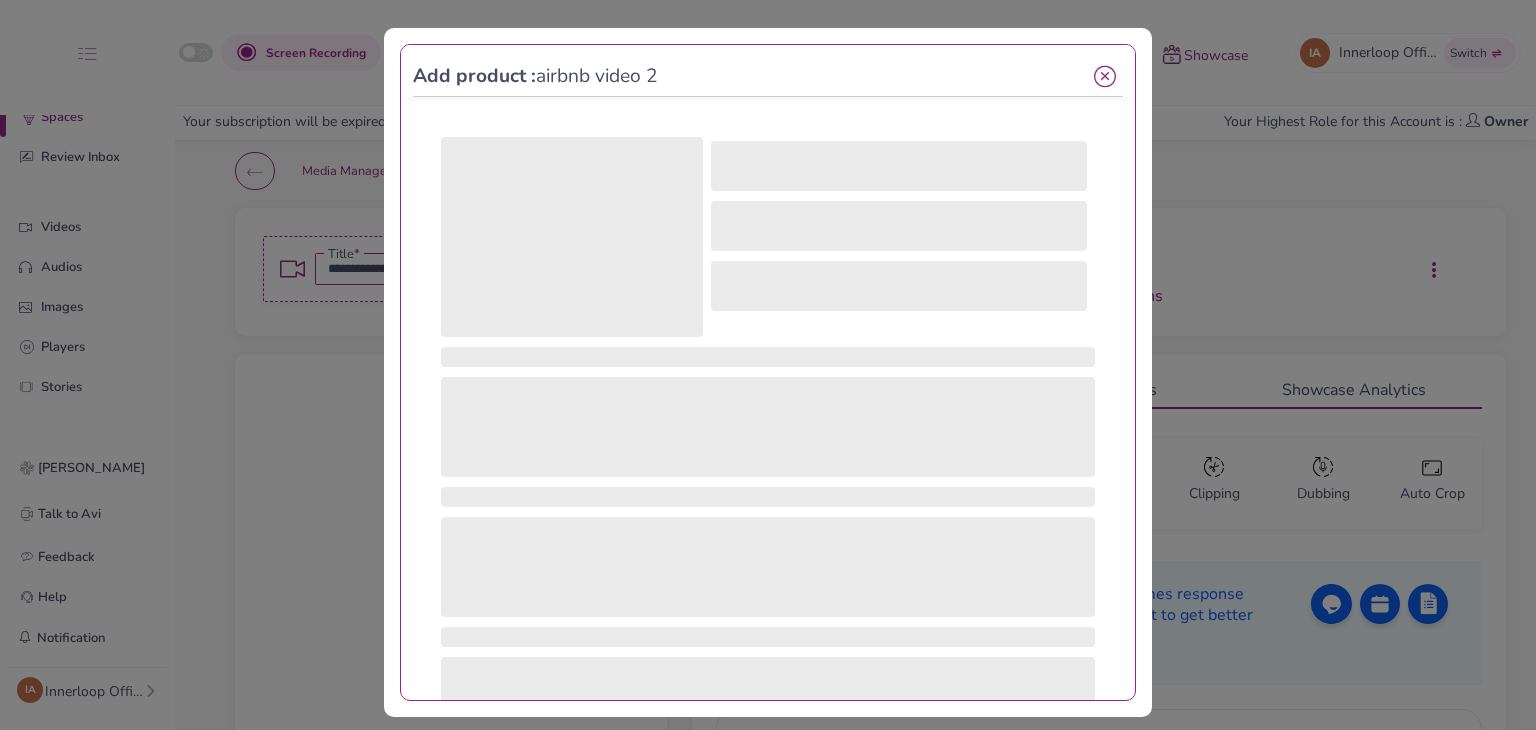 drag, startPoint x: 1084, startPoint y: 59, endPoint x: 1086, endPoint y: 72, distance: 13.152946 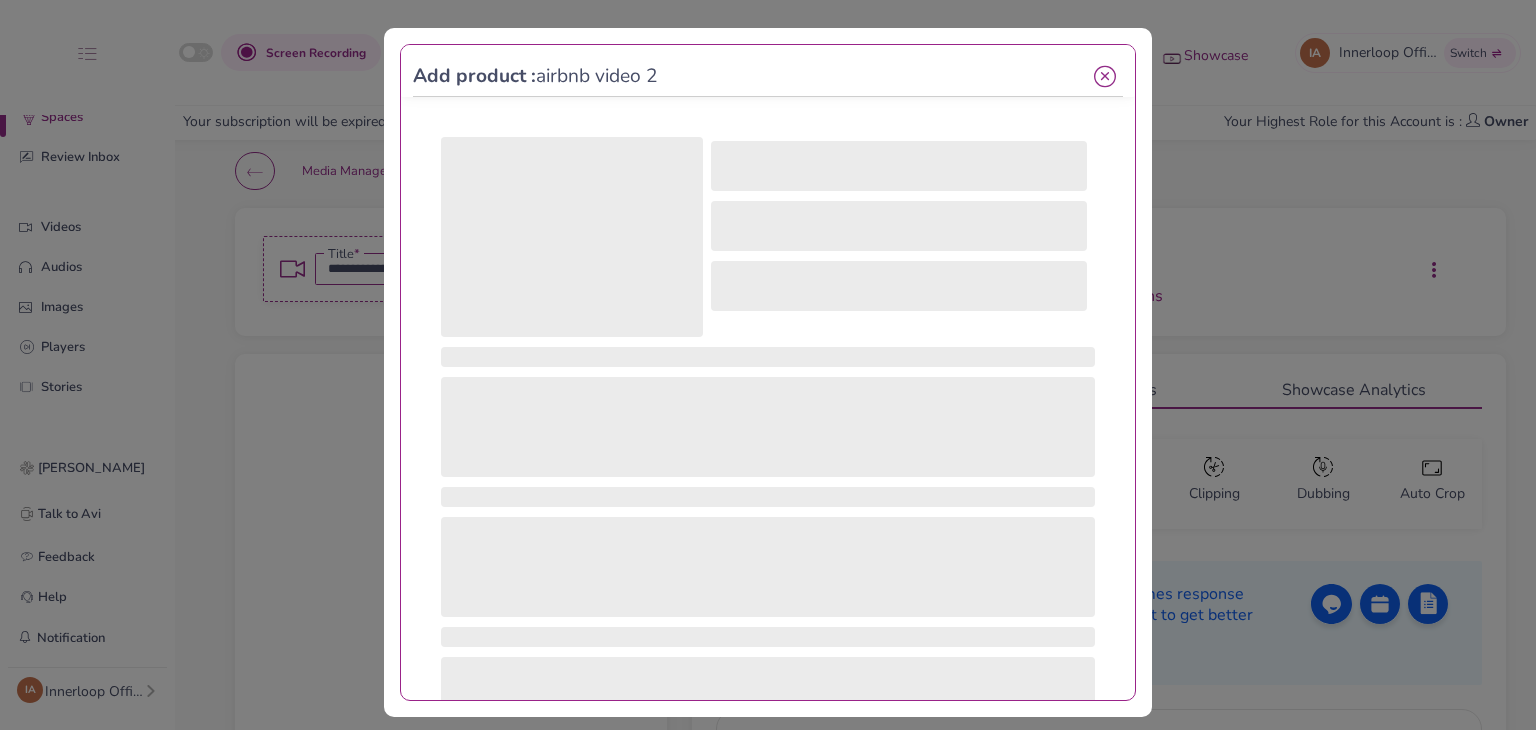 click on "Add product :  airbnb video 2" at bounding box center (768, 77) 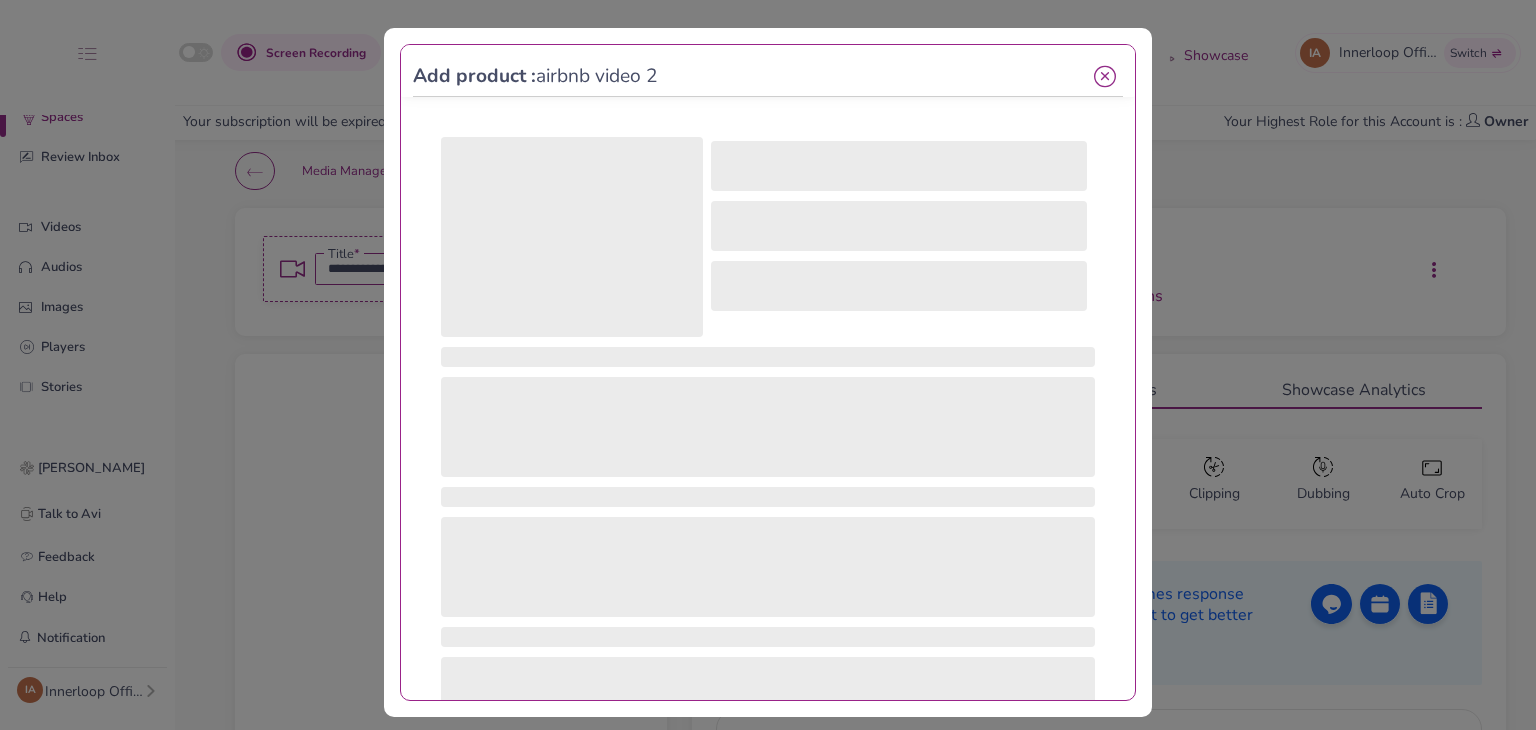 click at bounding box center [1105, 77] 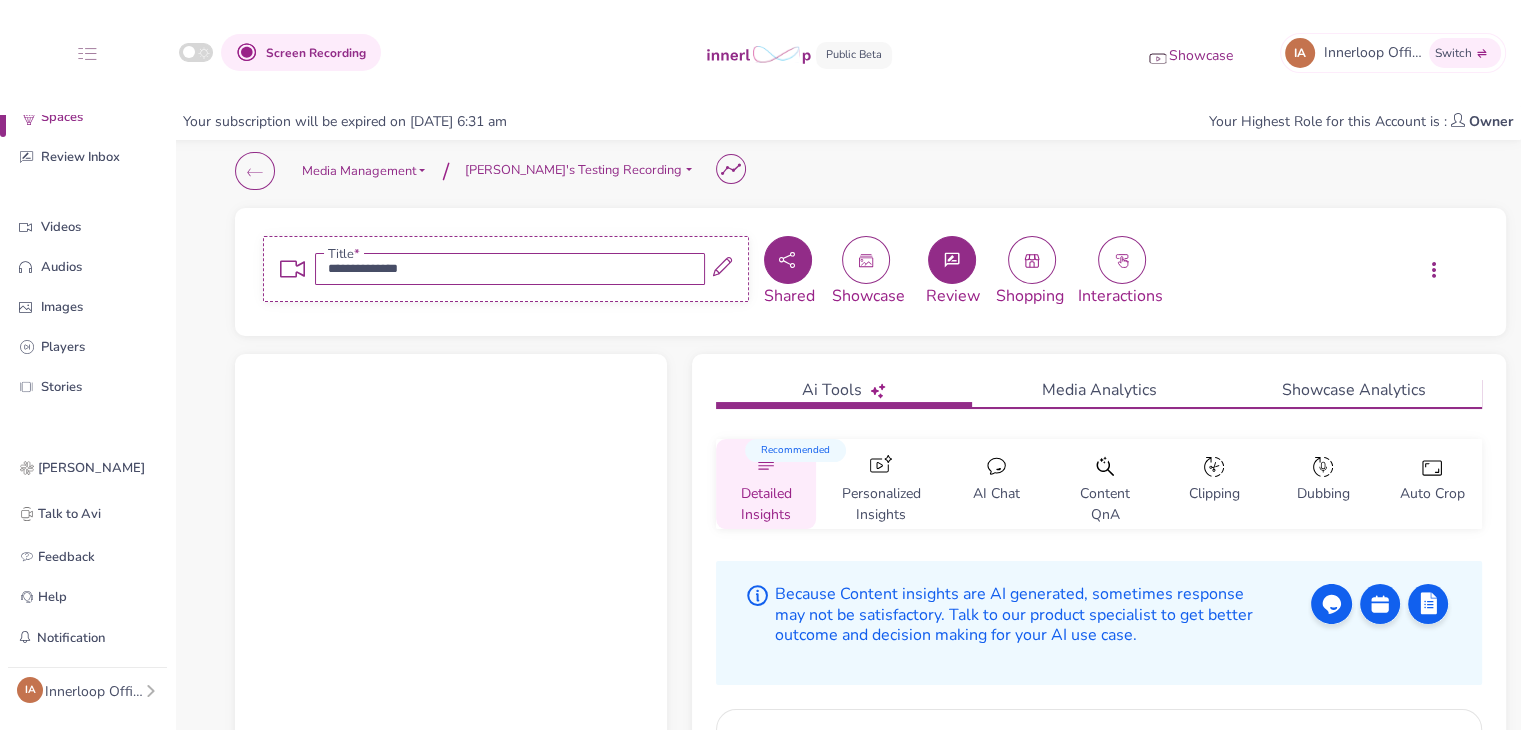 click on "Interactions" at bounding box center (1120, 296) 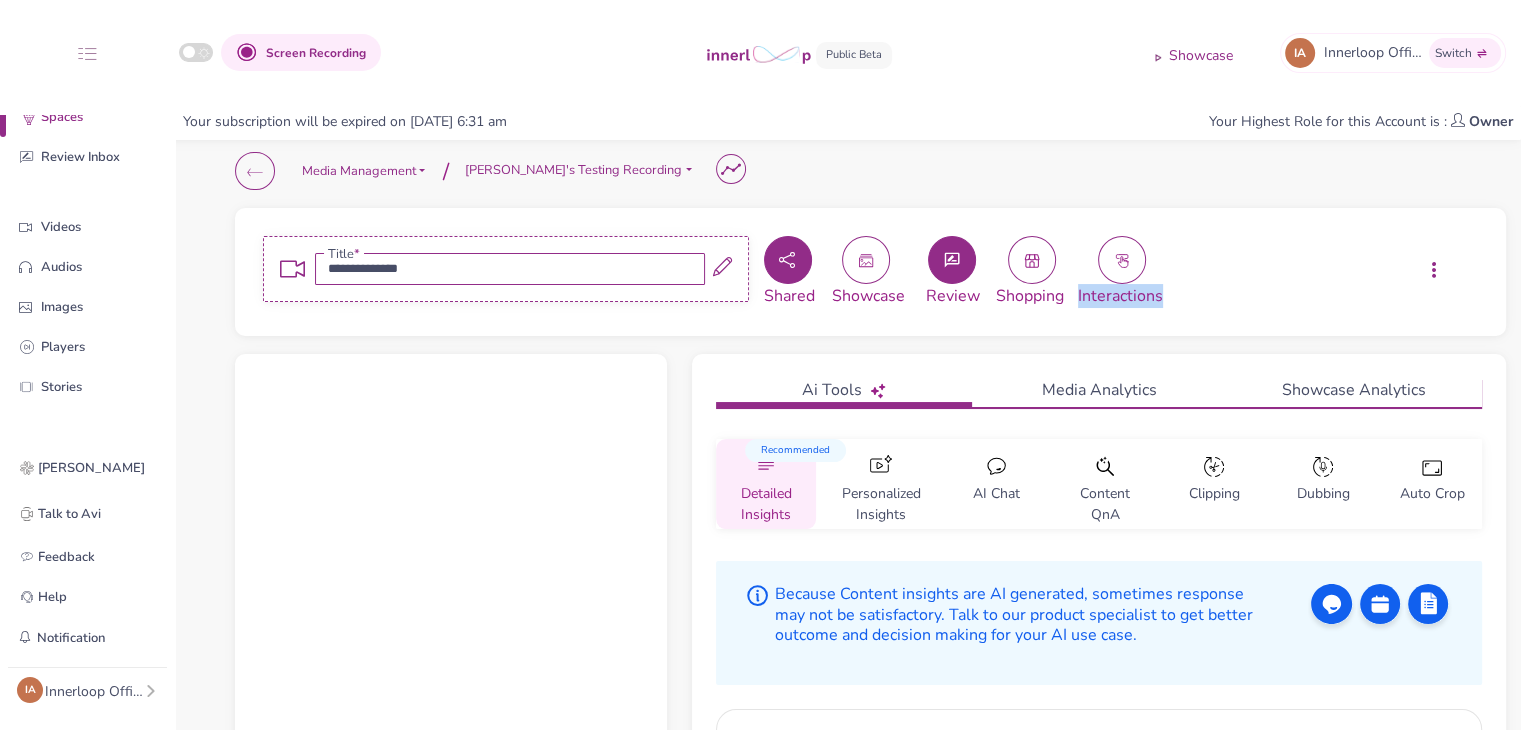 click on "Interactions" at bounding box center [1120, 296] 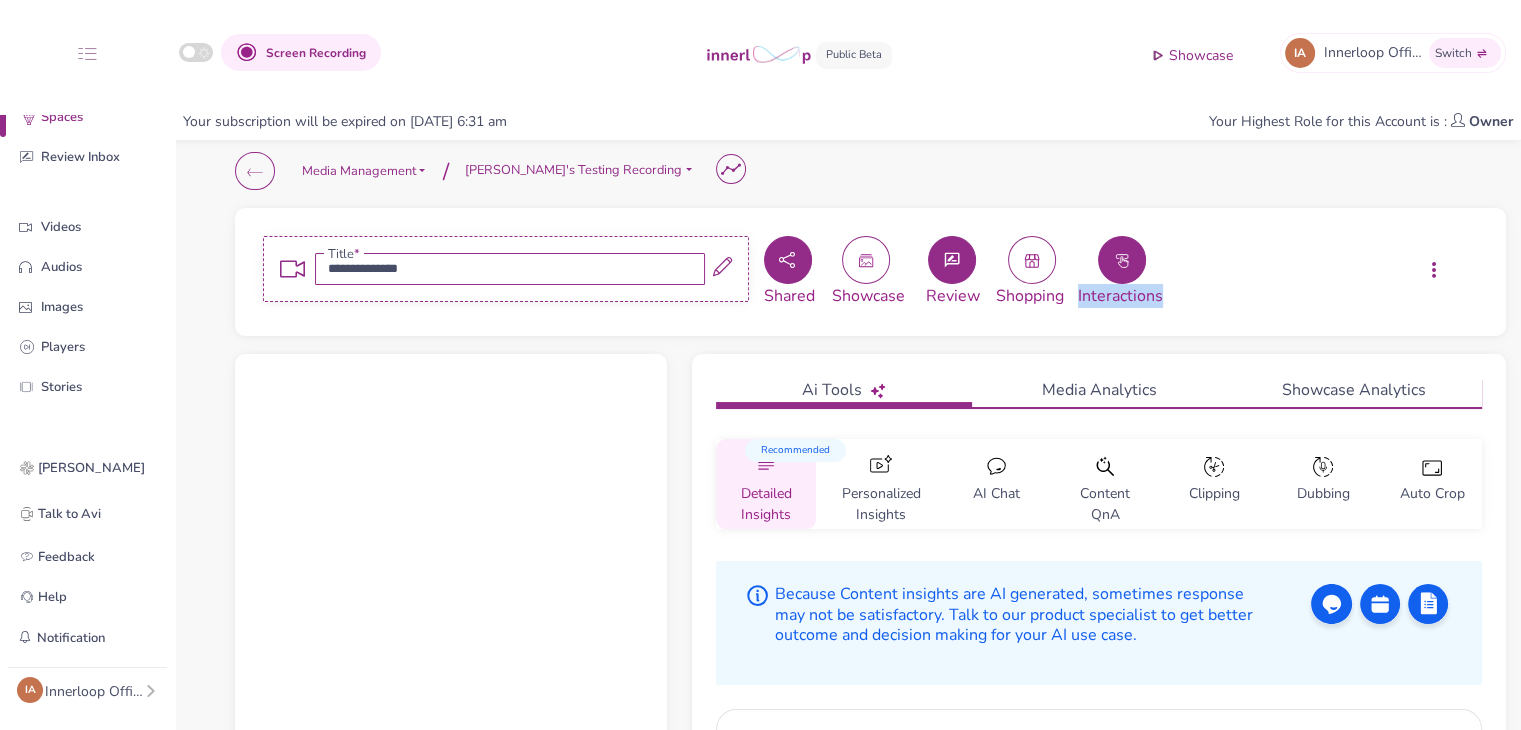 click 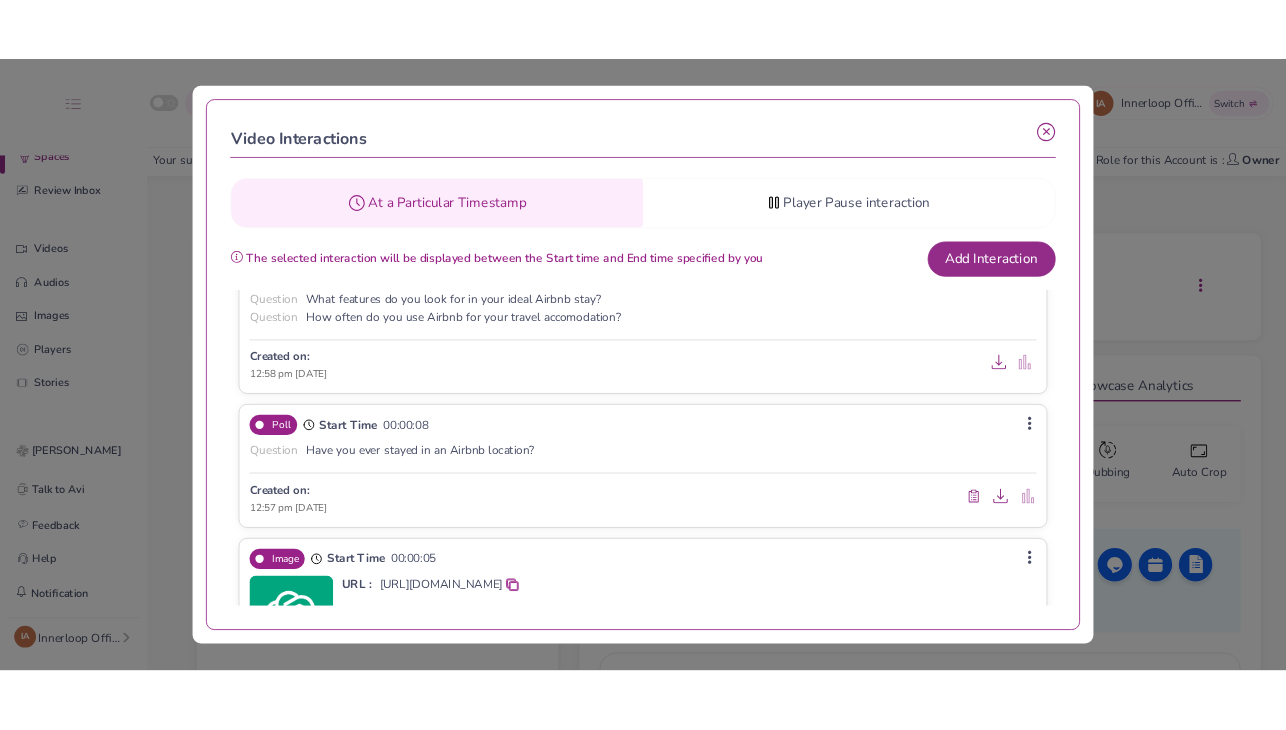 scroll, scrollTop: 100, scrollLeft: 0, axis: vertical 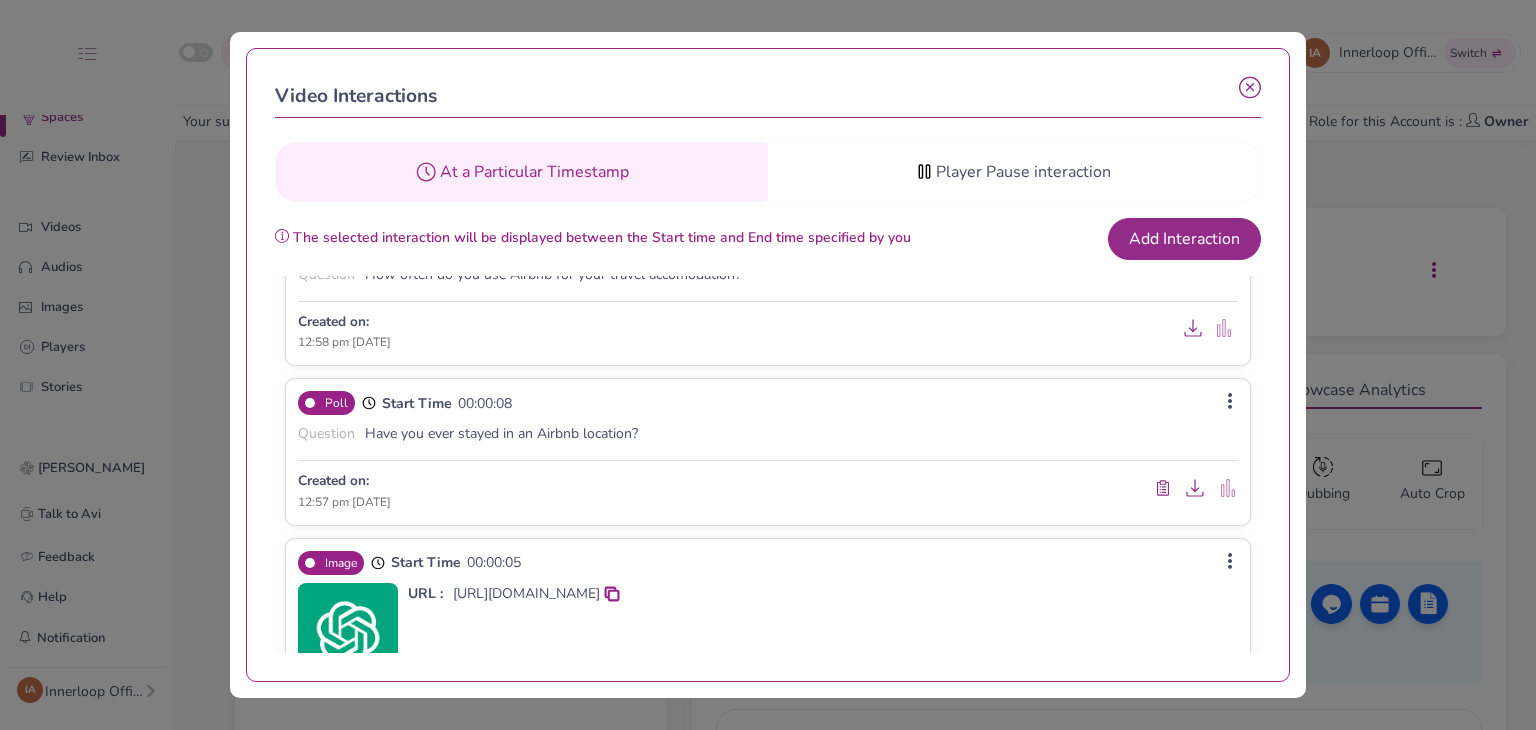 click at bounding box center (1250, 88) 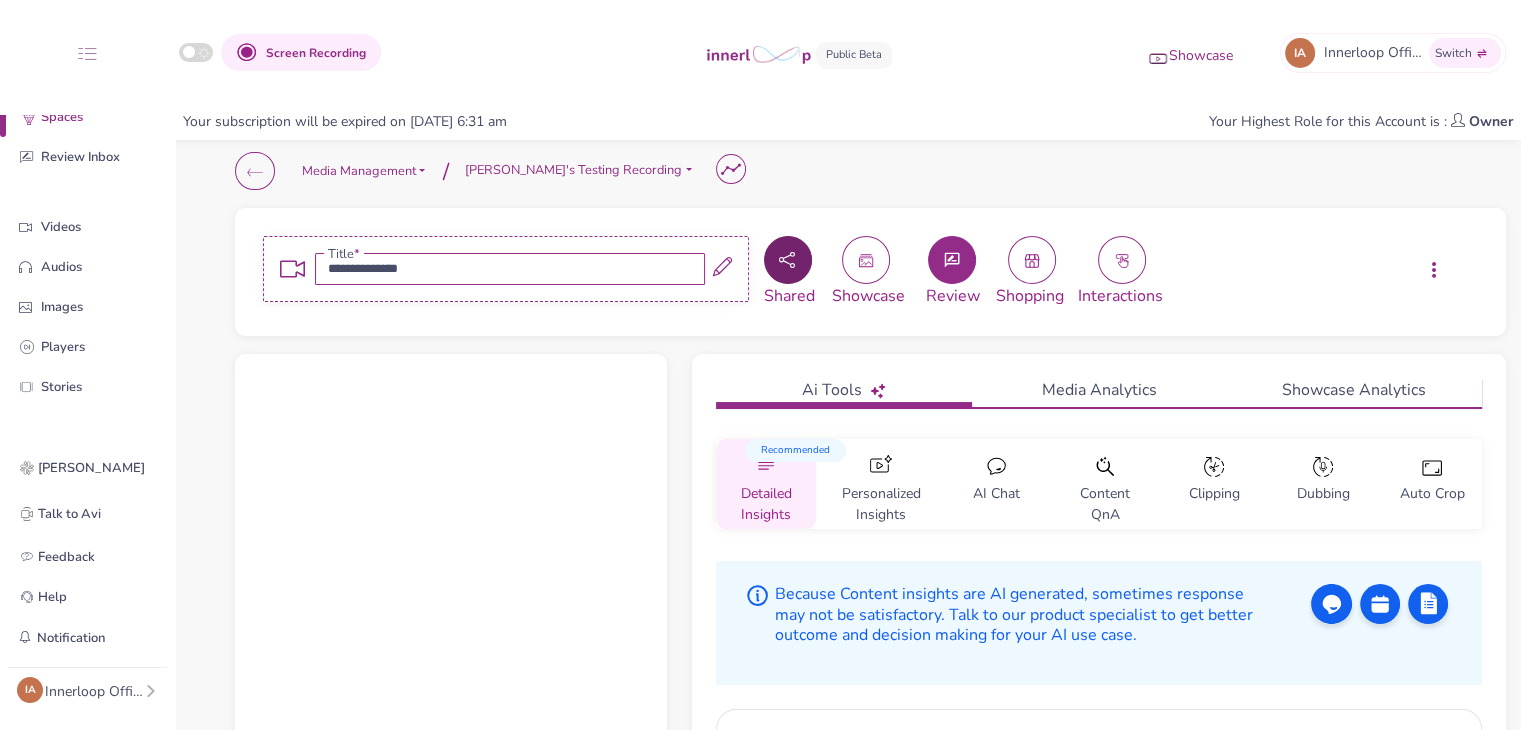 click at bounding box center (788, 260) 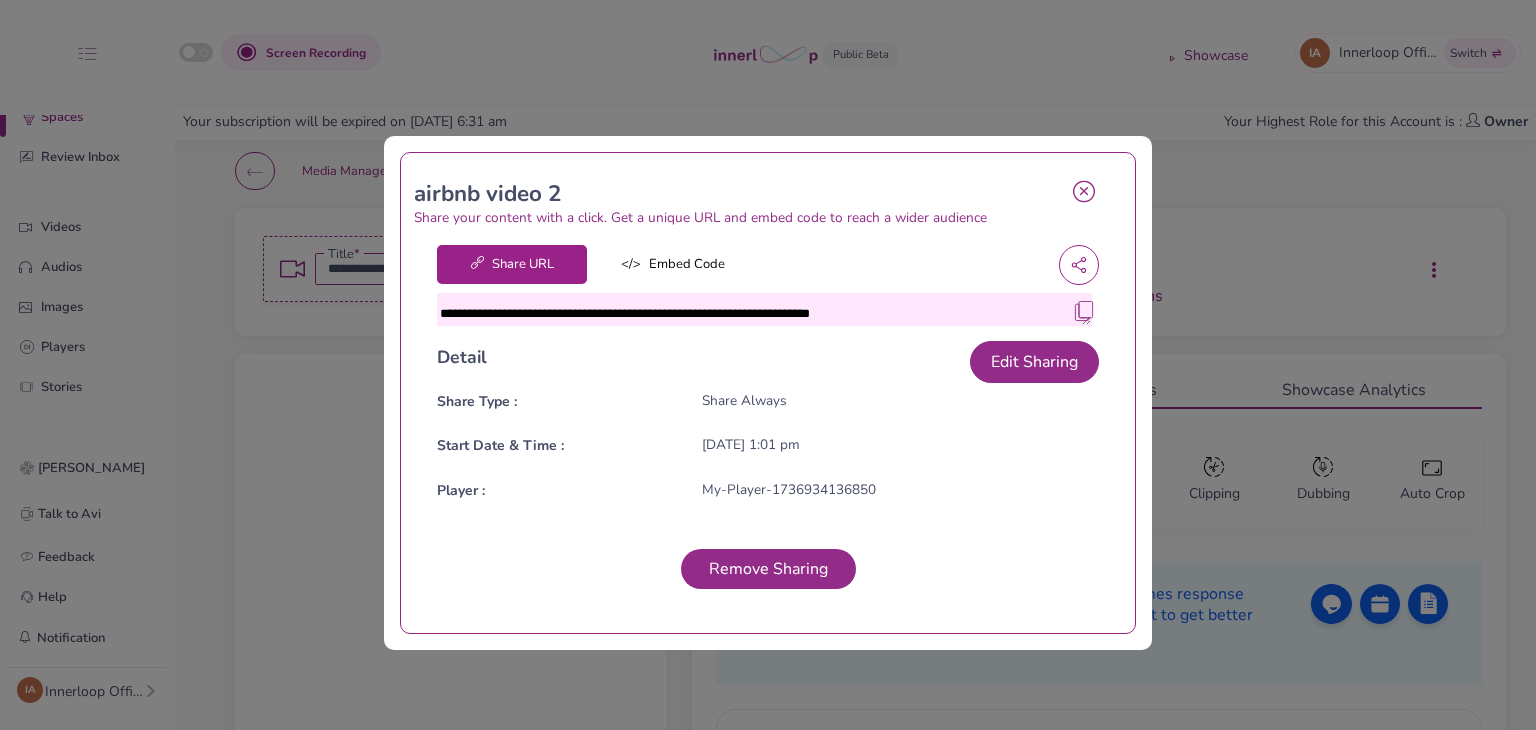 click at bounding box center (1084, 311) 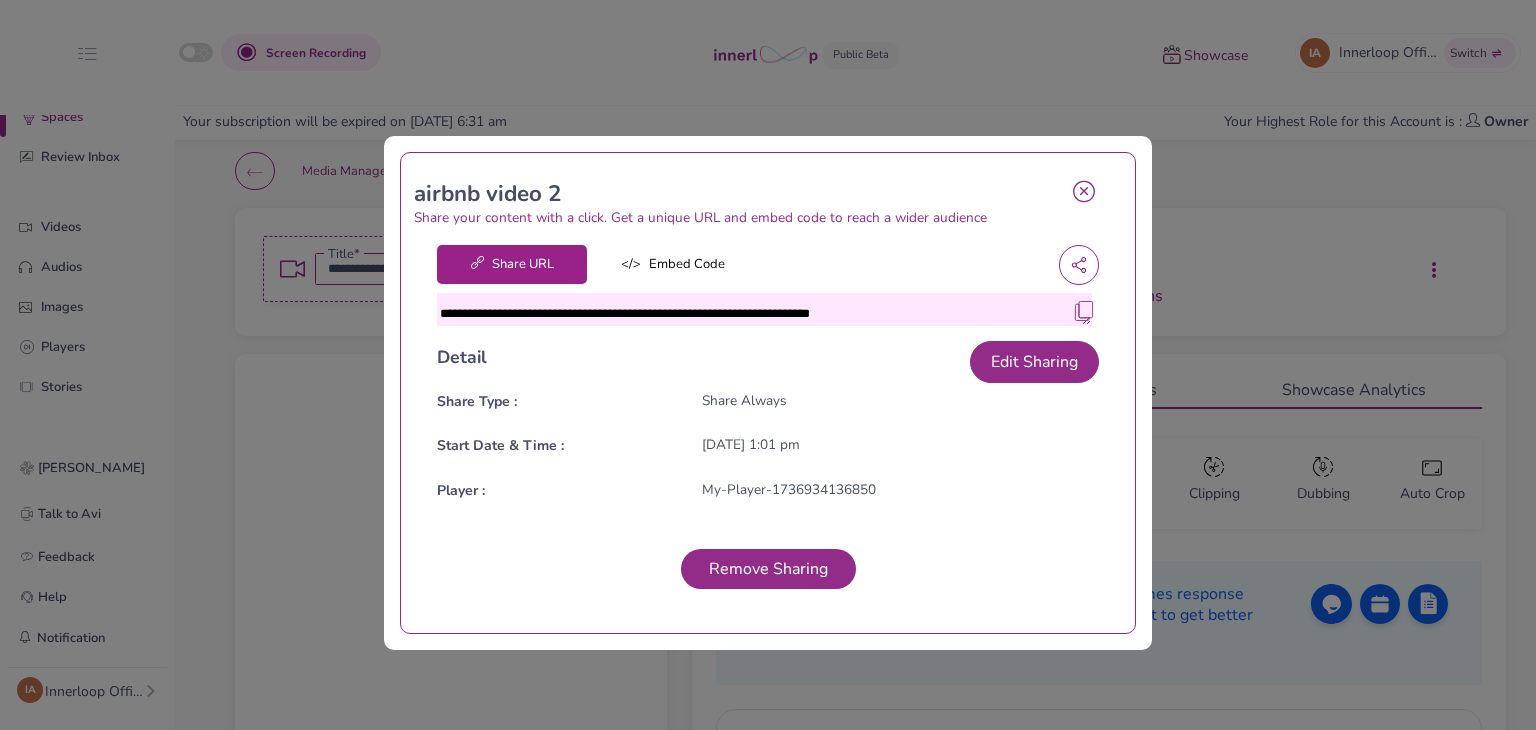 click at bounding box center [1084, 191] 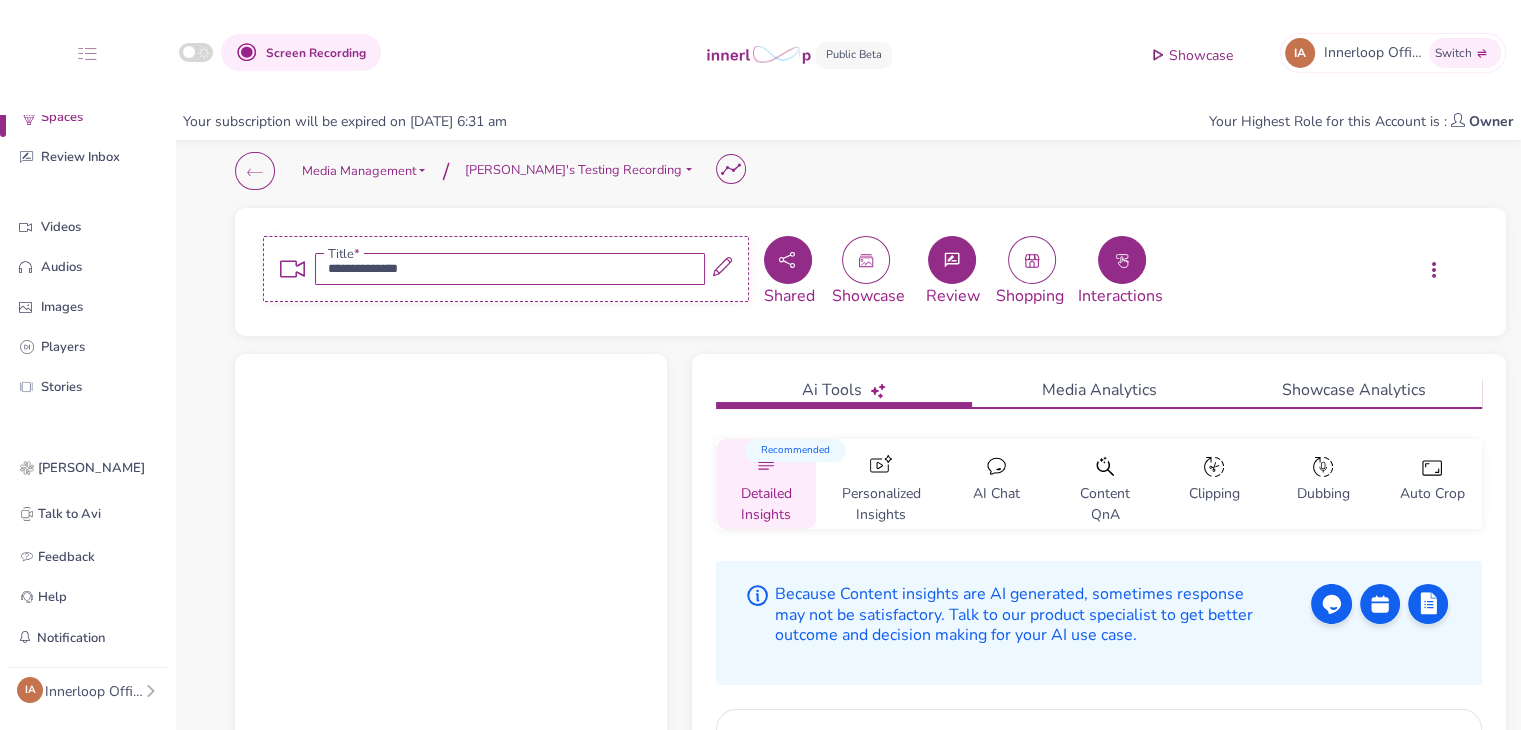 click 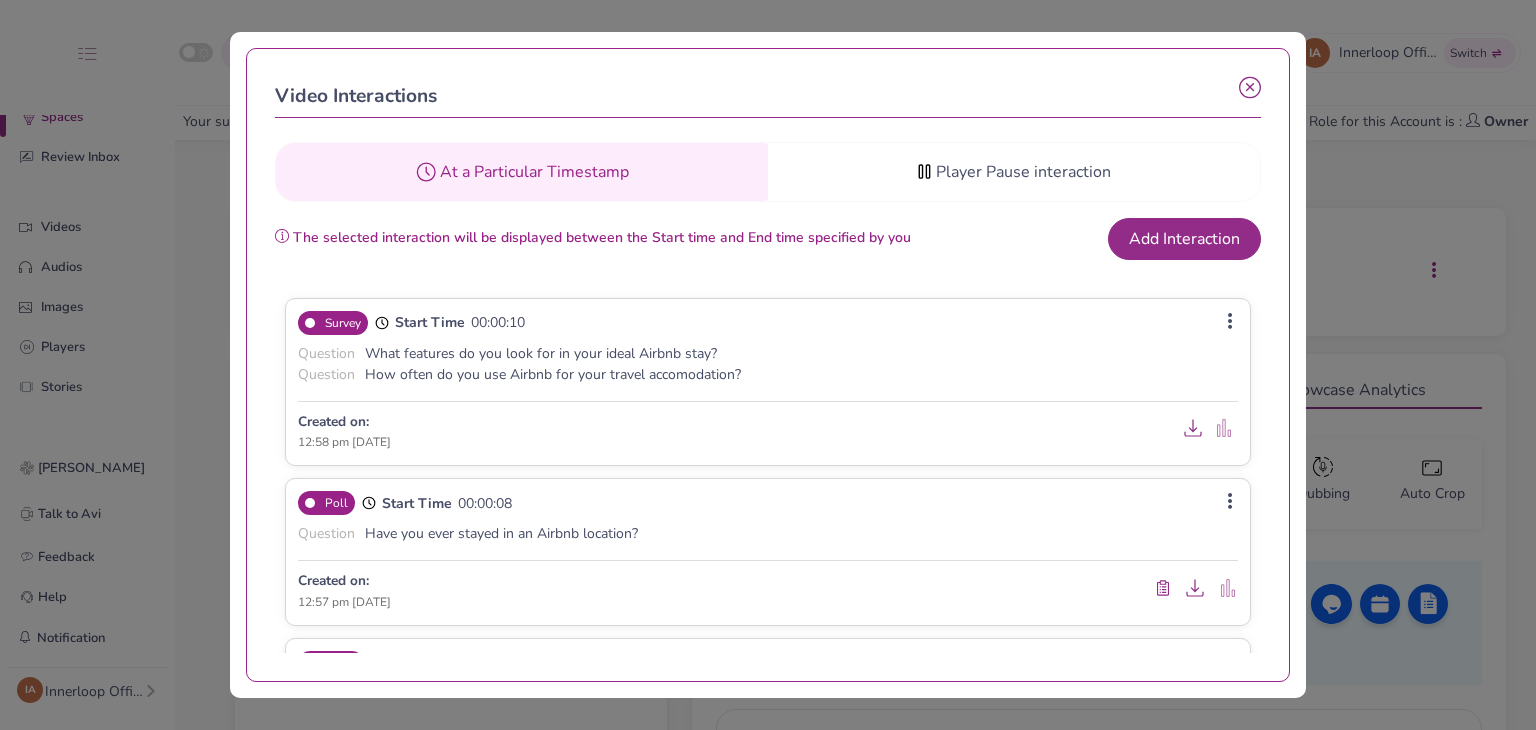 click 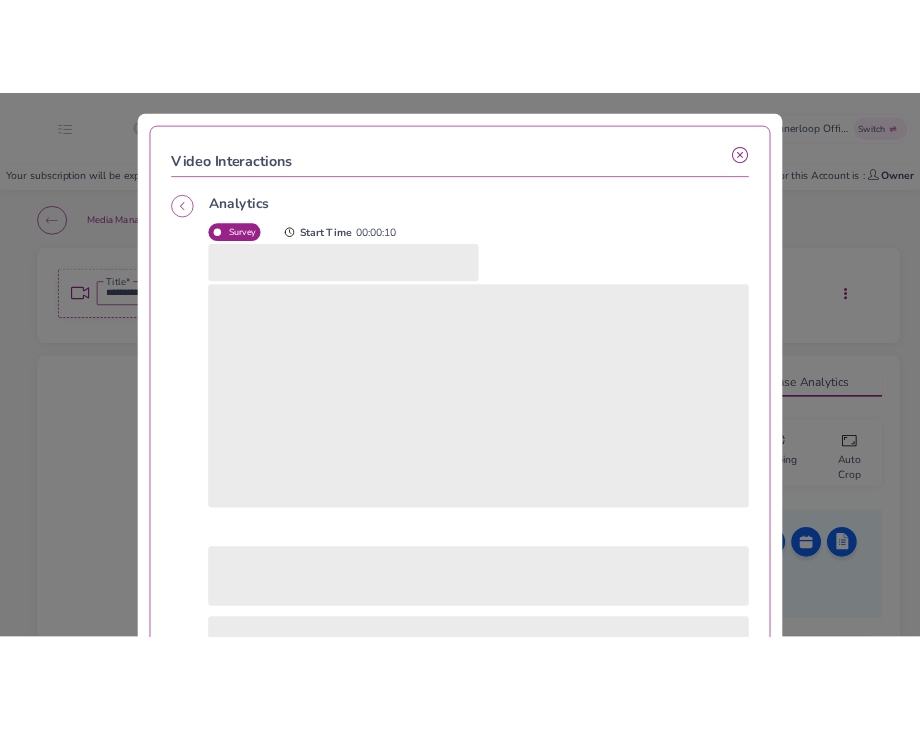 scroll, scrollTop: 228, scrollLeft: 0, axis: vertical 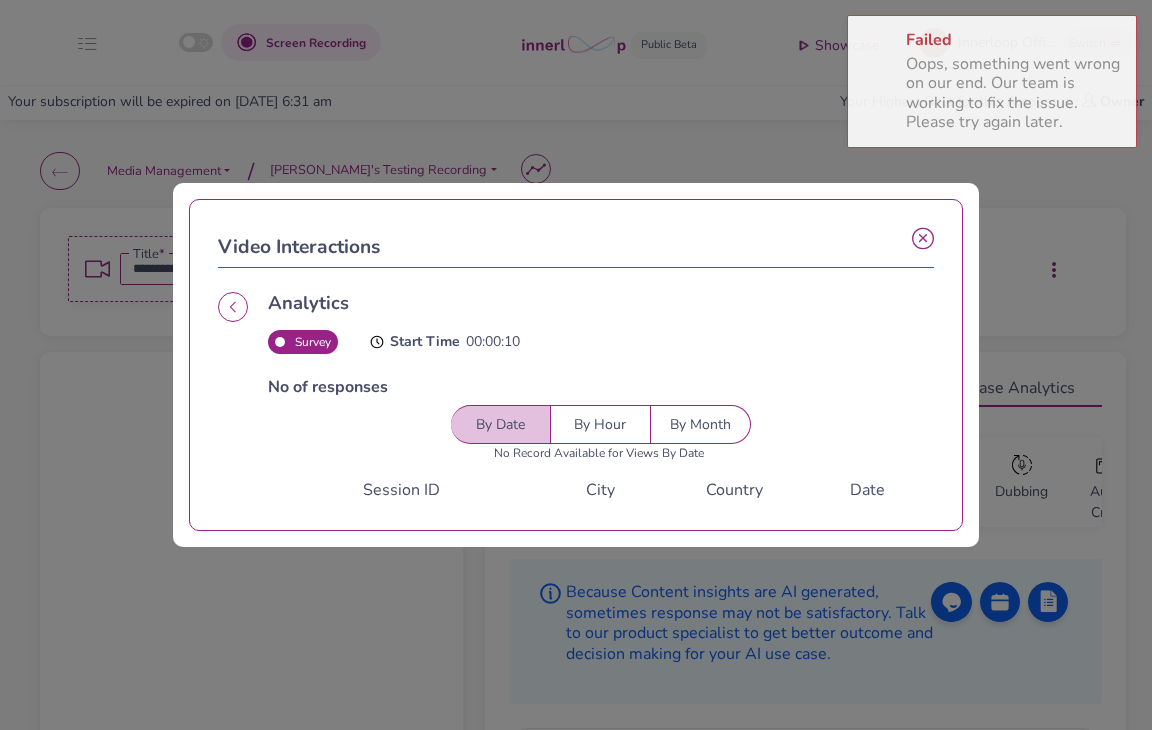 click at bounding box center (923, 239) 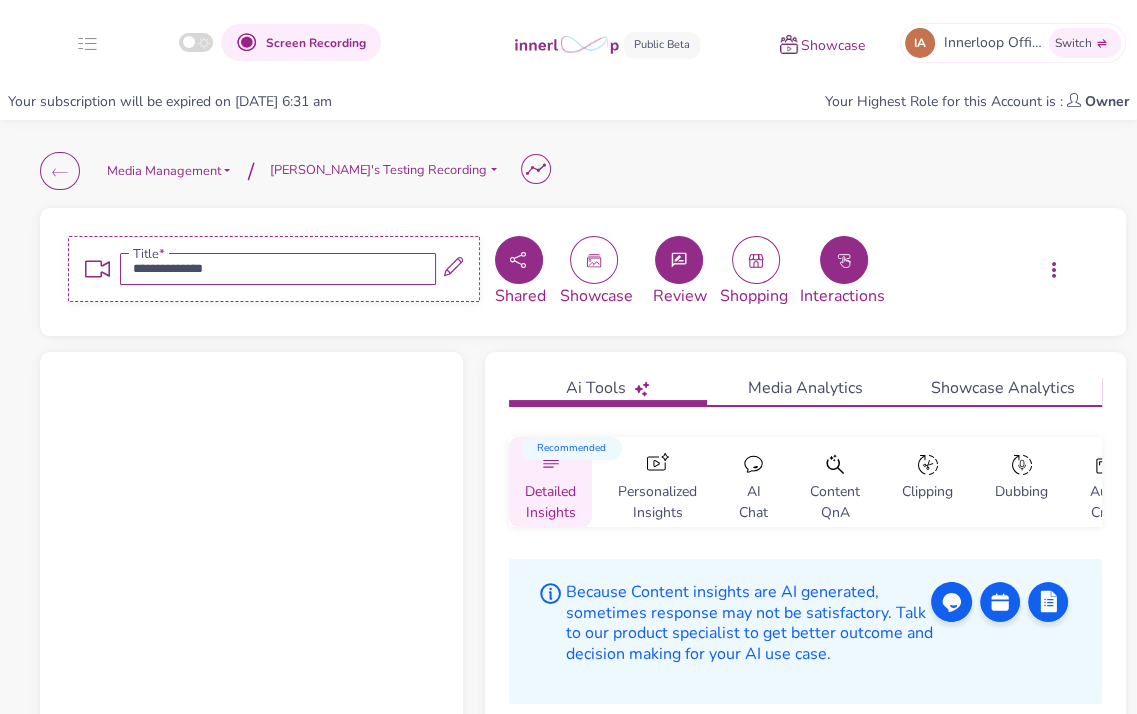 click at bounding box center (844, 260) 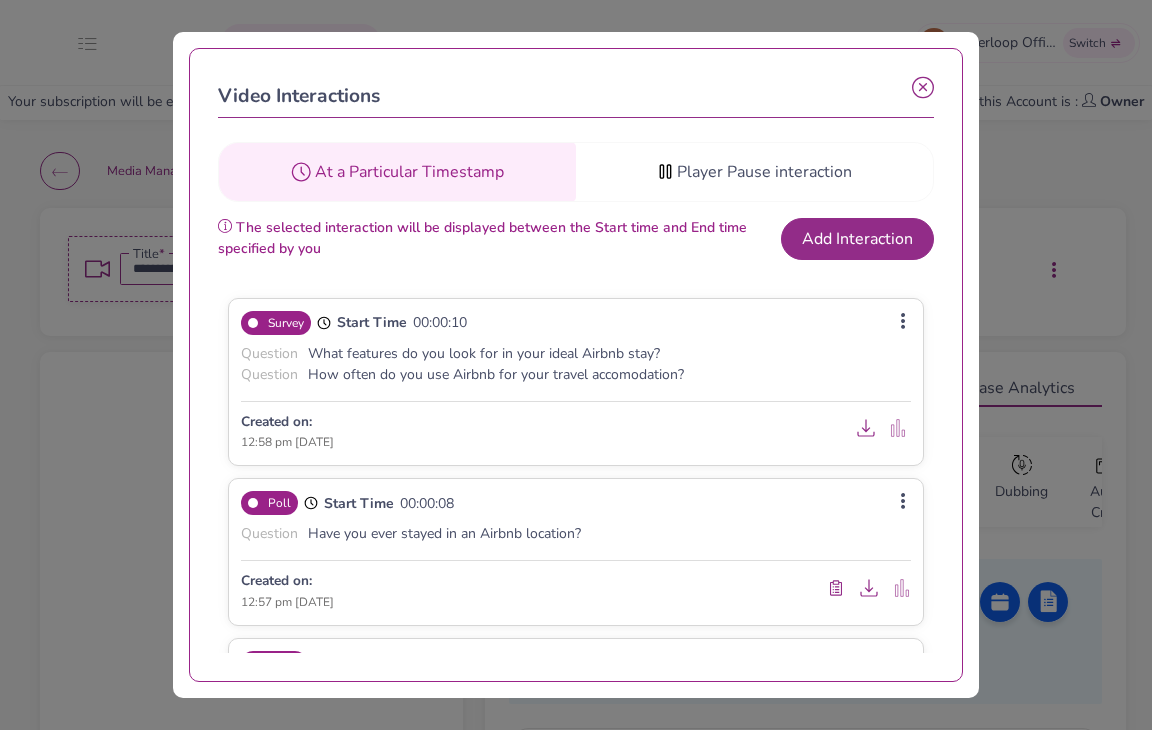 click 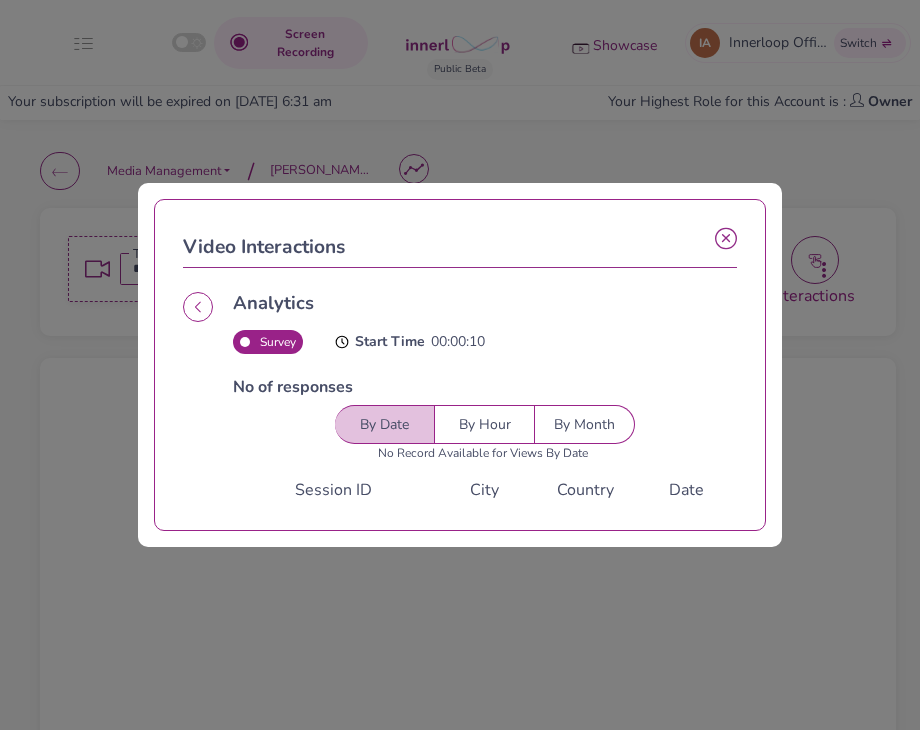 click 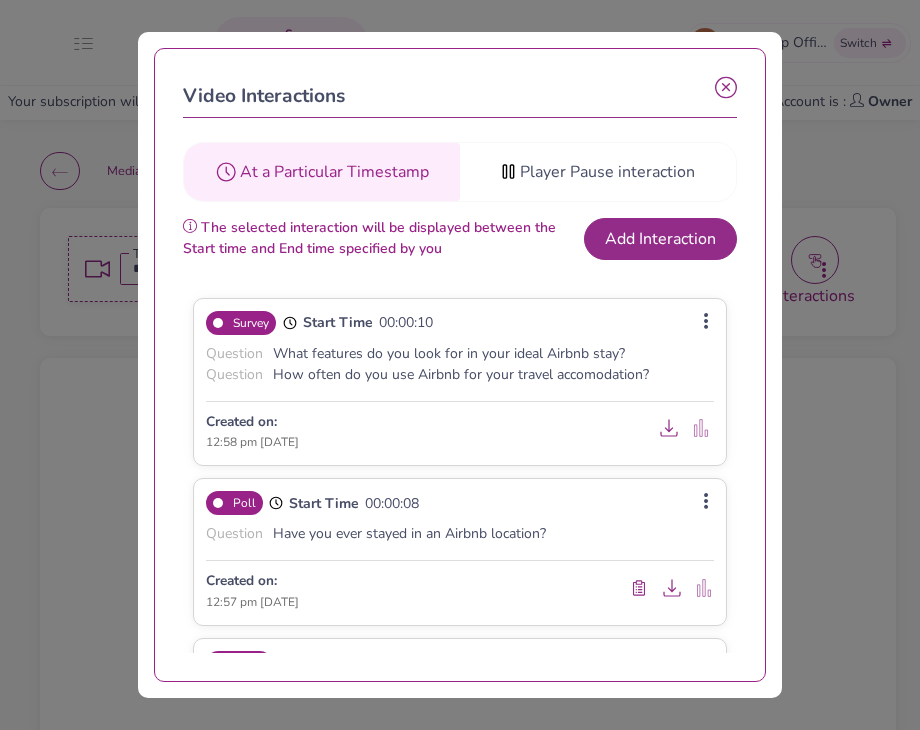 click 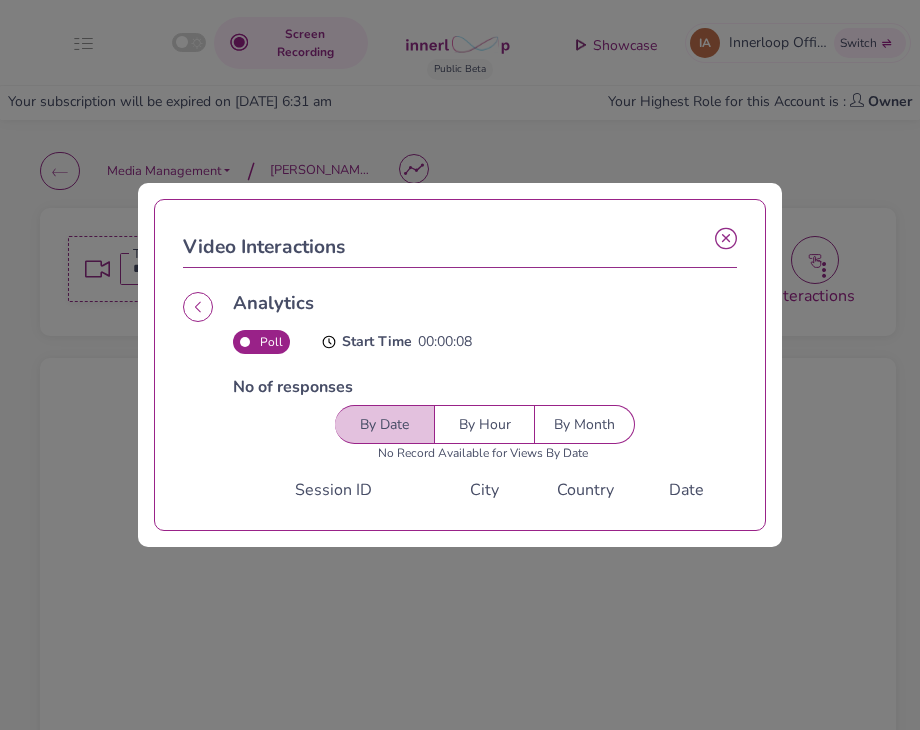 click at bounding box center [198, 307] 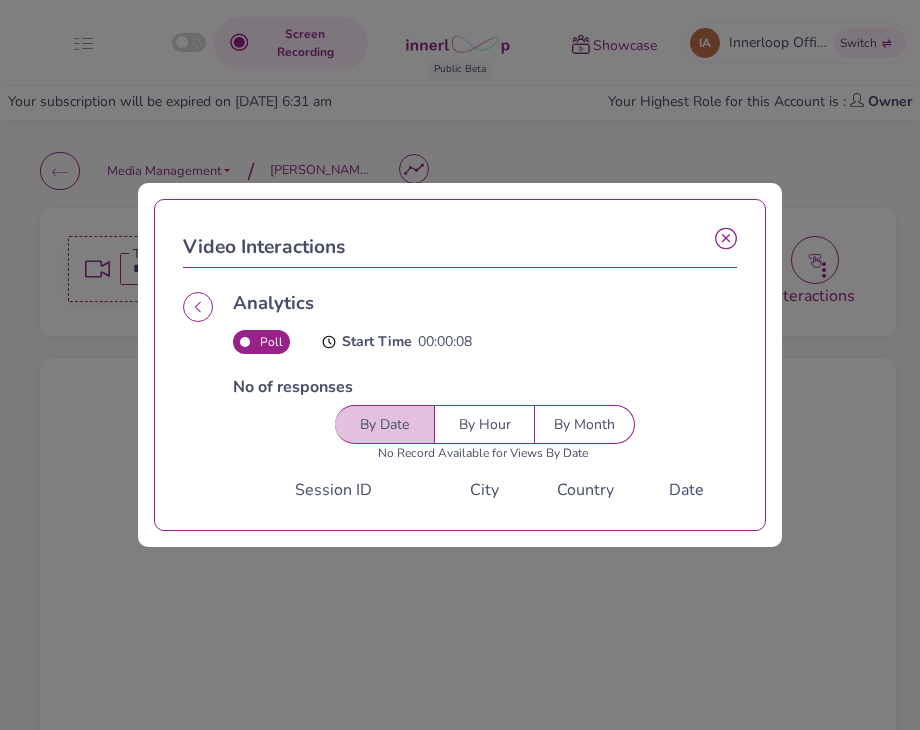 click 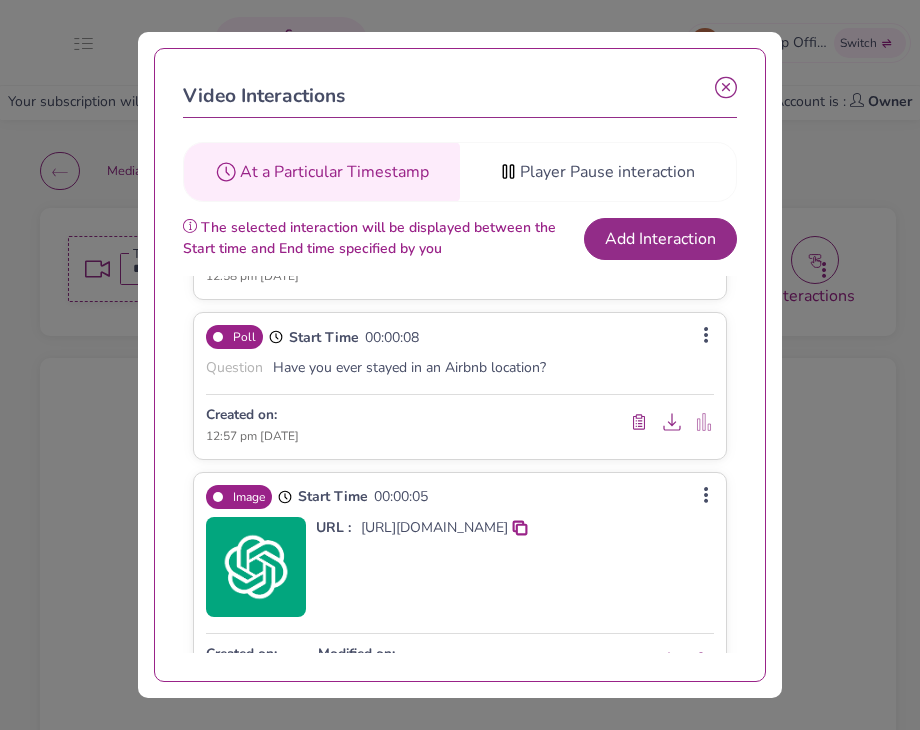 scroll, scrollTop: 200, scrollLeft: 0, axis: vertical 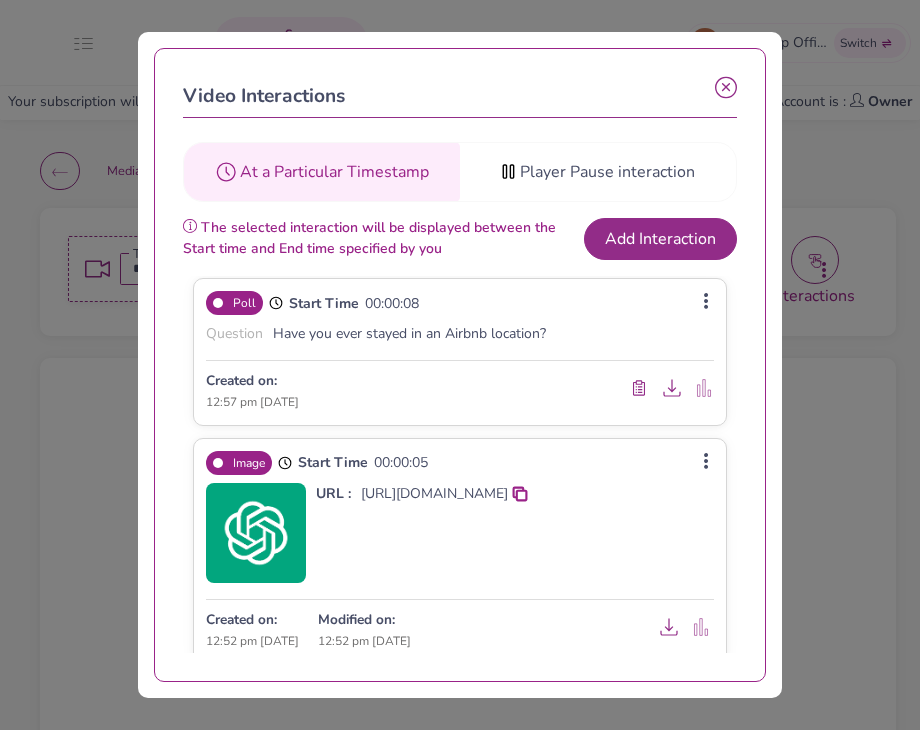 click 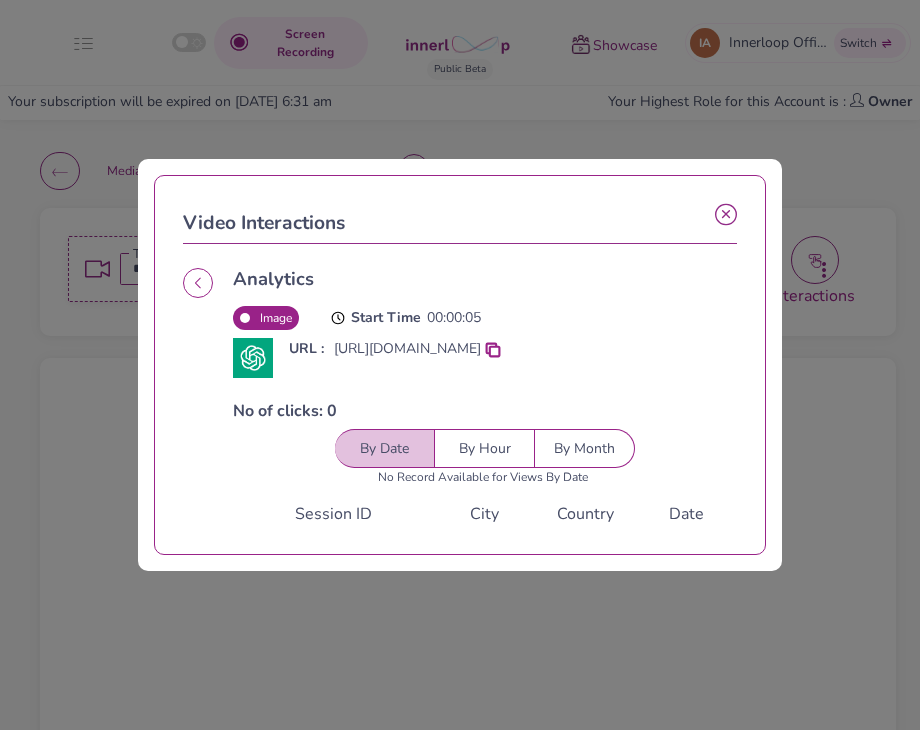 click 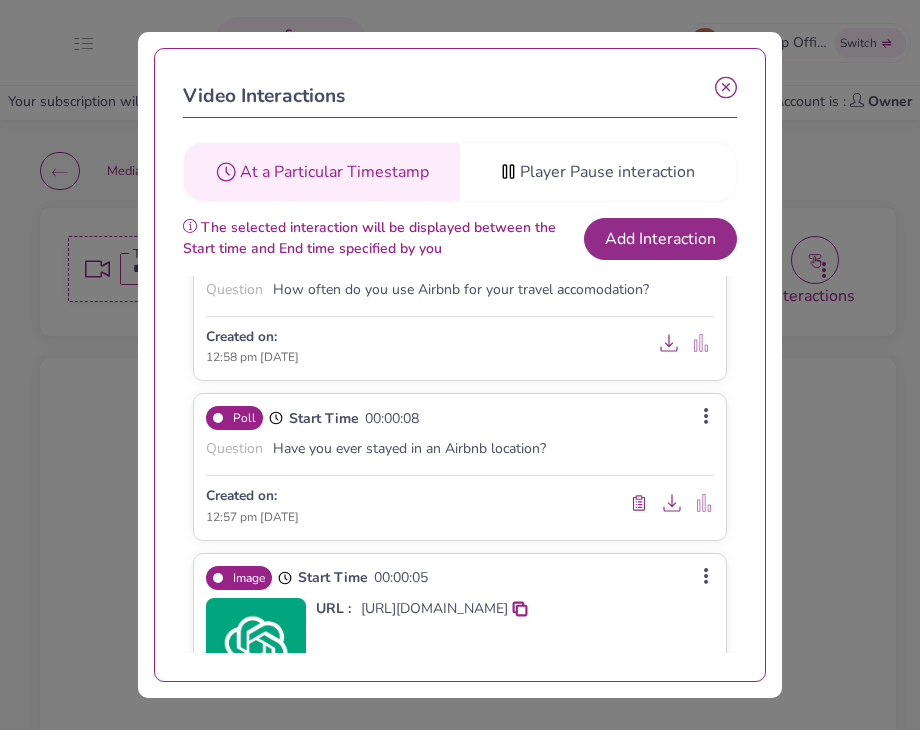 scroll, scrollTop: 0, scrollLeft: 0, axis: both 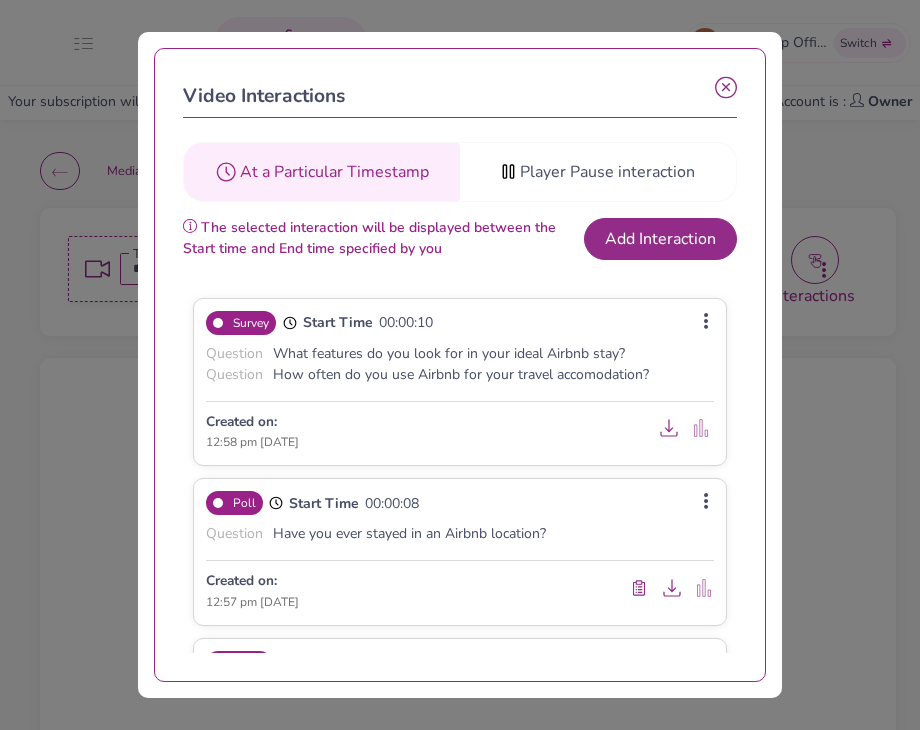 click 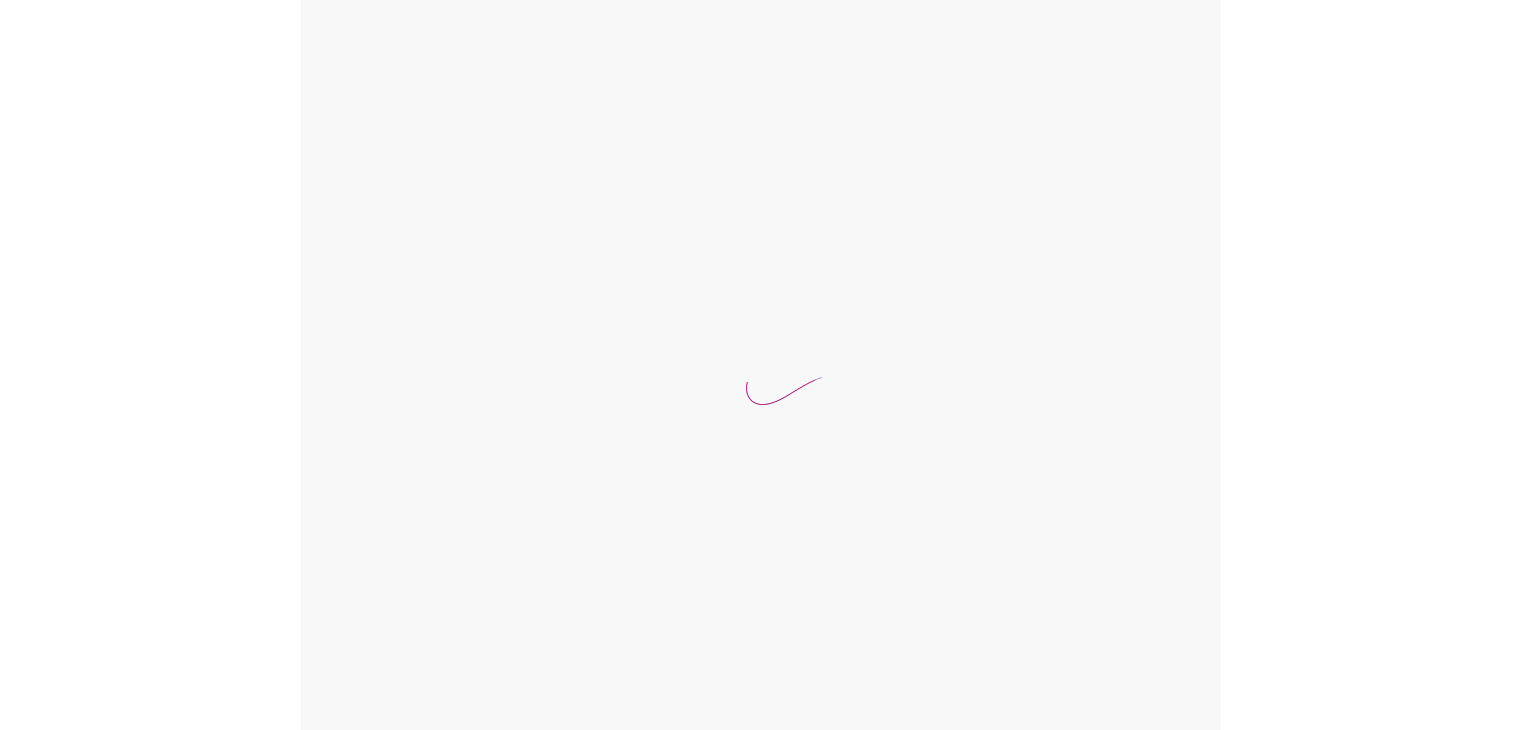 scroll, scrollTop: 0, scrollLeft: 0, axis: both 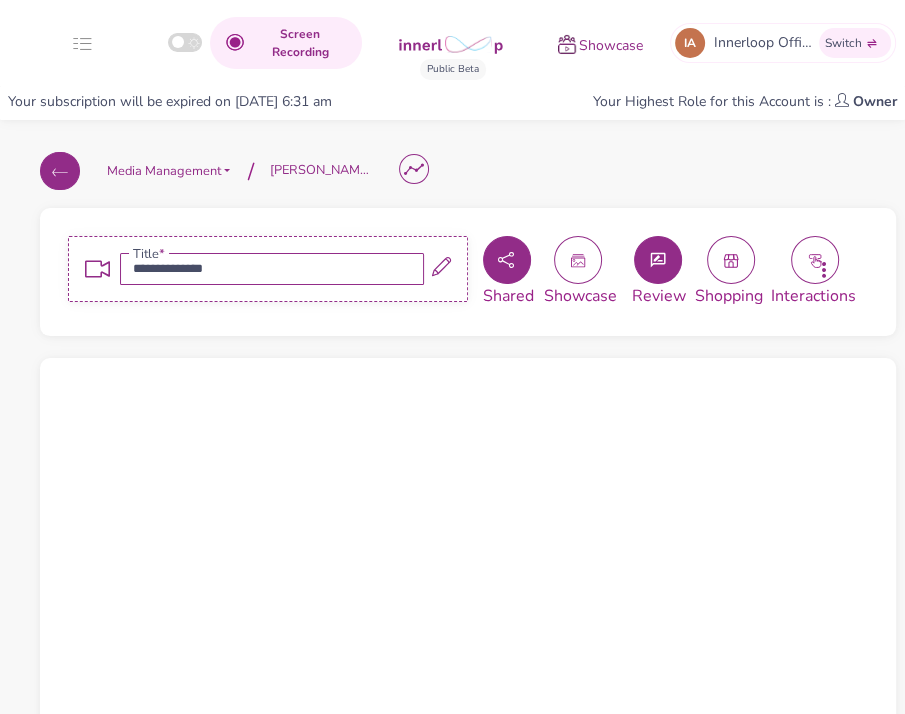 click at bounding box center (60, 173) 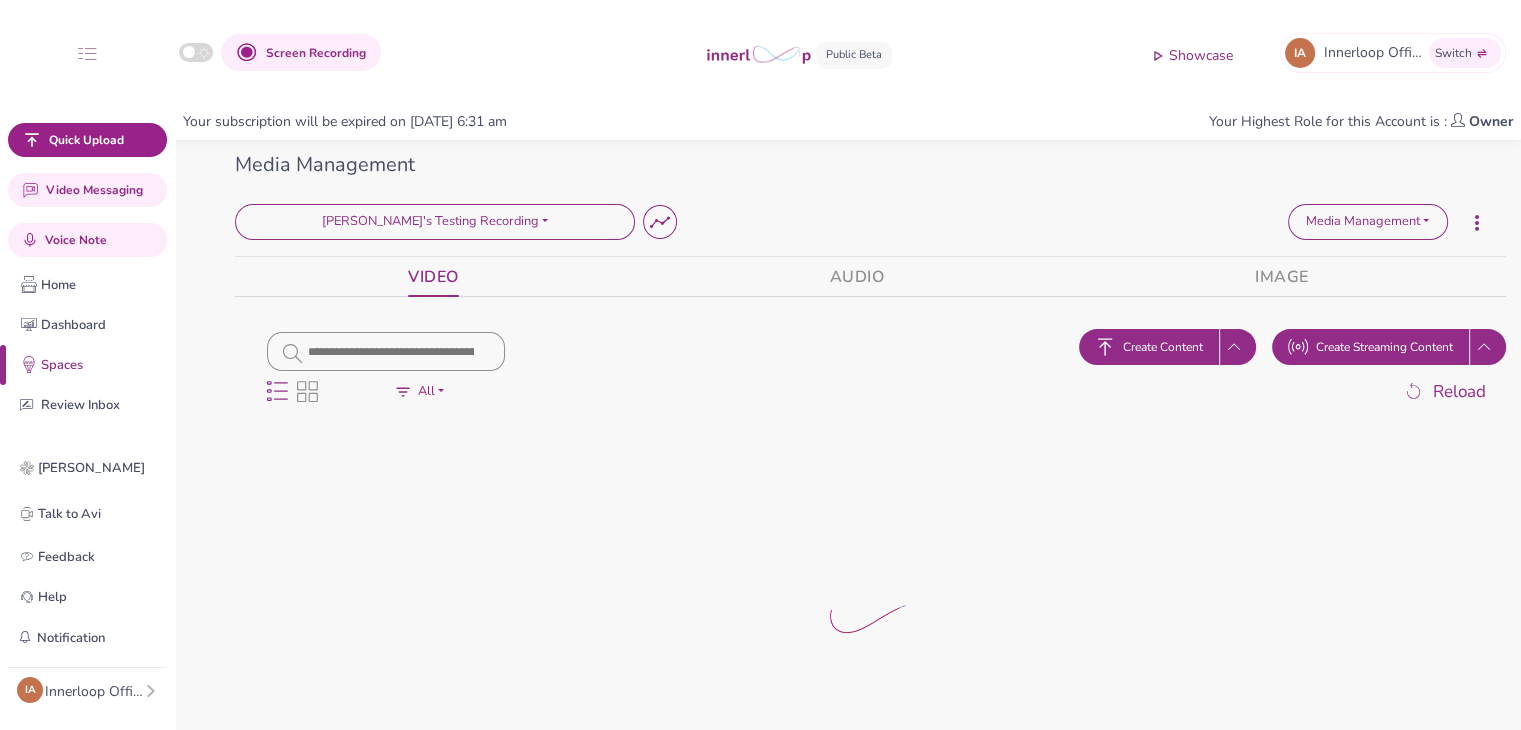 click on "Create Content" at bounding box center (1163, 347) 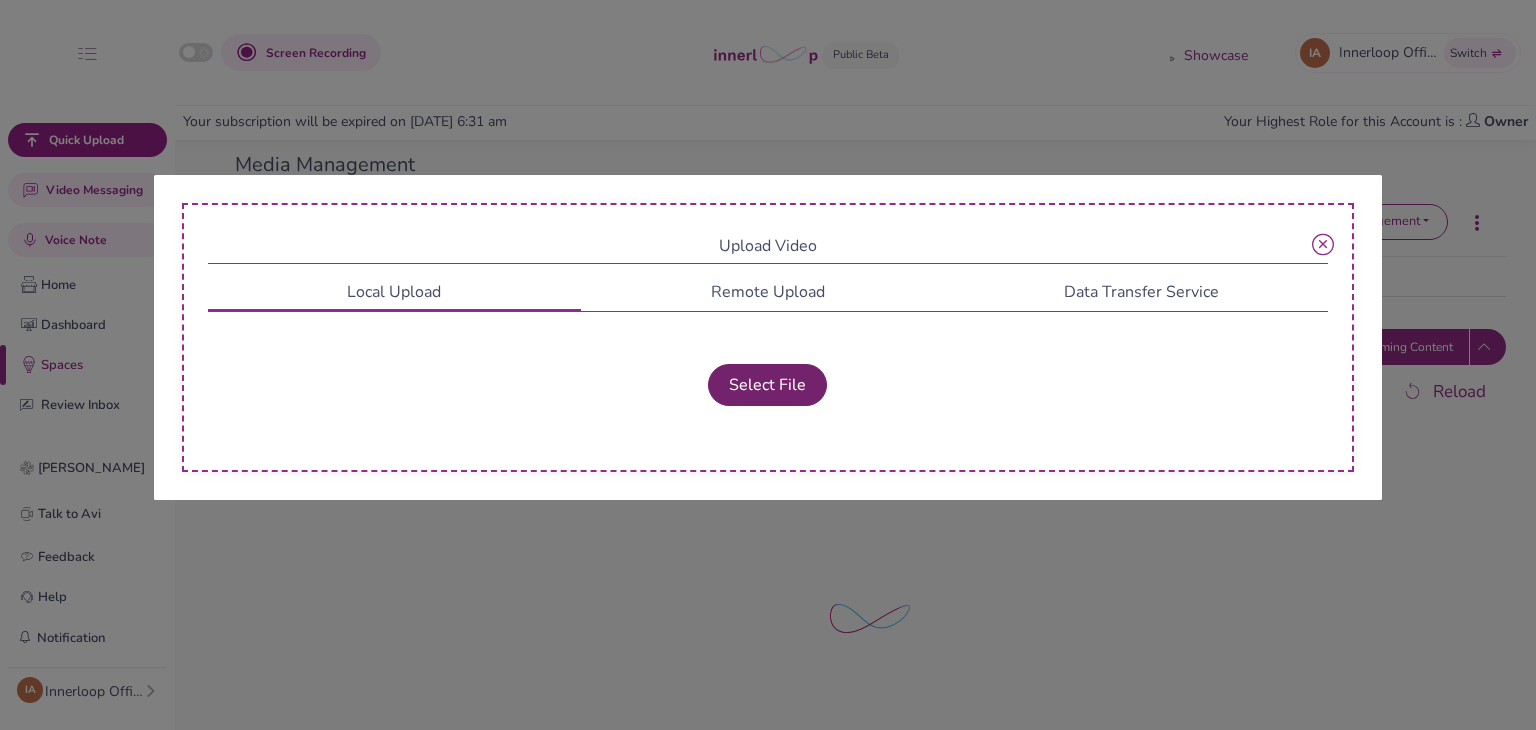 click on "Select File" at bounding box center (767, 385) 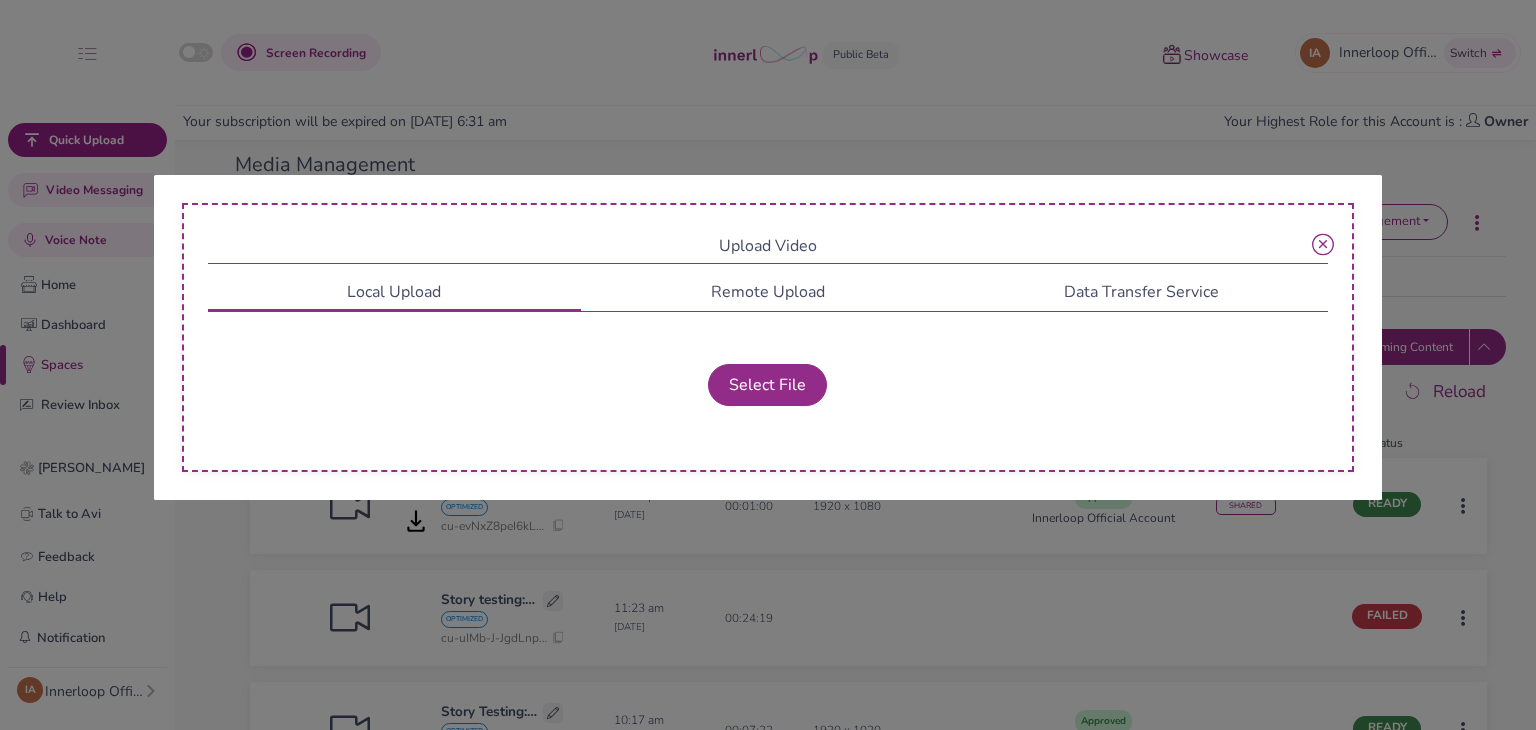 click at bounding box center (1323, 244) 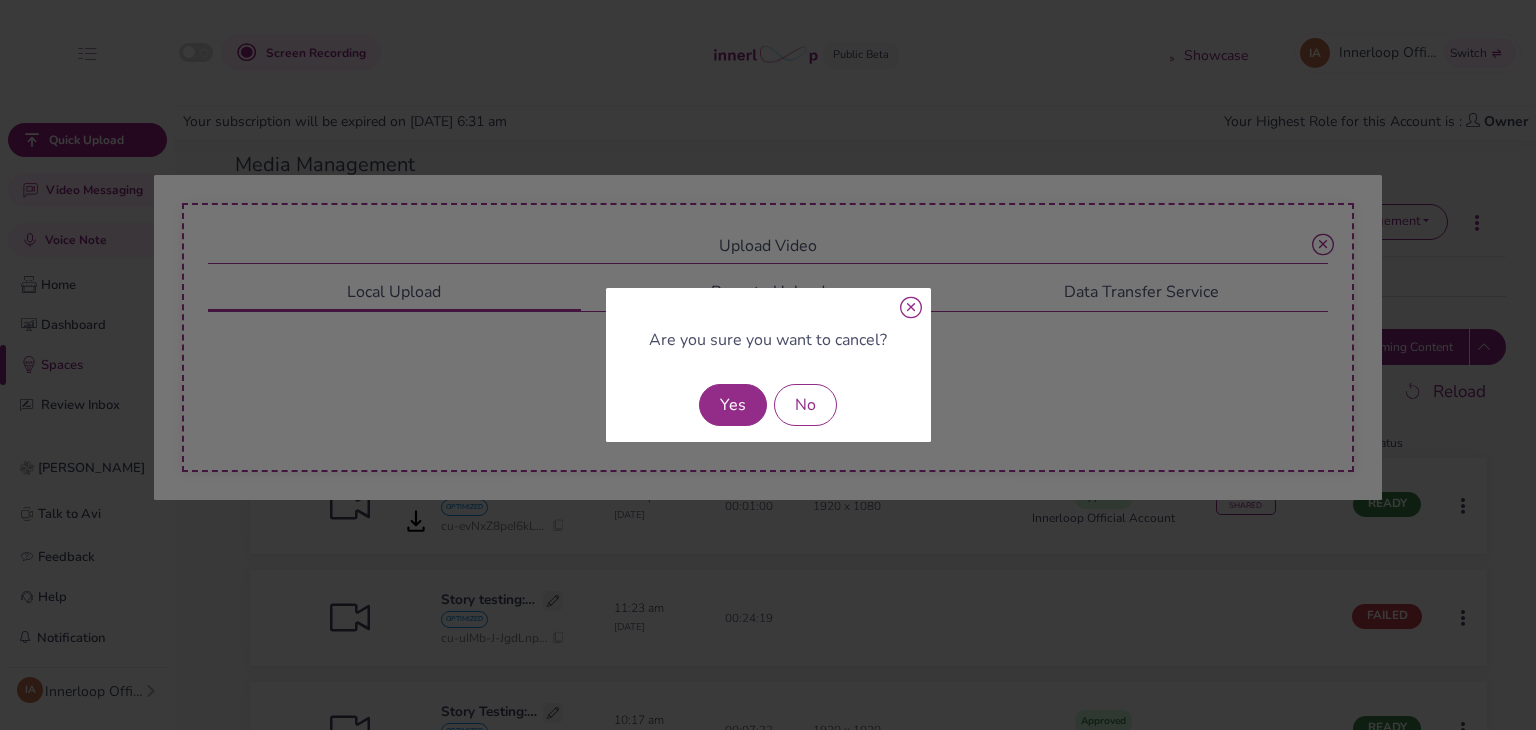 click on "Yes No" at bounding box center (768, 405) 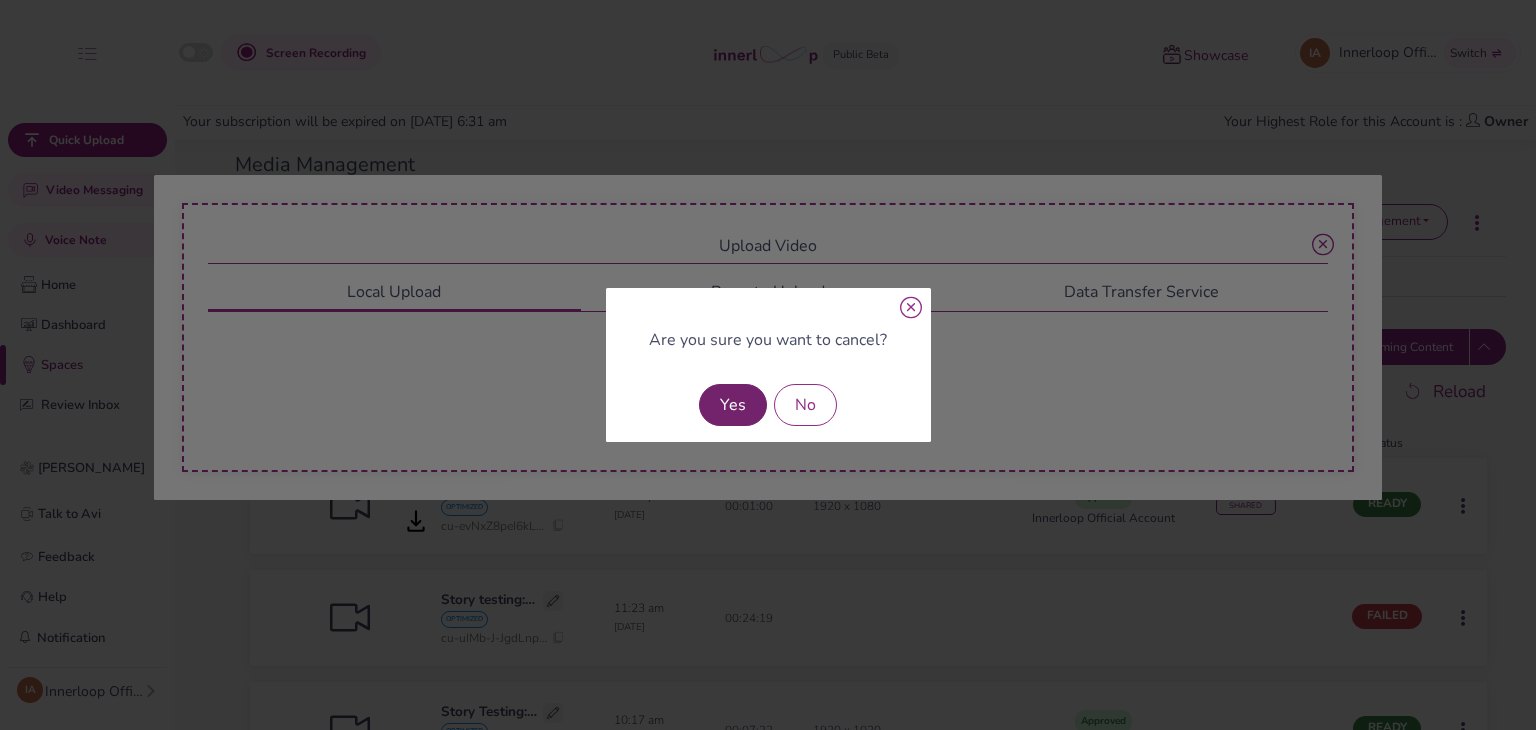 click on "Yes" at bounding box center (733, 405) 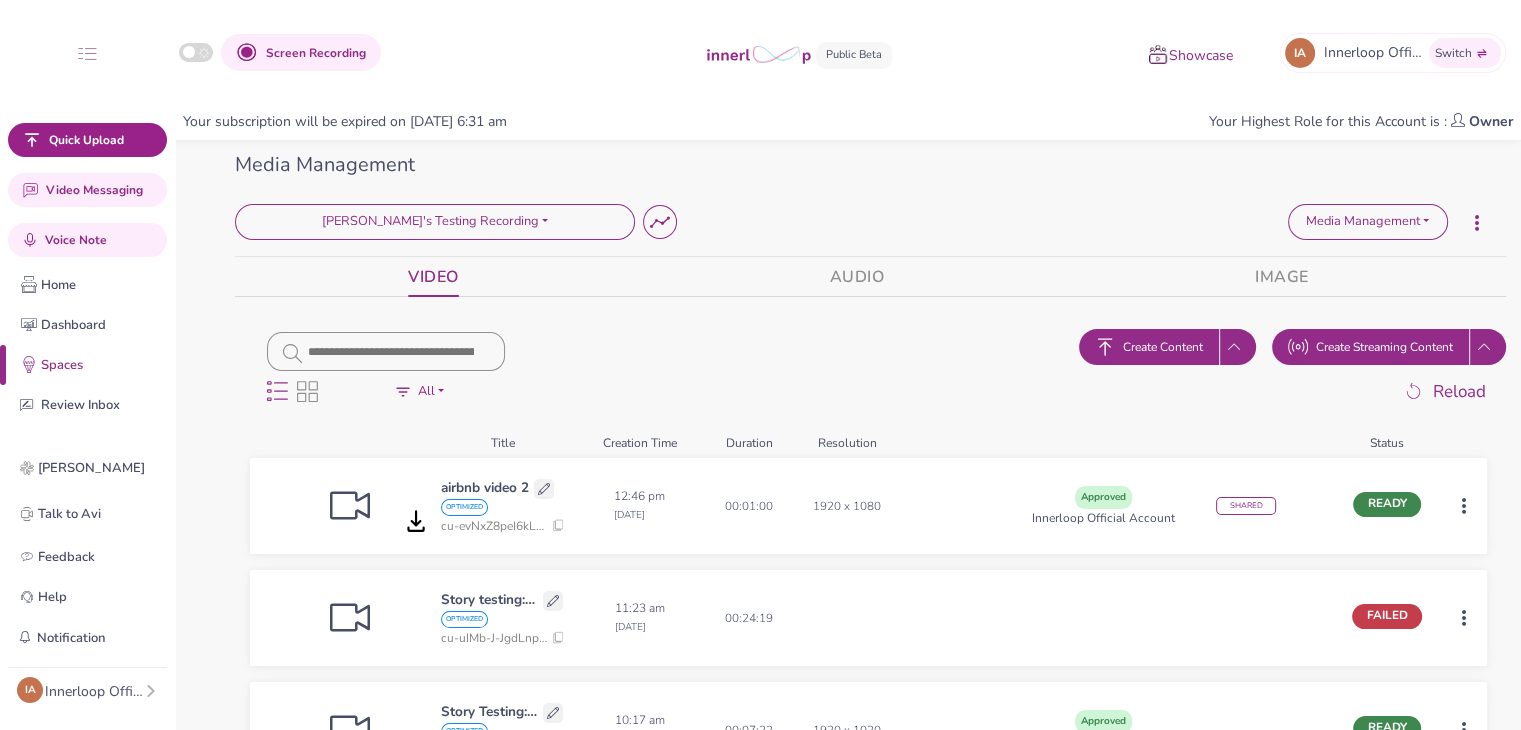 click at bounding box center (1298, 347) 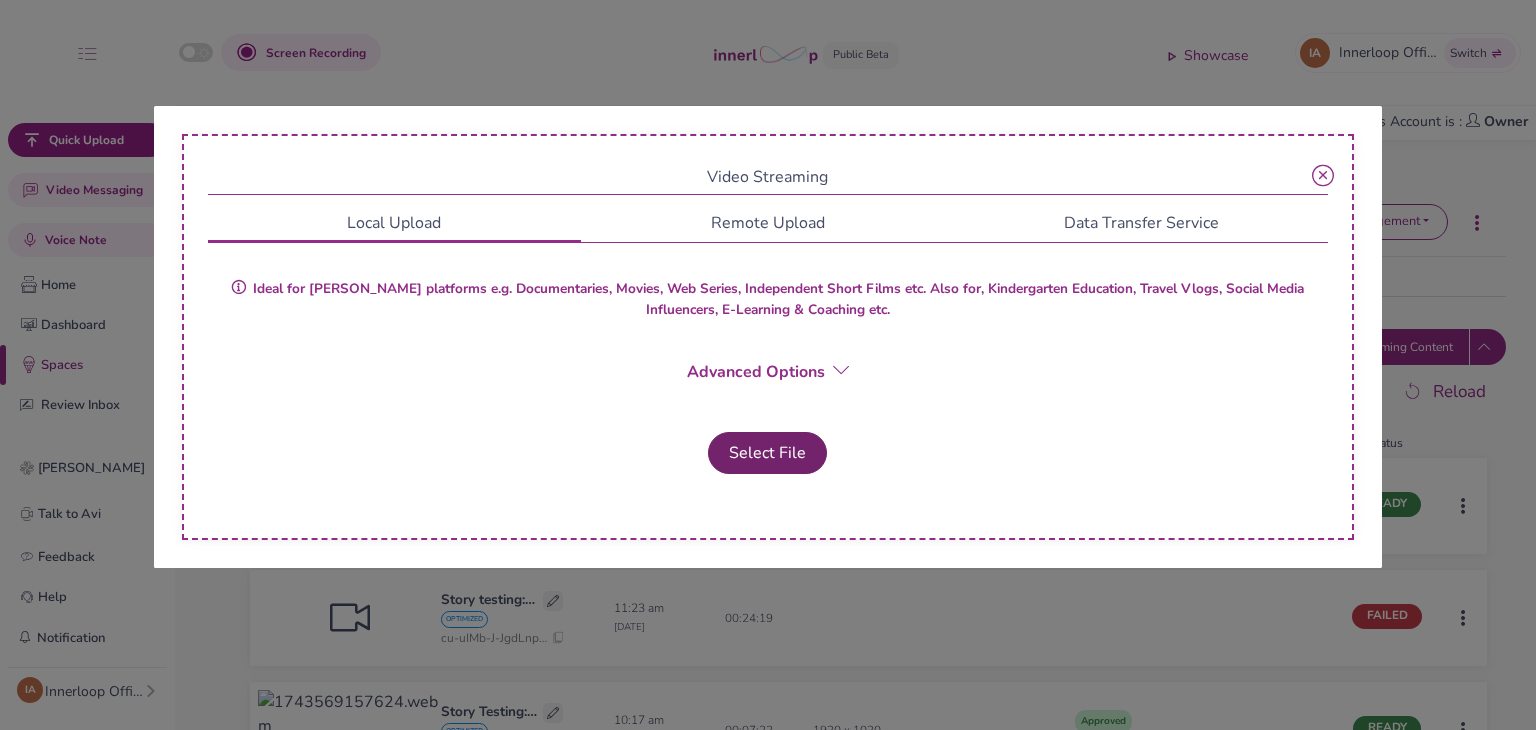 click on "Select File" at bounding box center (767, 453) 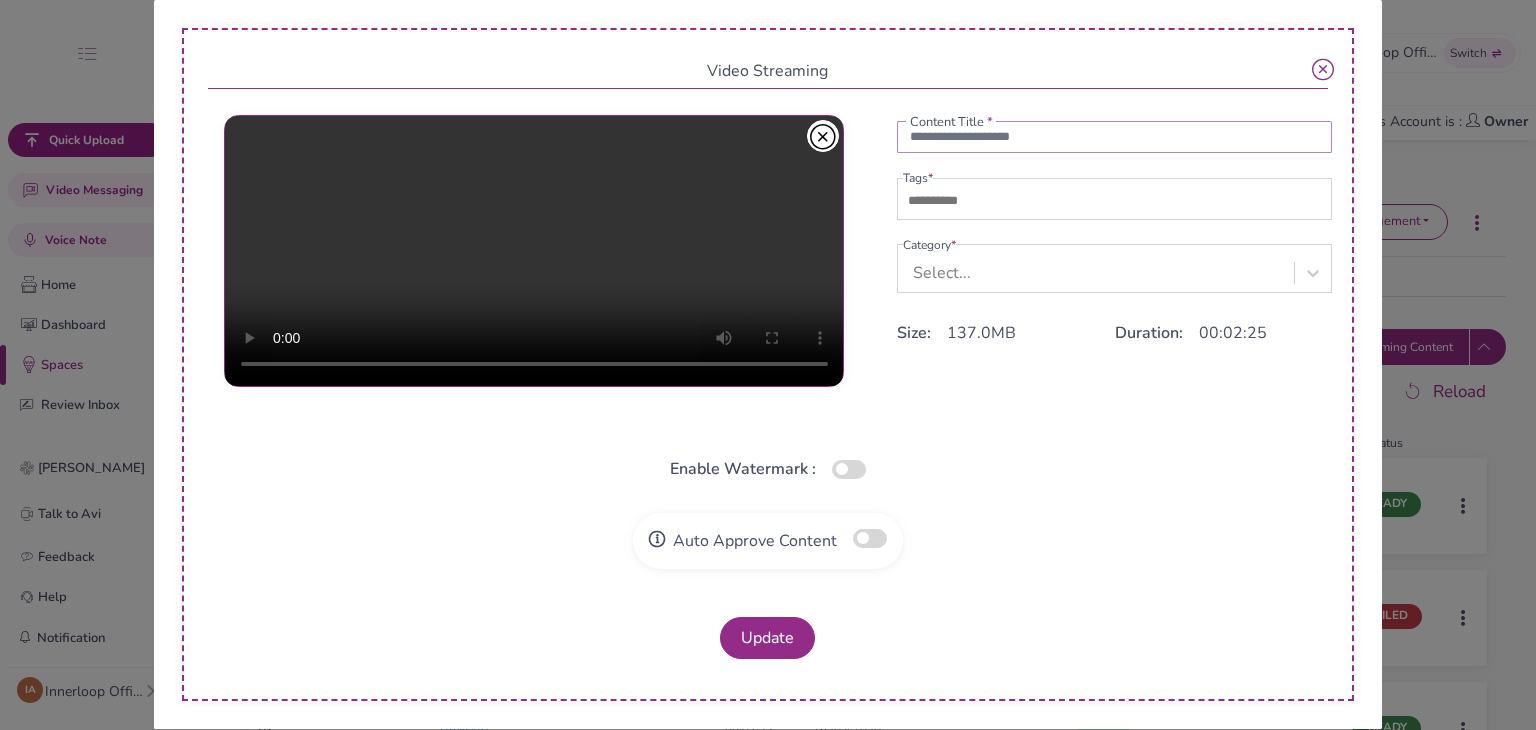 click at bounding box center [1115, 137] 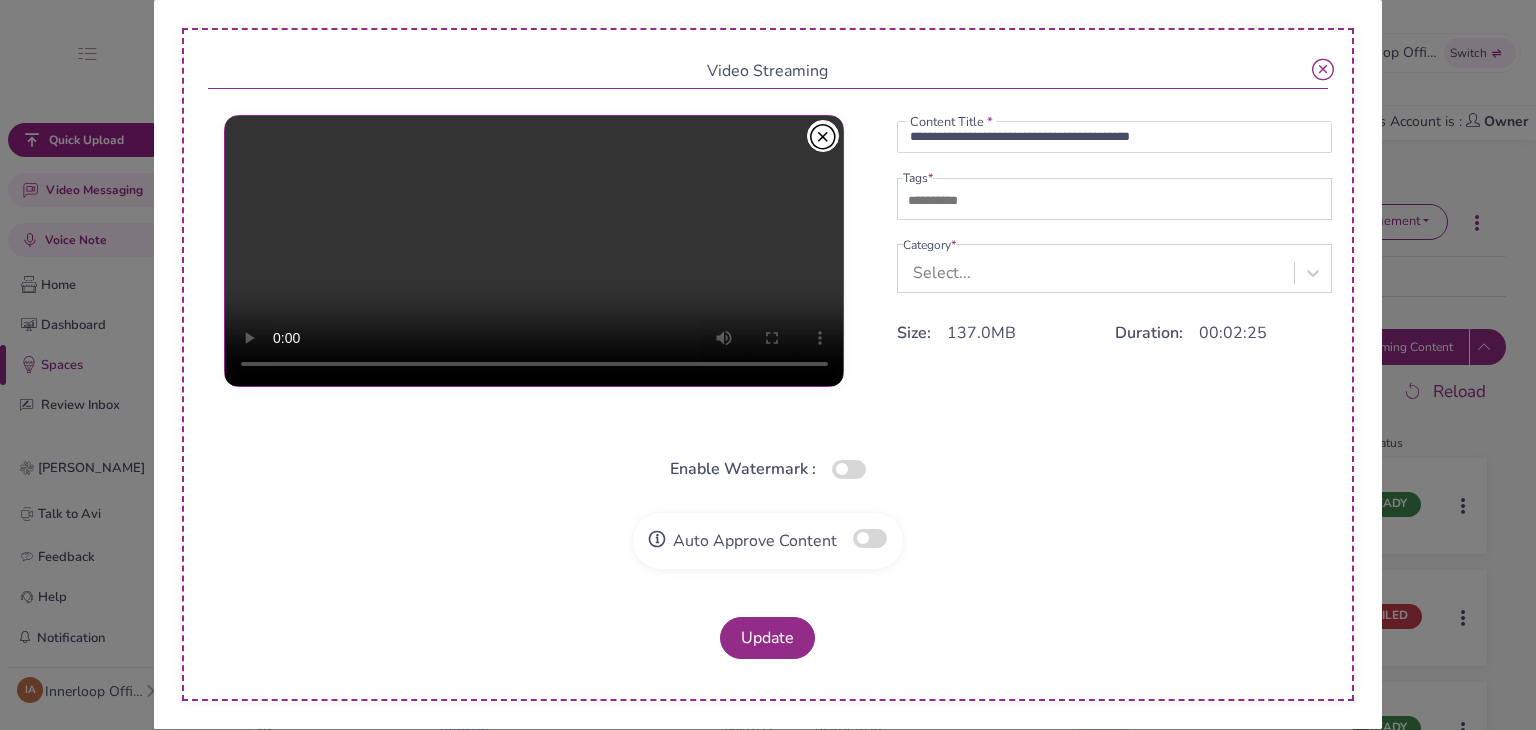 click on "**********" at bounding box center [1115, 145] 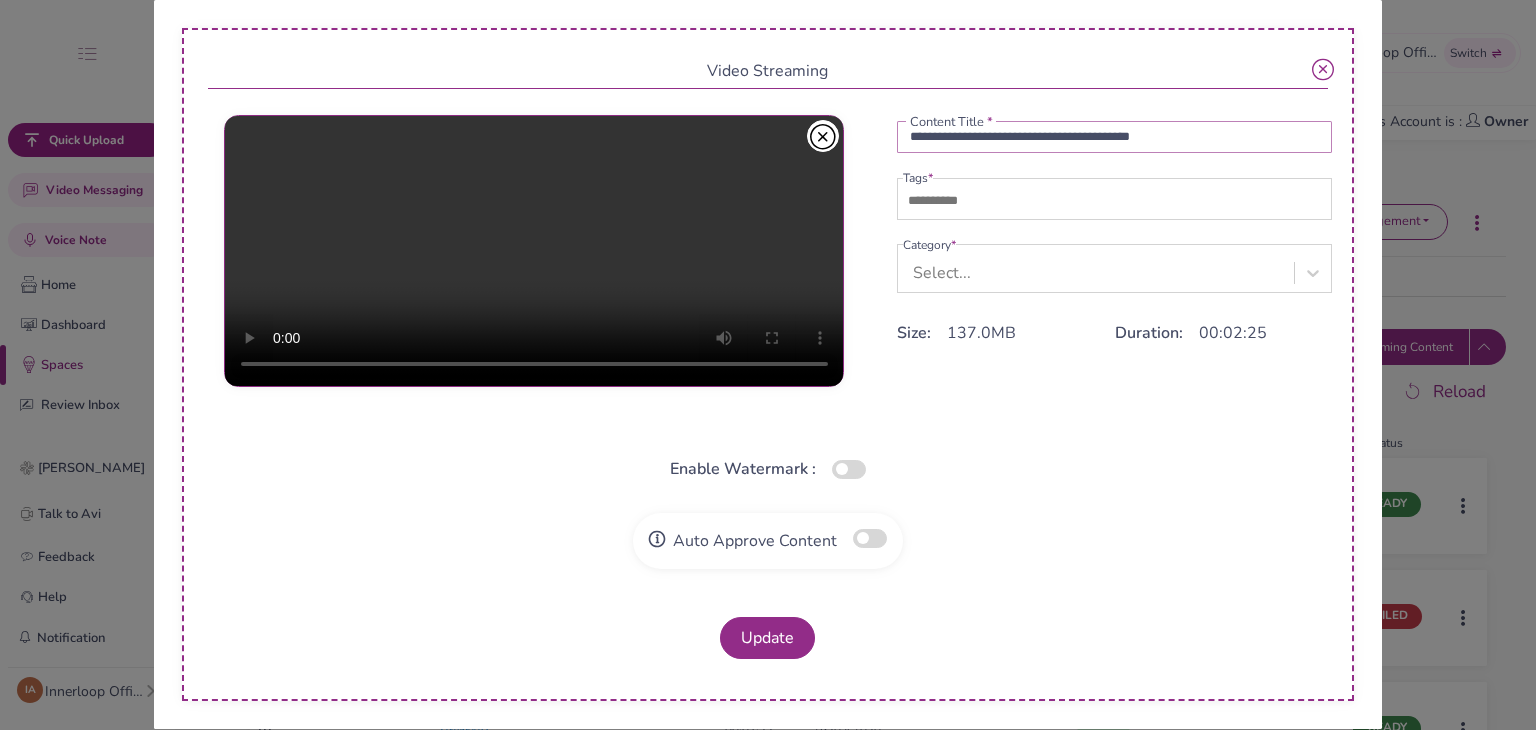 drag, startPoint x: 1166, startPoint y: 133, endPoint x: 1100, endPoint y: 150, distance: 68.154236 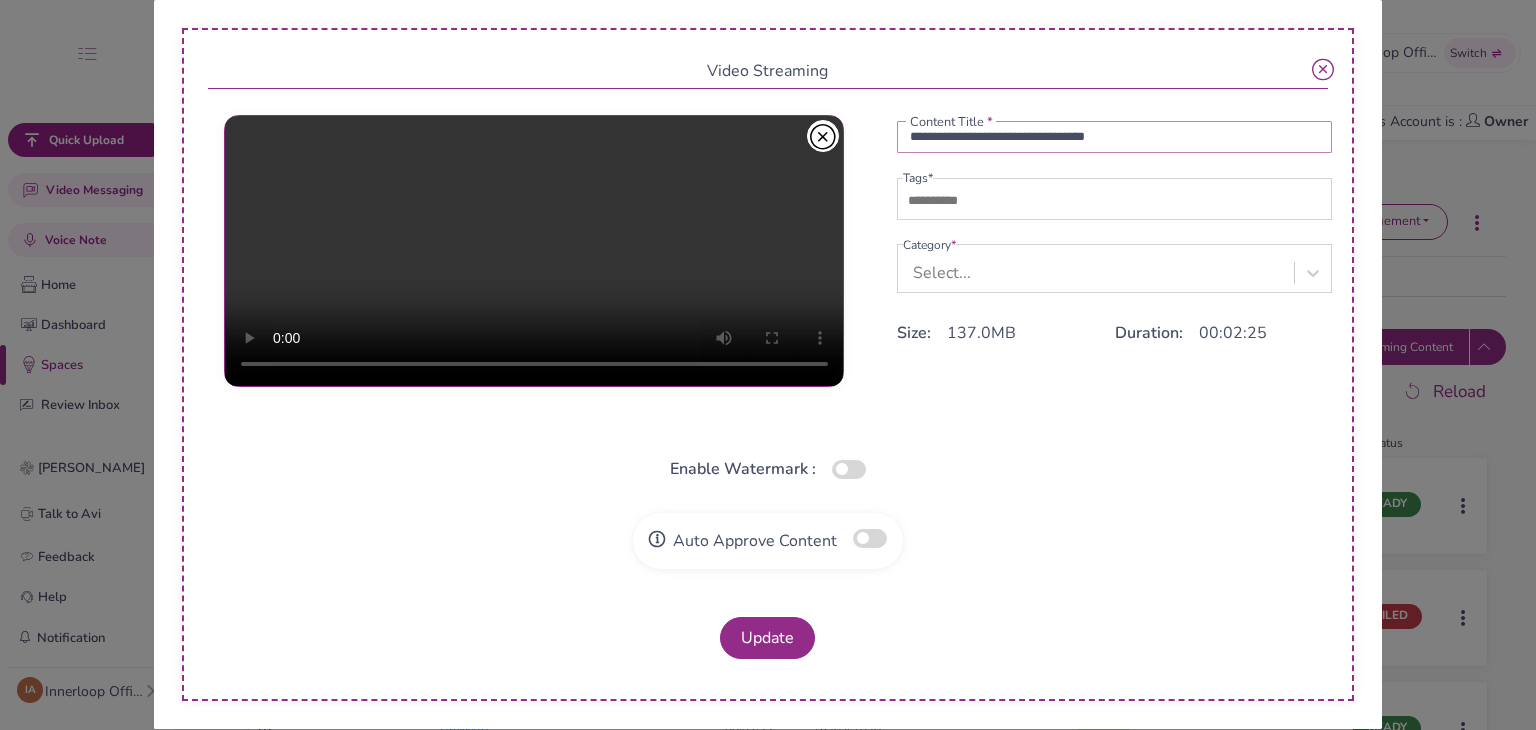 type on "**********" 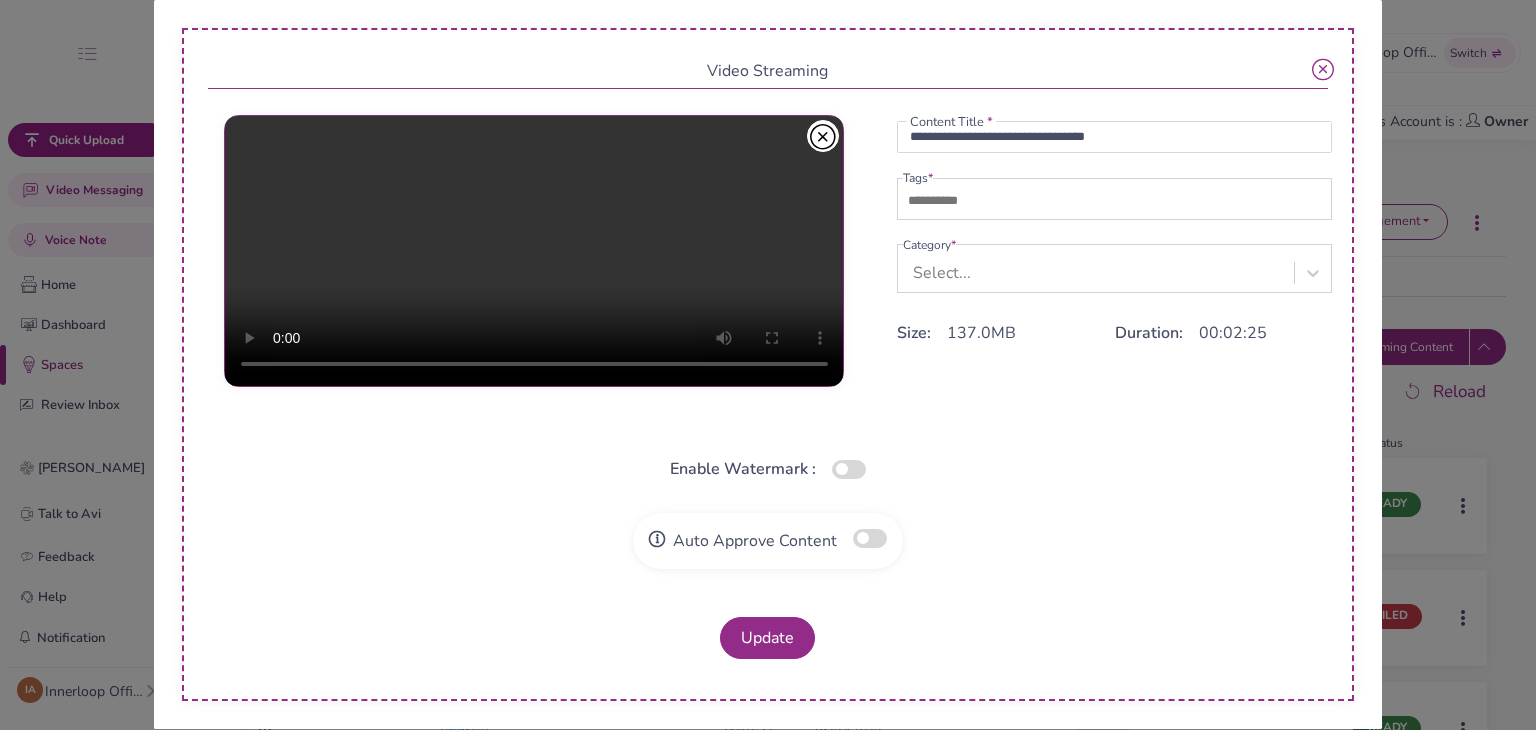click at bounding box center [1117, 203] 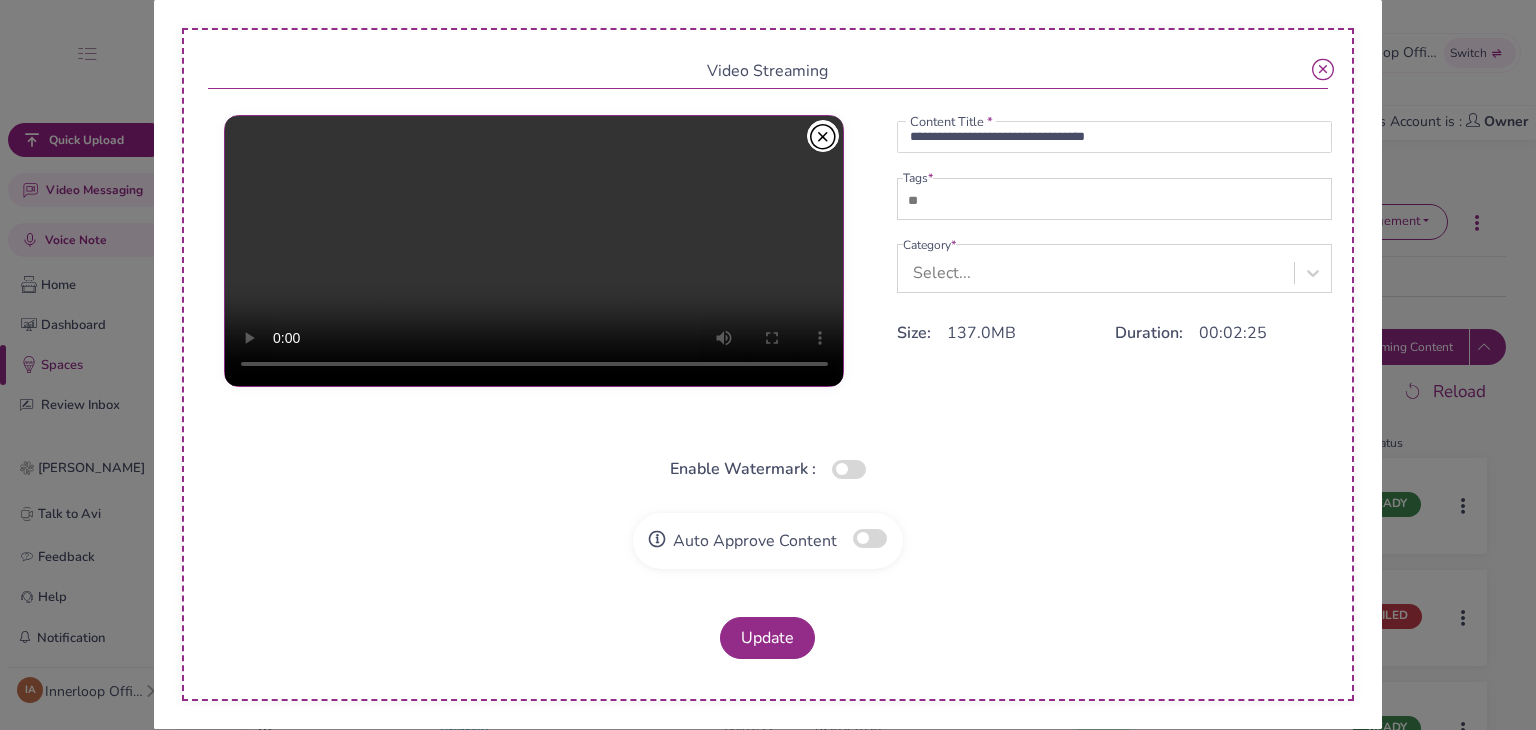 type on "*" 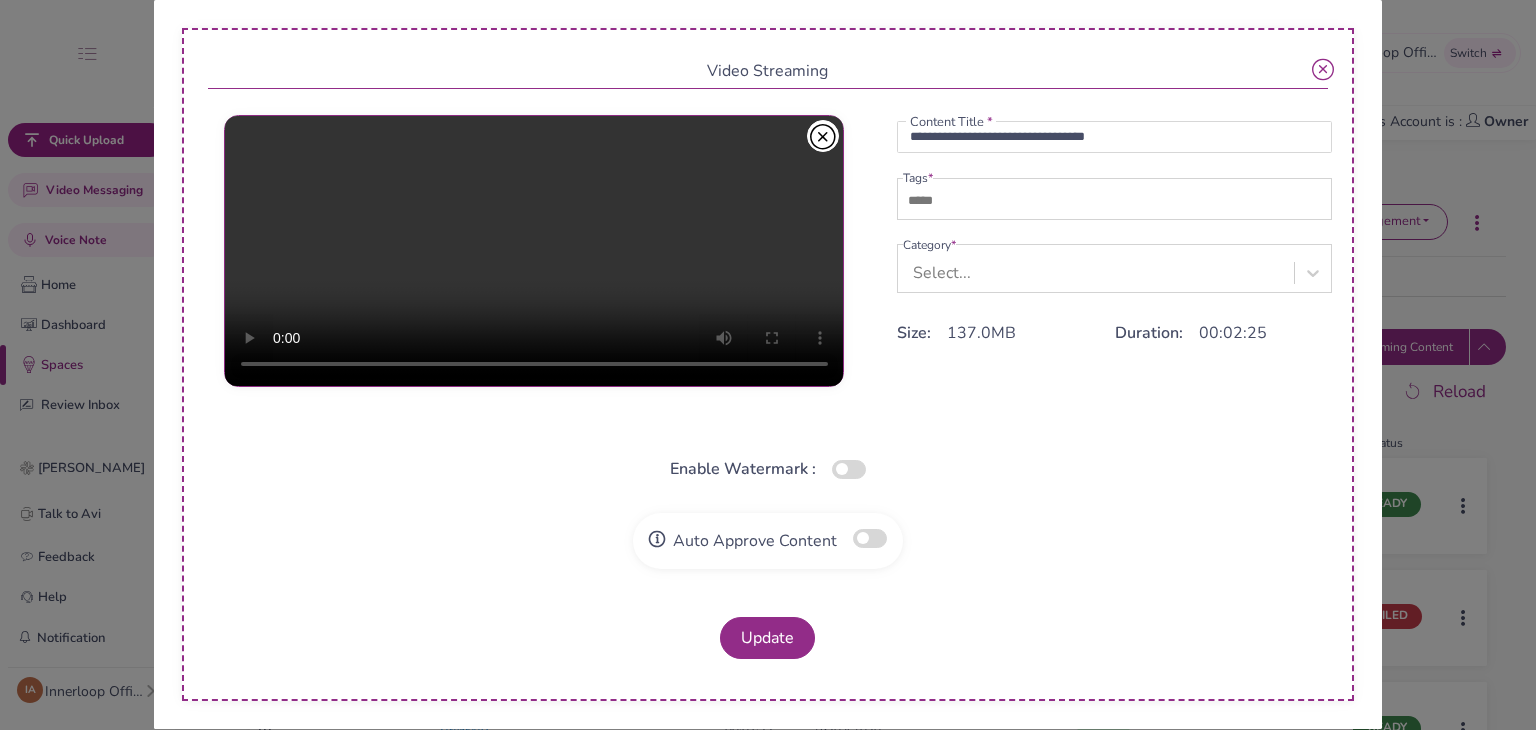 type on "*****" 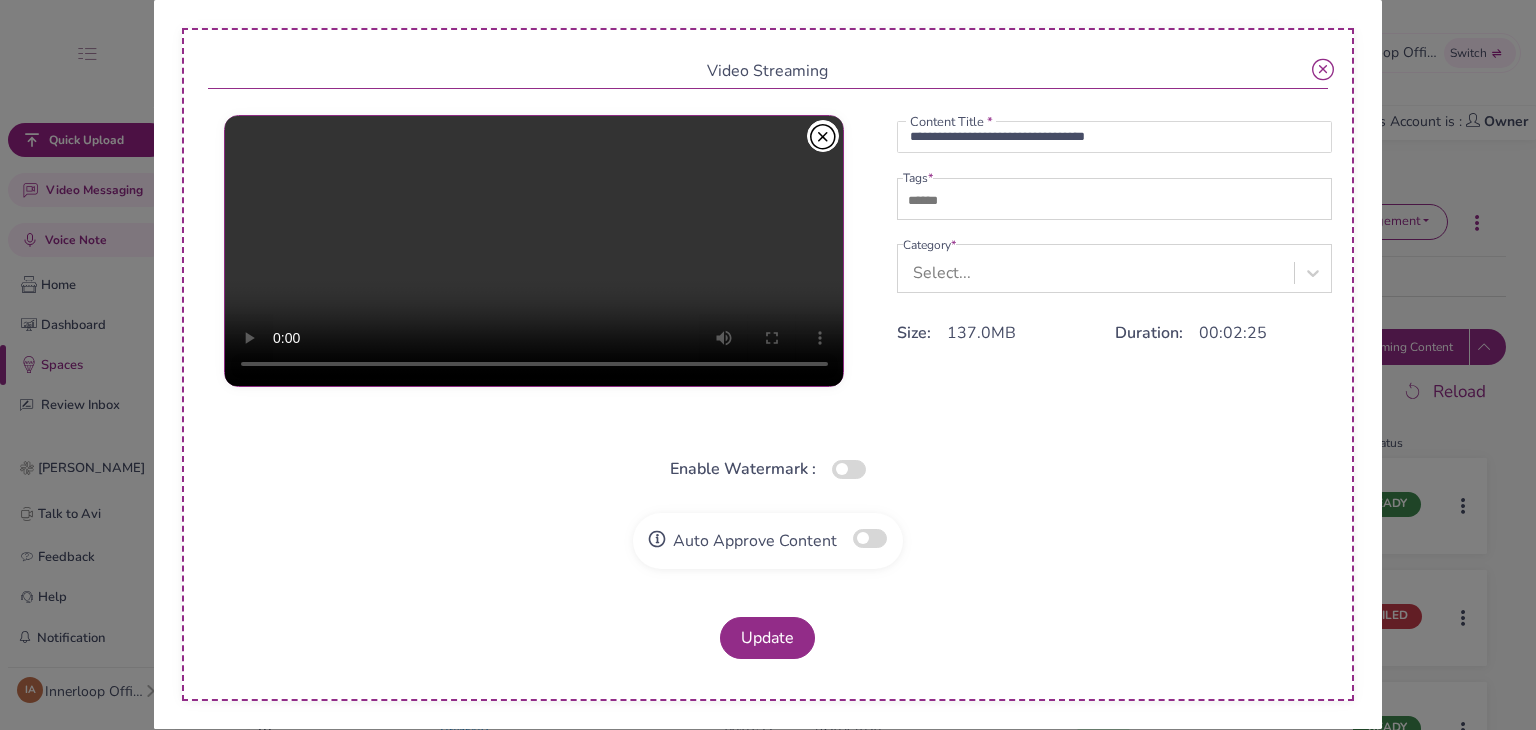 type 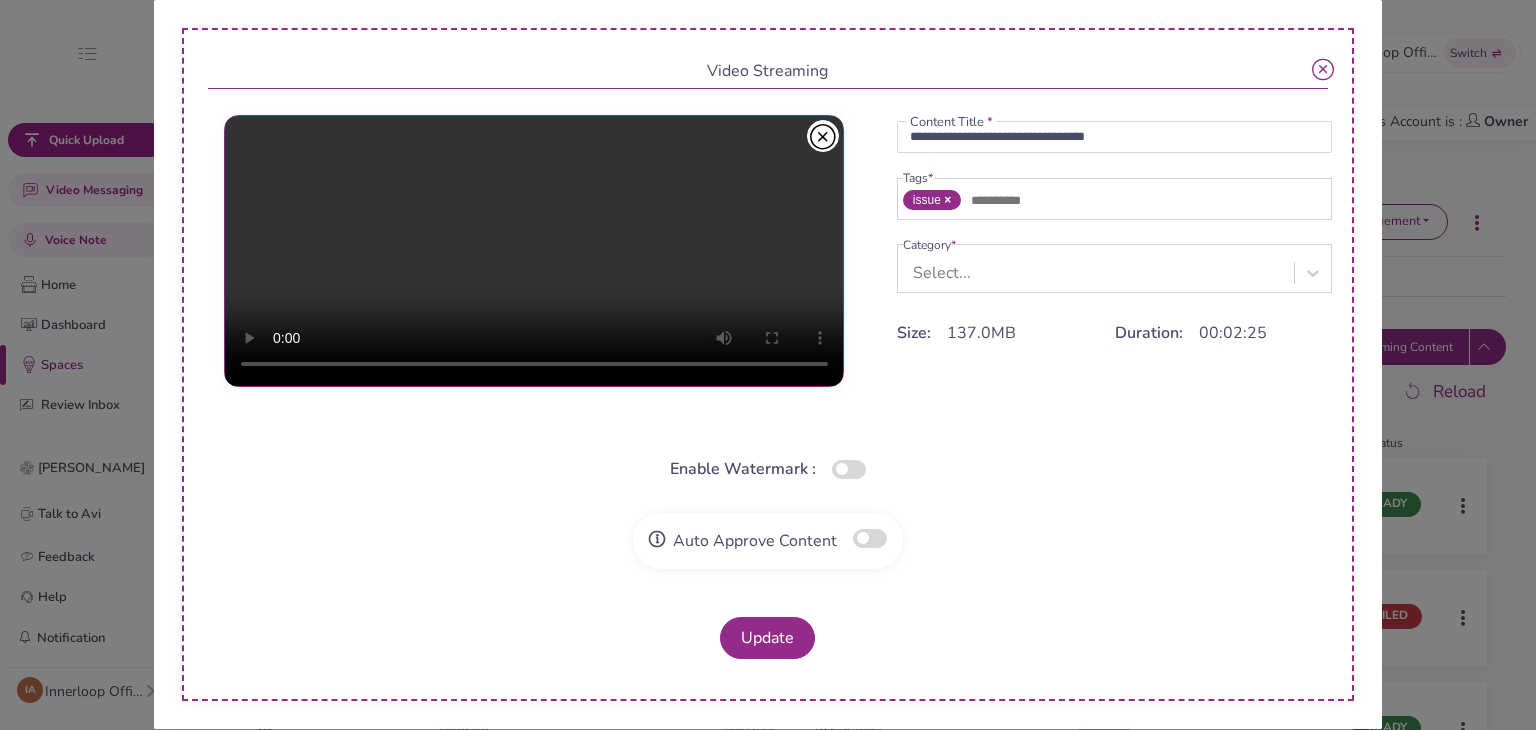 click on "Select..." at bounding box center (1099, 272) 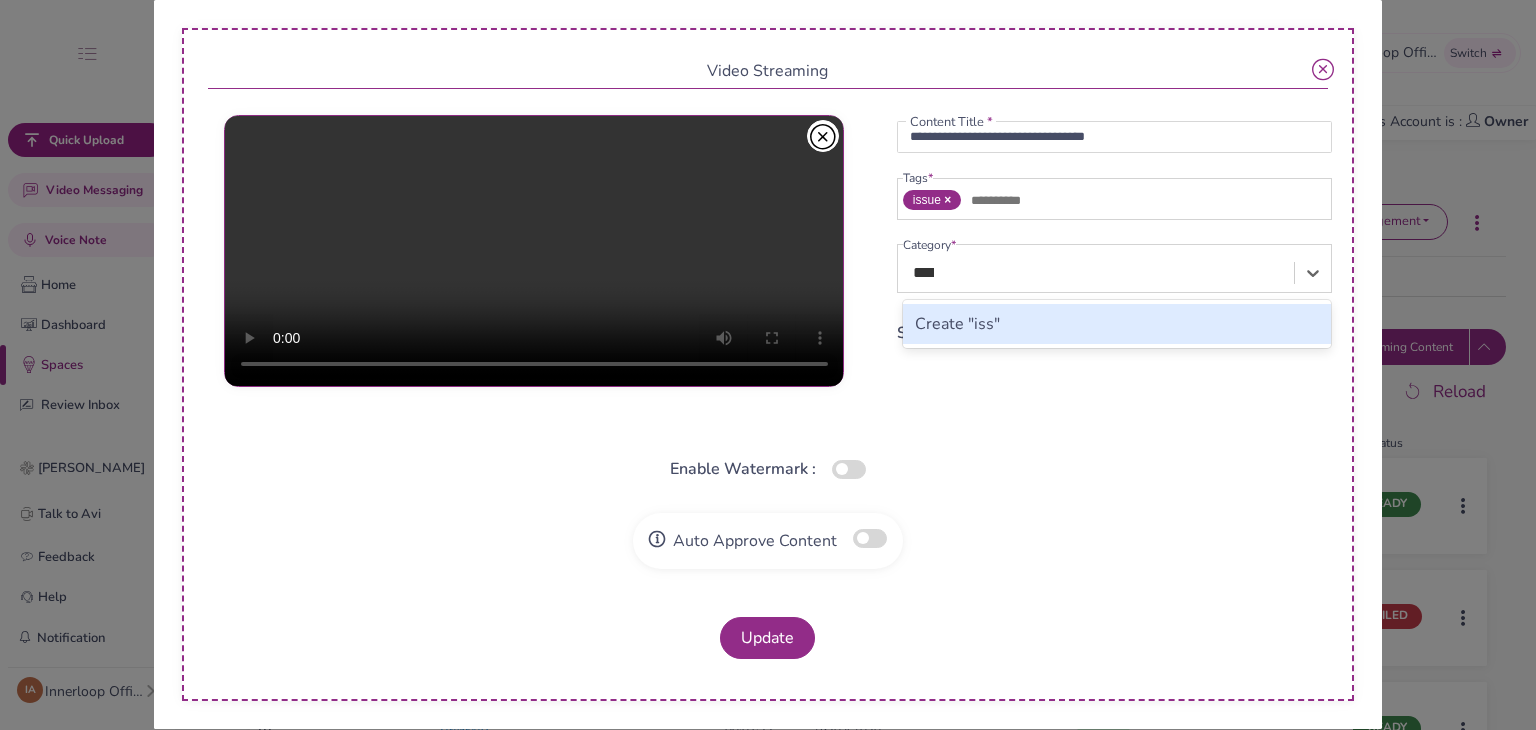 type on "*****" 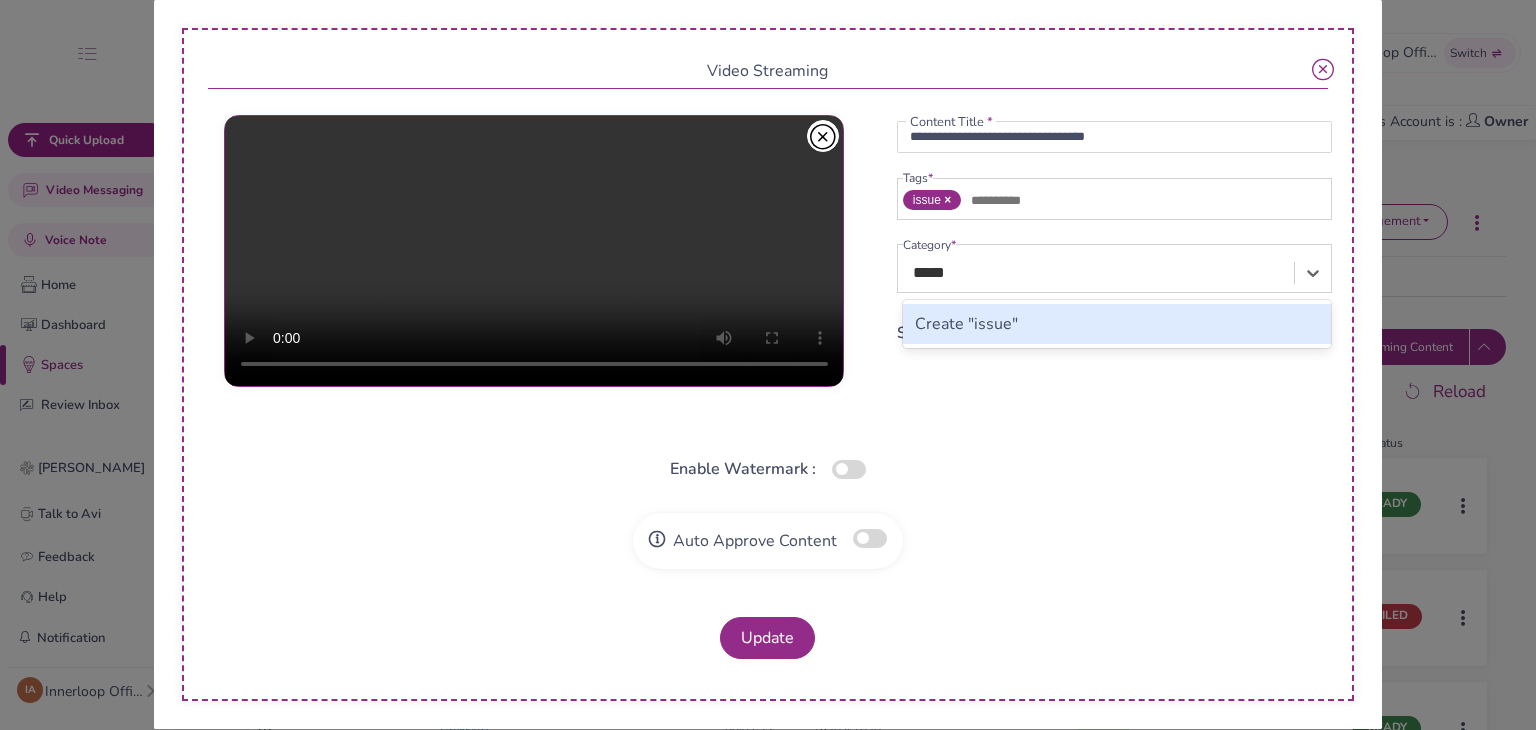 type 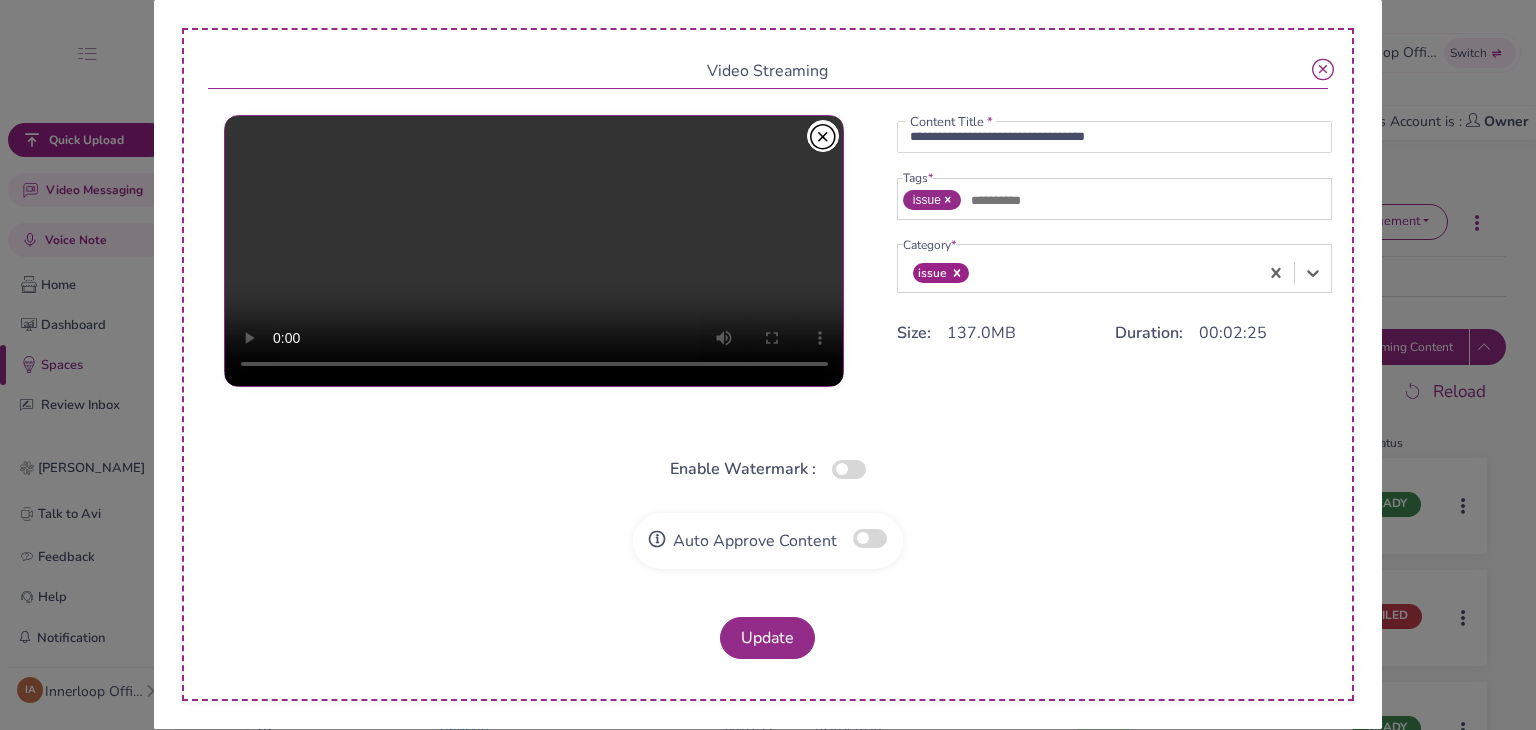 click at bounding box center [870, 538] 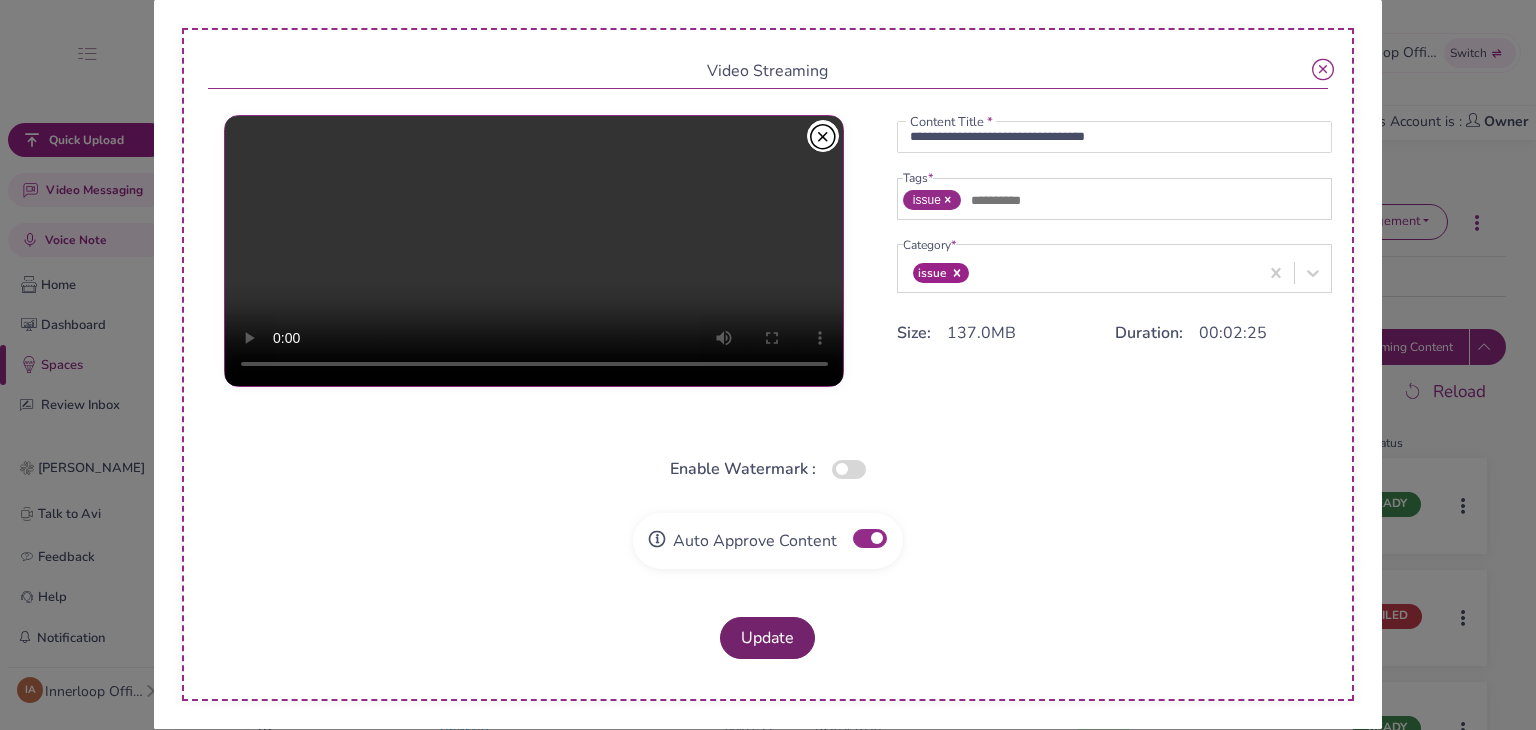 click on "Update" at bounding box center (767, 638) 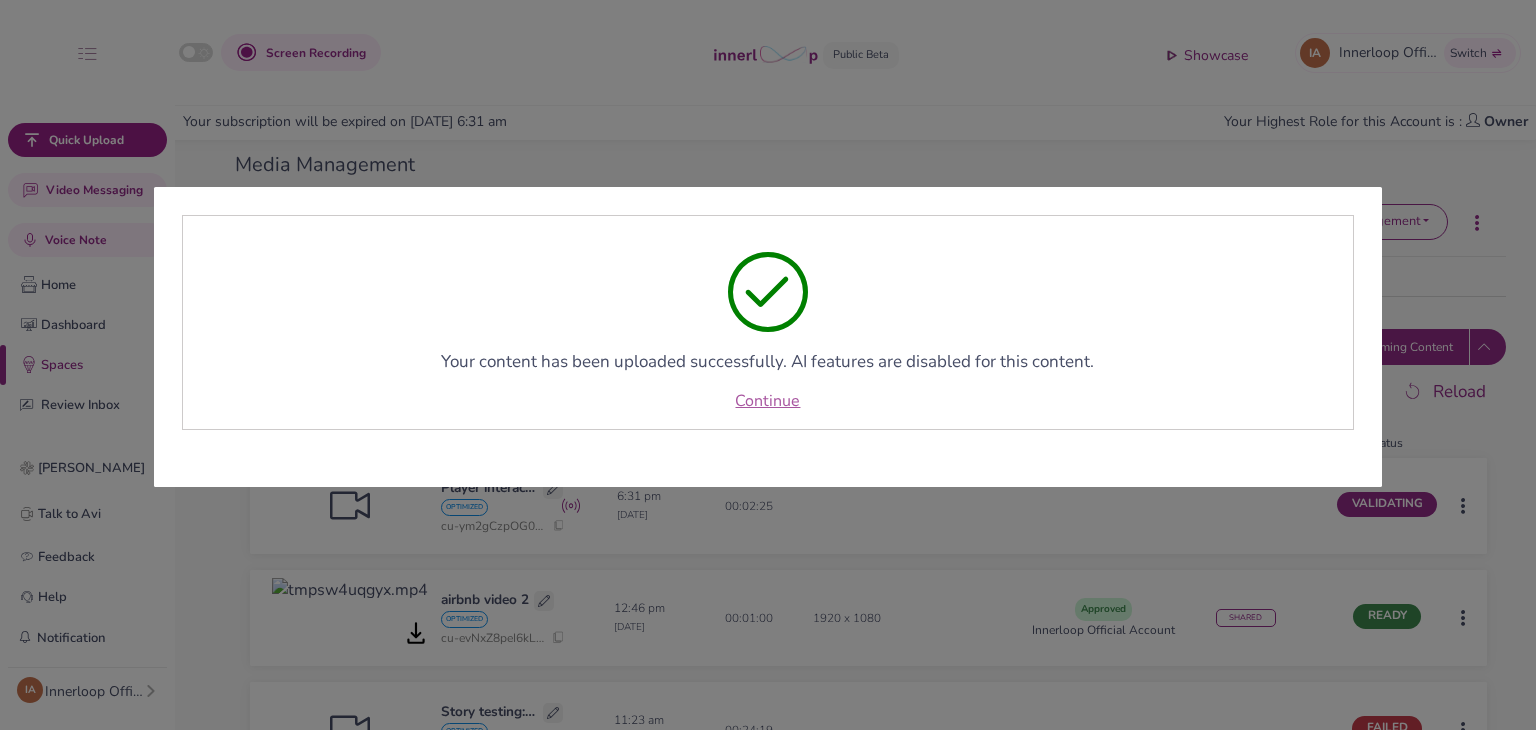 click on "Continue" at bounding box center [767, 401] 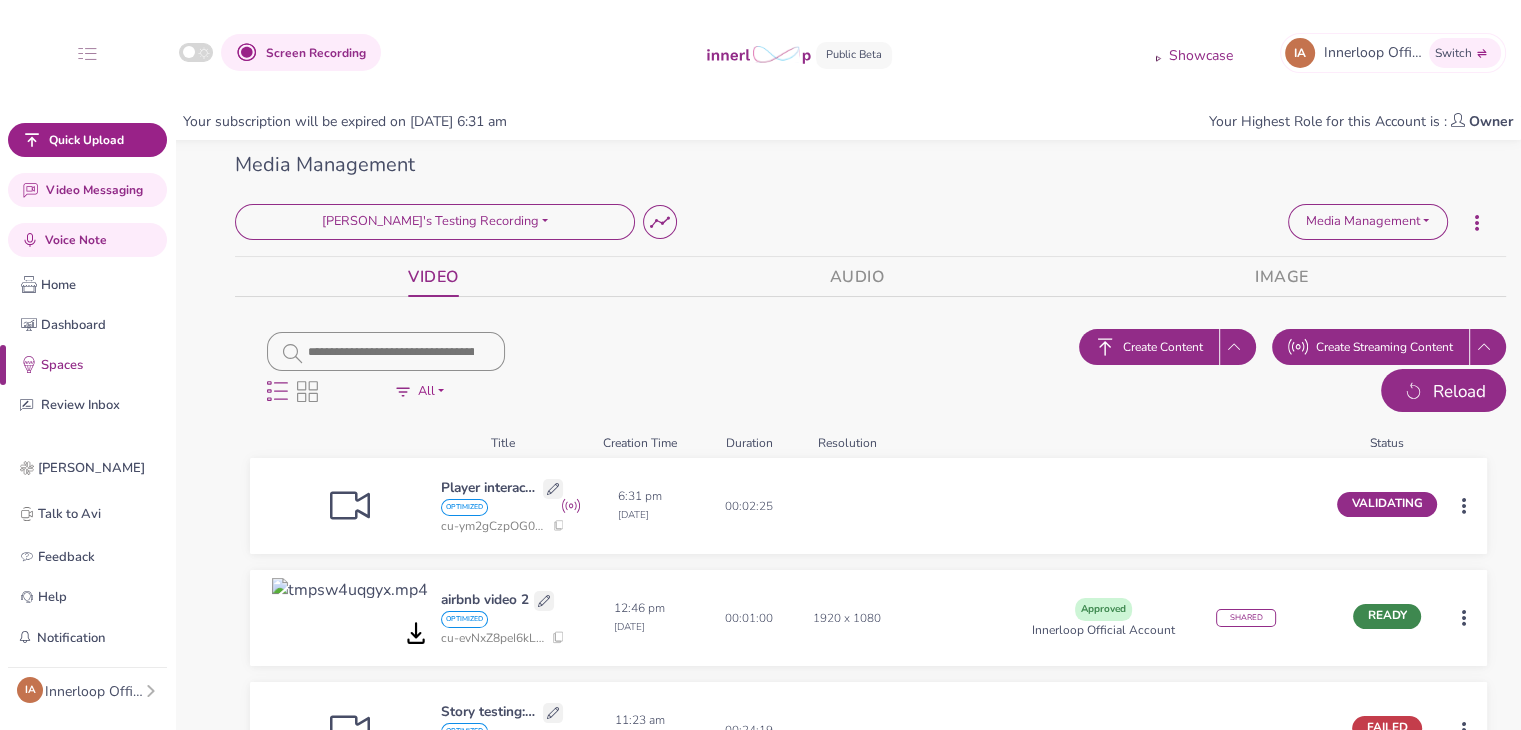 click on "Reload" at bounding box center [1459, 392] 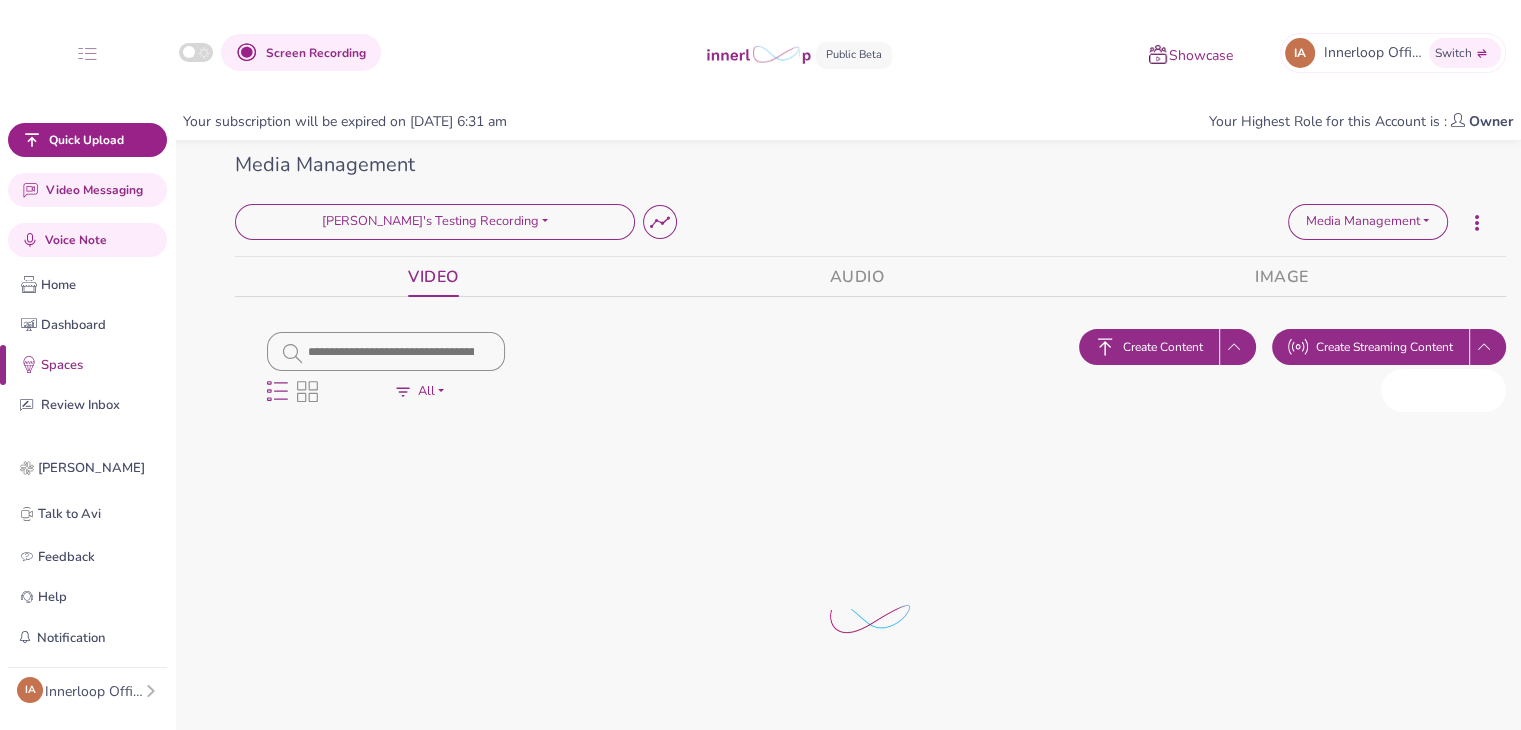 click on "Reload" at bounding box center [1459, 392] 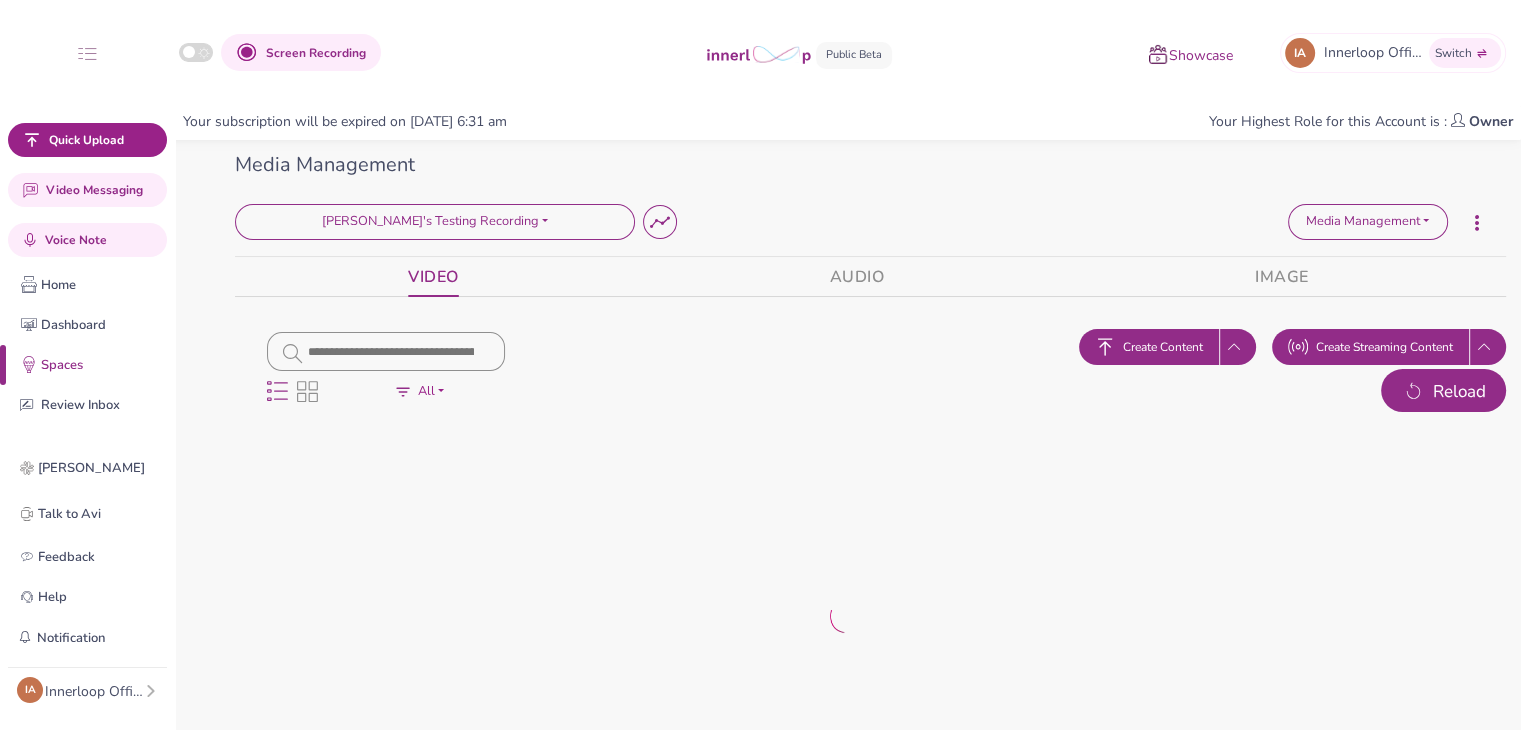 click on "Reload" at bounding box center [1459, 392] 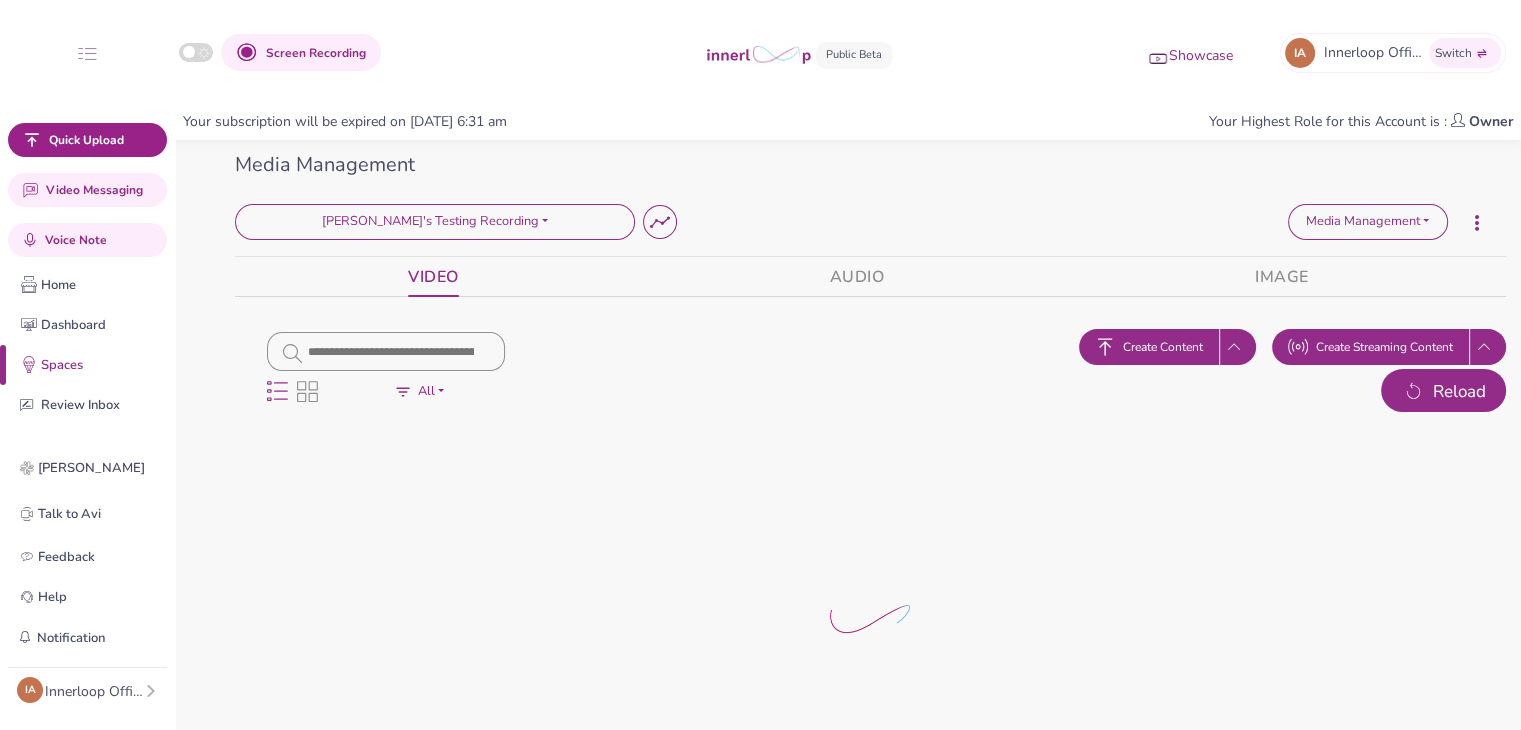 click on "Reload" at bounding box center [1459, 392] 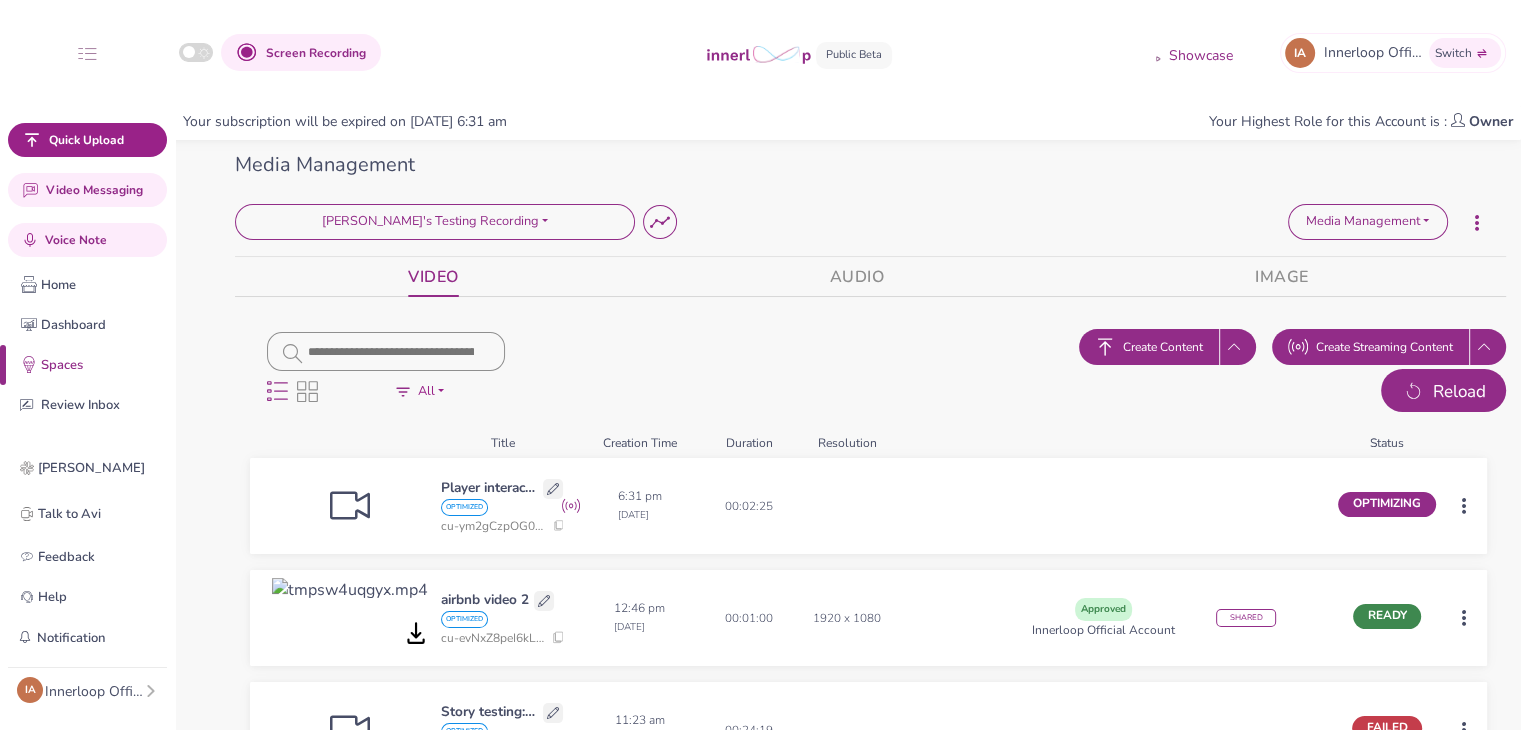 click on "Reload" at bounding box center (1459, 392) 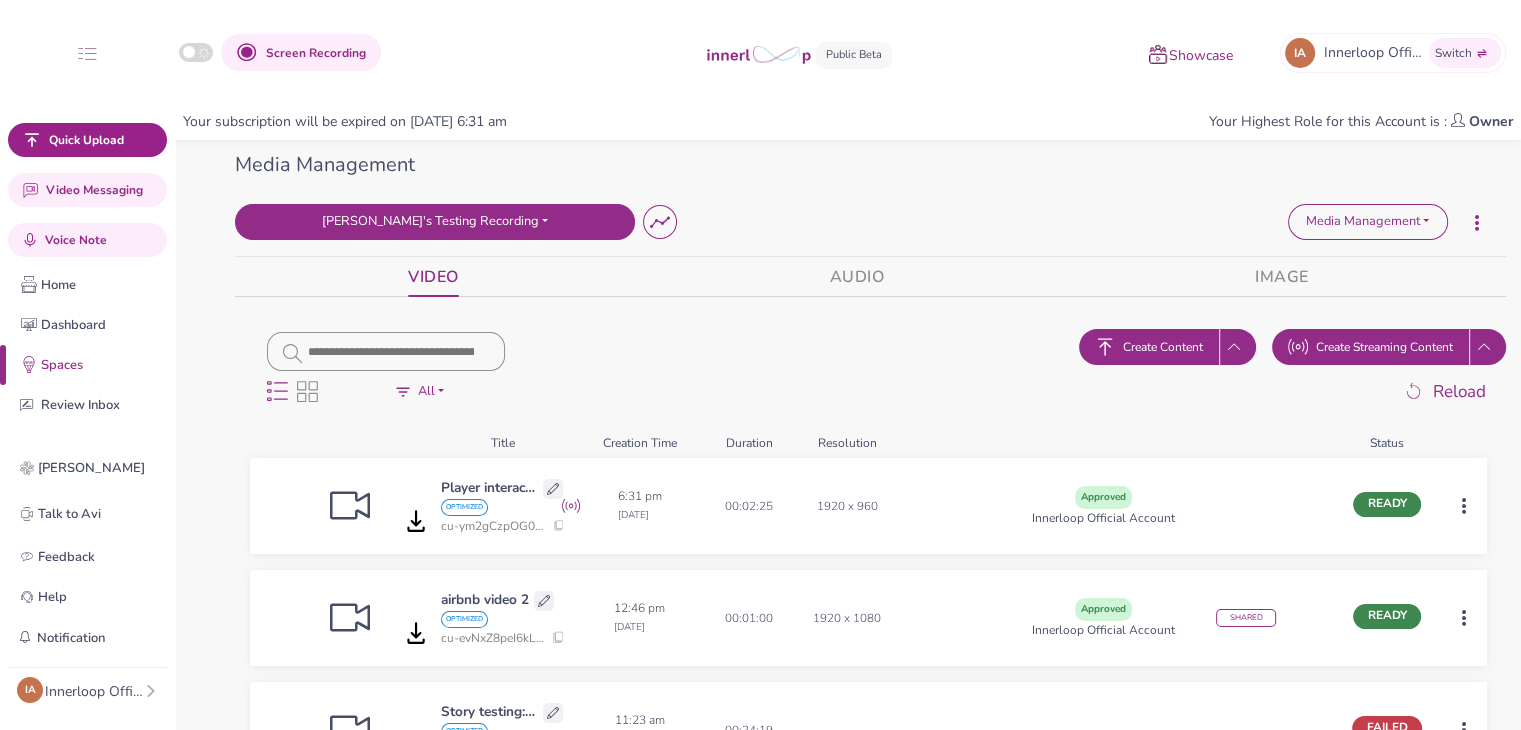 click on "[PERSON_NAME]'s Testing Recording" at bounding box center (435, 222) 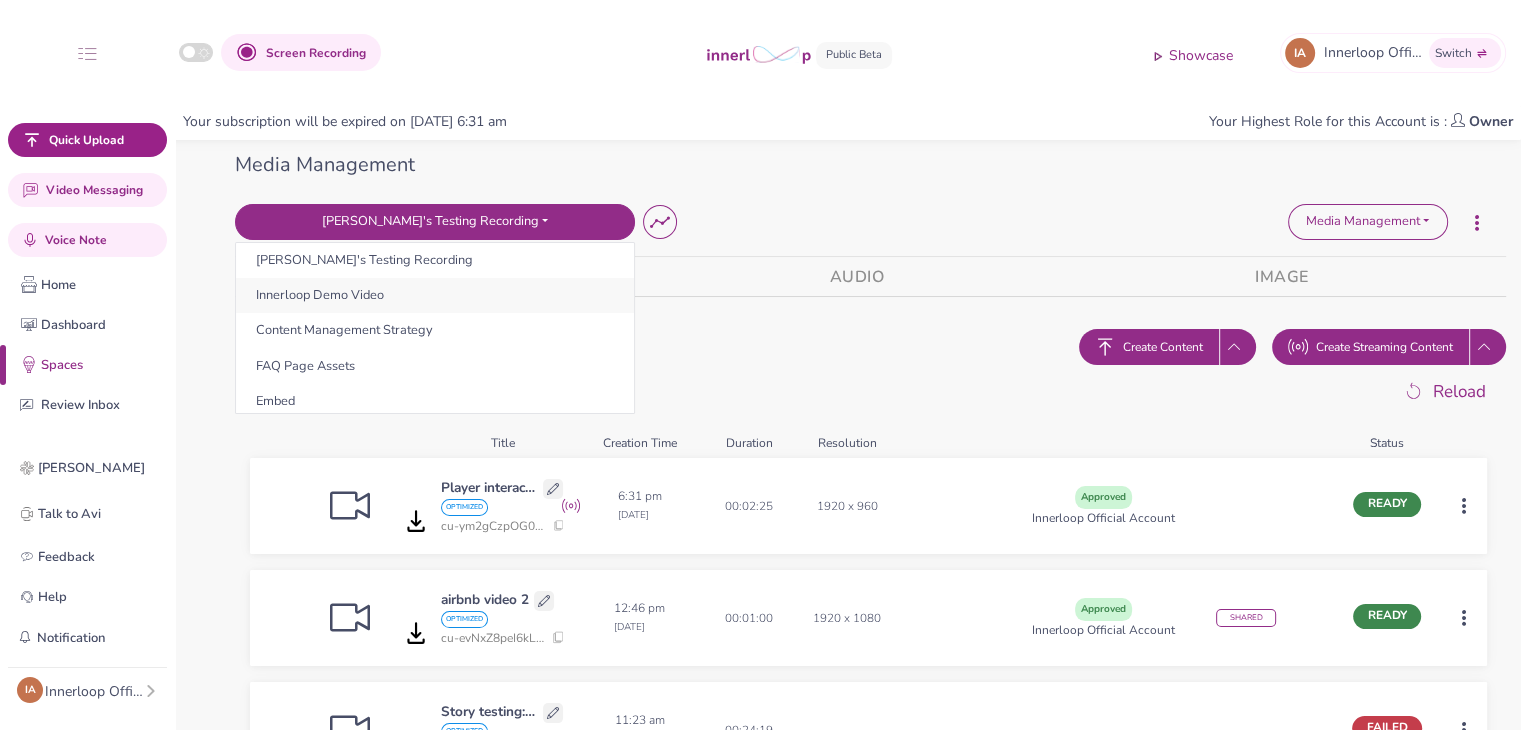 click on "Innerloop Demo Video" at bounding box center (435, 295) 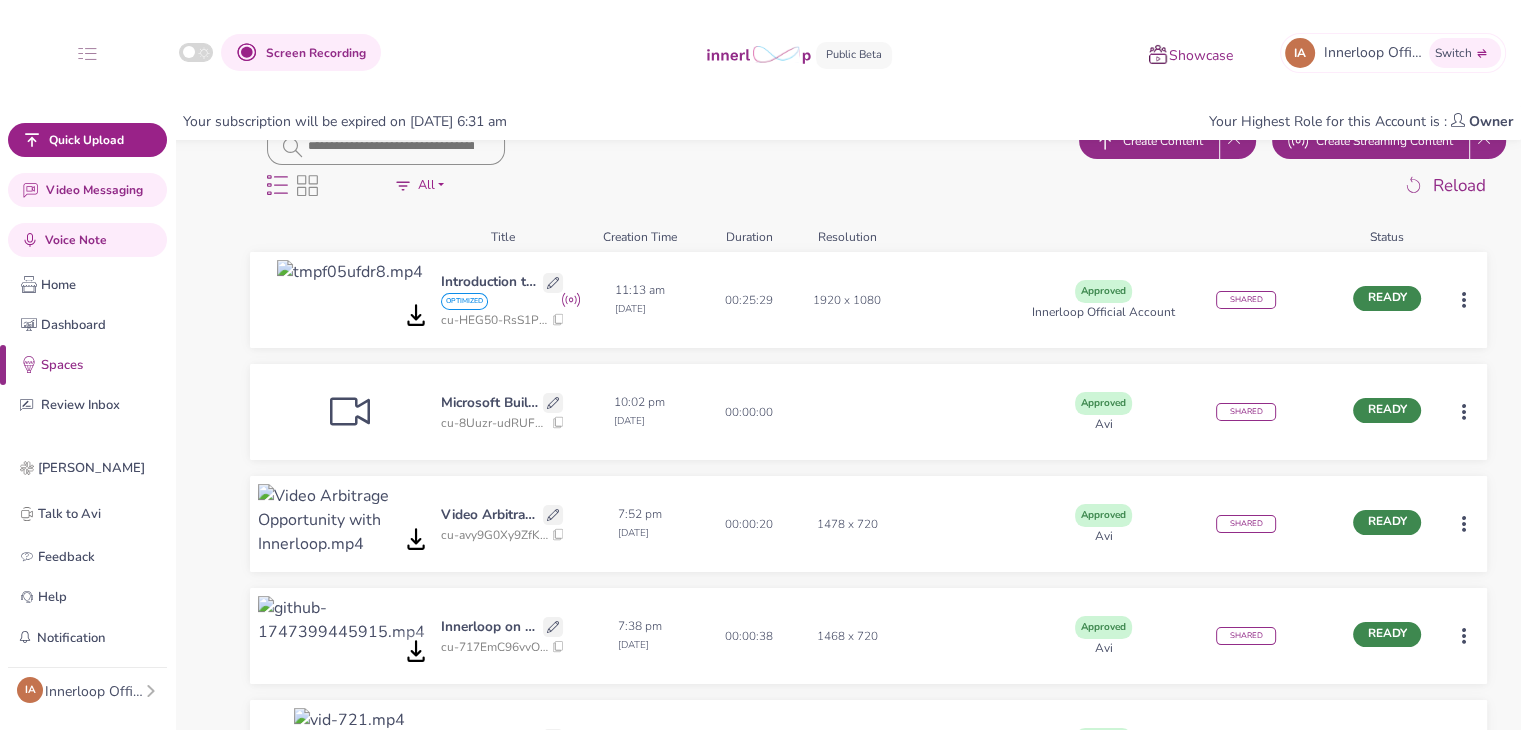 scroll, scrollTop: 0, scrollLeft: 0, axis: both 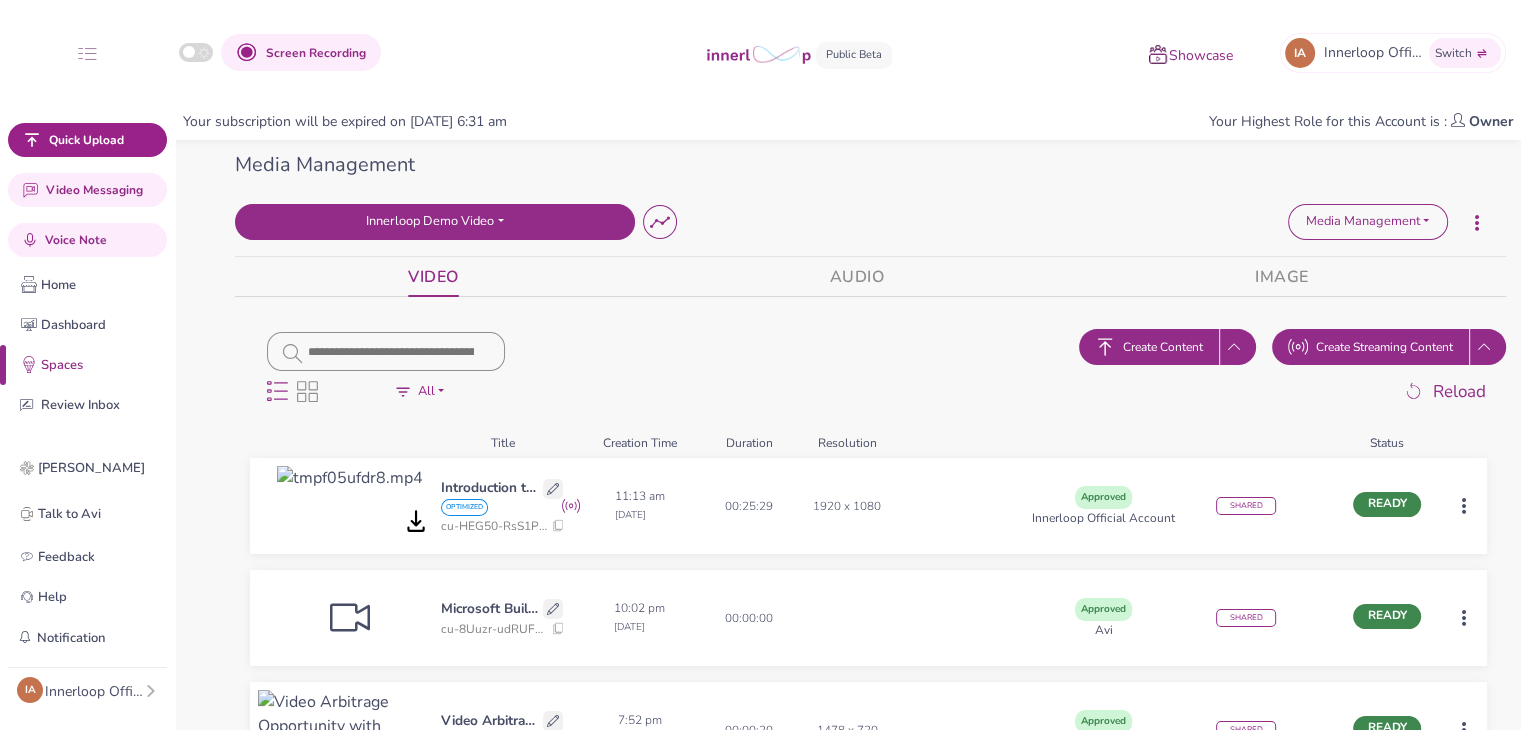 click on "Innerloop Demo Video" at bounding box center [435, 222] 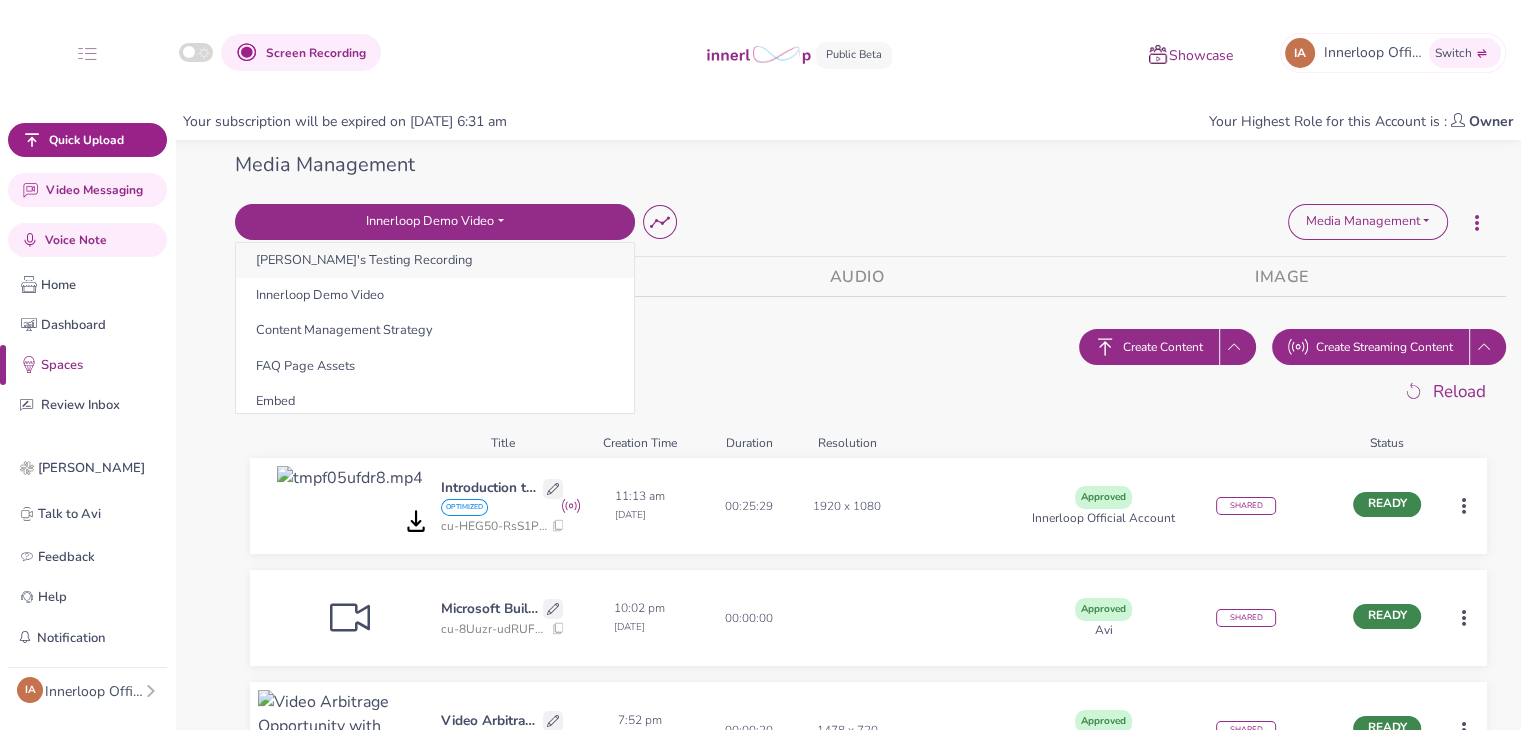 click on "[PERSON_NAME]'s Testing Recording" at bounding box center [435, 260] 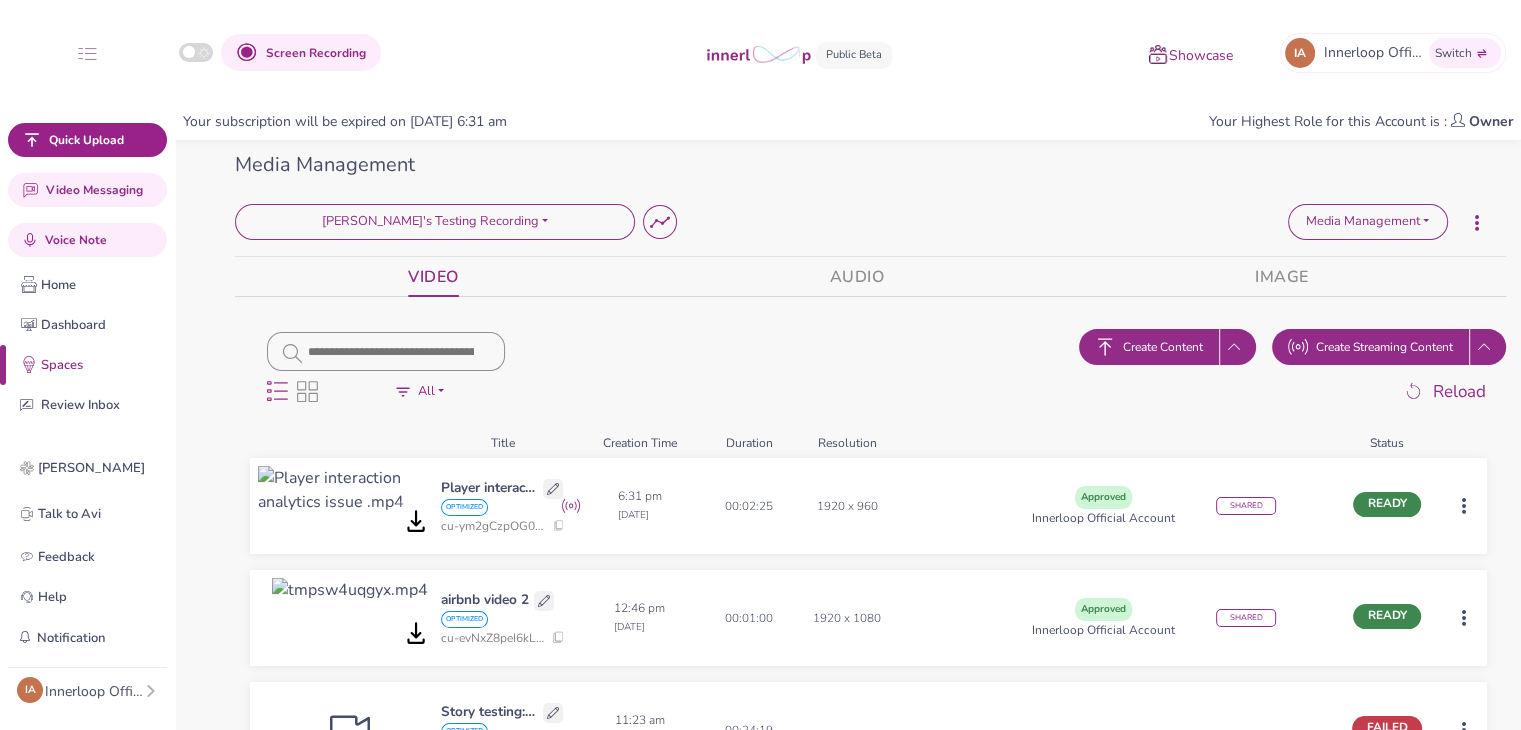 click on "Display Options All Processing Ready Draft Failed Approved Commented Assigned For Review Rejected All All Processing Ready Draft Failed Approved Commented Assigned For Review Rejected All Create Content Create Streaming Content Reload" at bounding box center [870, 375] 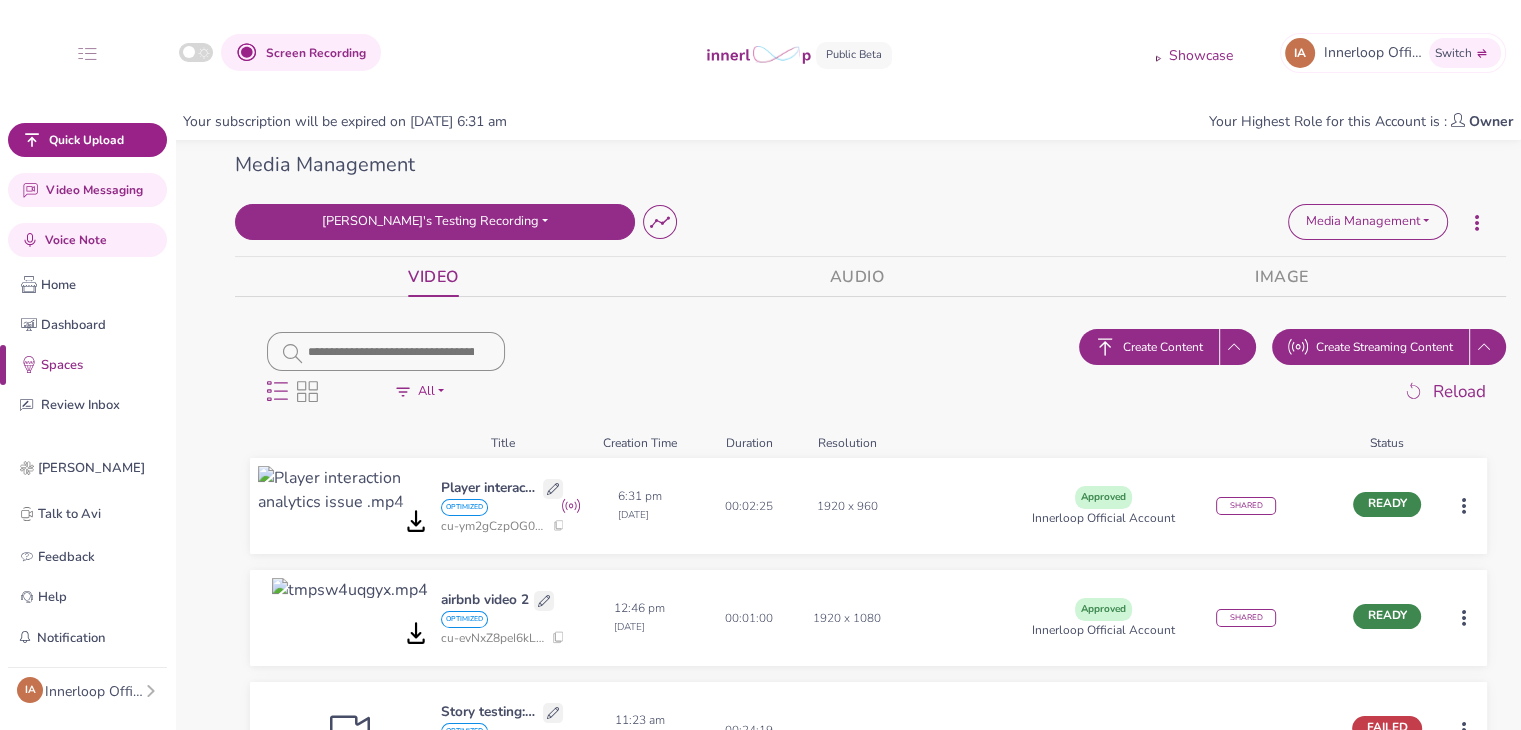 click on "[PERSON_NAME]'s Testing Recording" at bounding box center (435, 222) 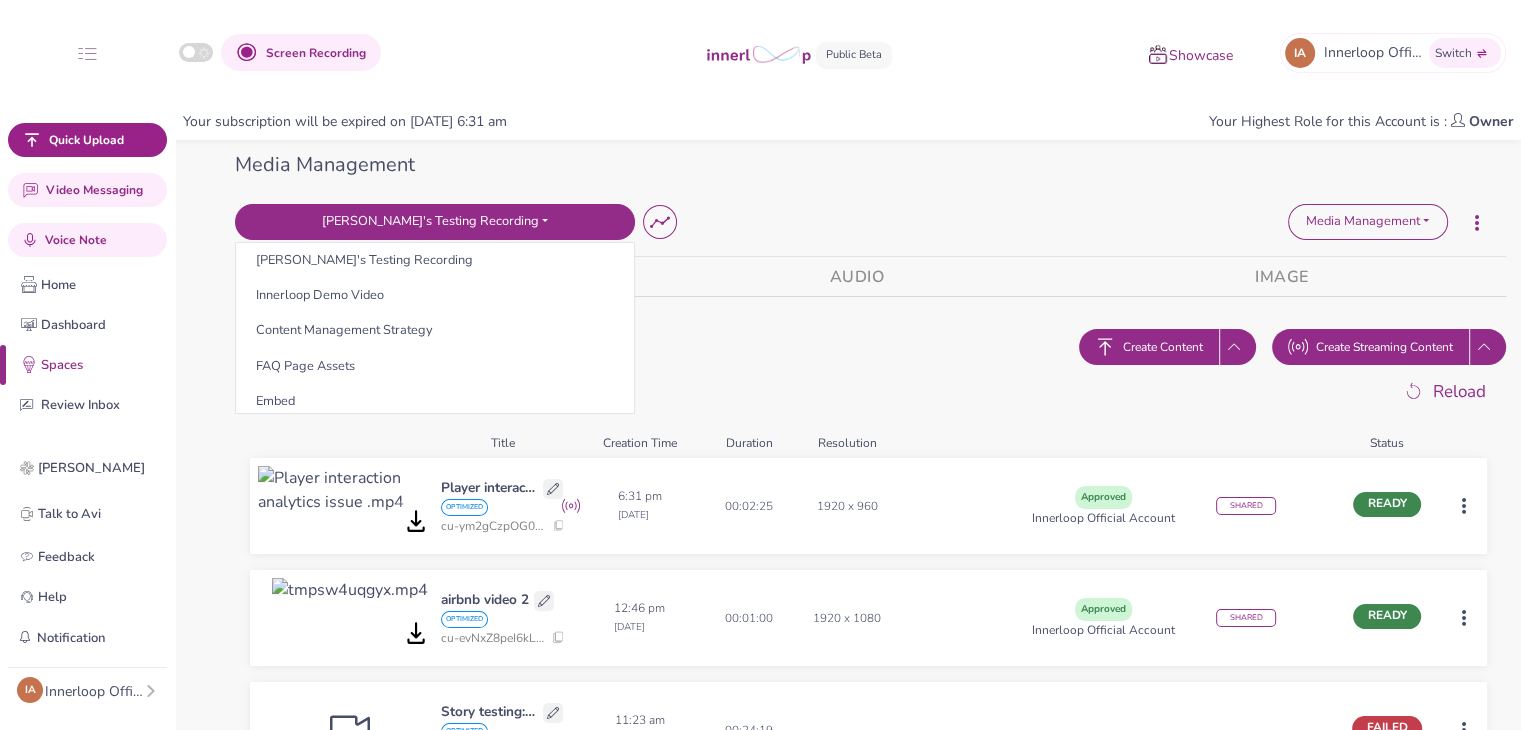 click on "Media Management" at bounding box center [870, 165] 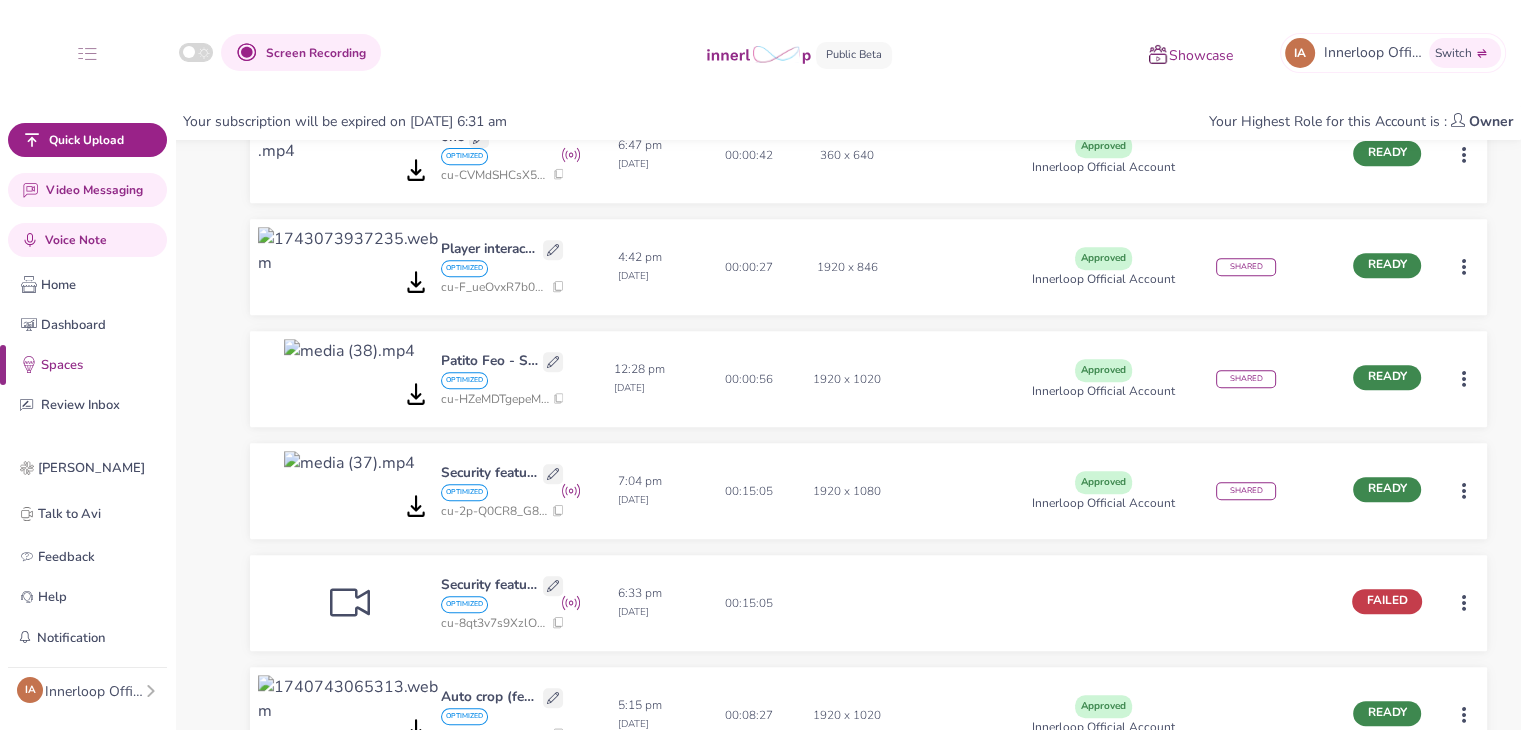 scroll, scrollTop: 800, scrollLeft: 0, axis: vertical 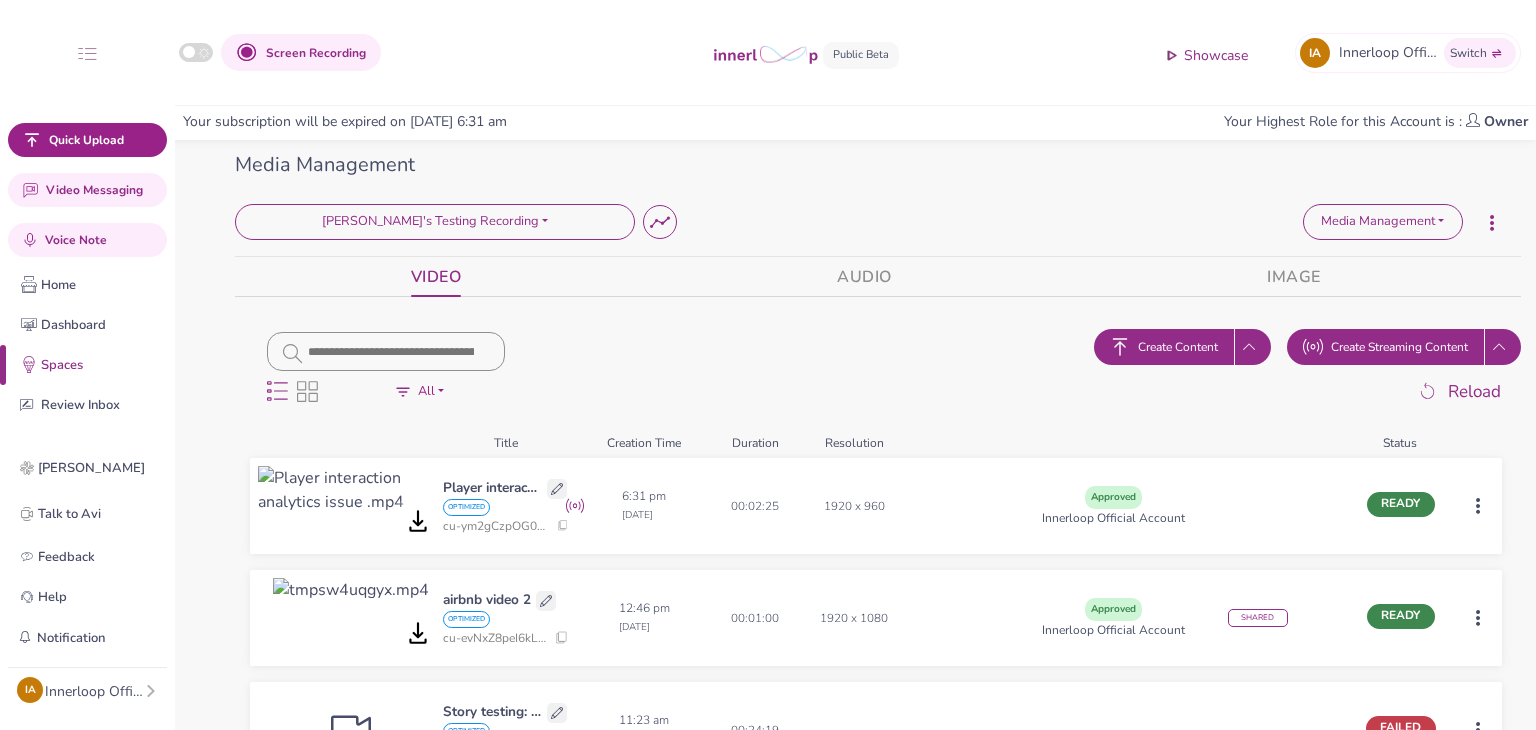 click on "Screen Recording Showcase IA Innerloop Official Switch Quick Upload Video Messaging Voice Note Home Dashboard Spaces Review Inbox Videos Audios Images Players Stories Join Slack Talk to Avi Feedback Help Notification No new notification IA Innerloop Official Account Profile Teams Subscription Usage Billing Pricing Sign out Your subscription will be expired on 3 Feb 2029 6:31 am   Your Highest Role for this Account is :     Owner Media Management Delete Space Pratik's Testing Recording  Loading... Space Summary Media Management Media Management Media Player Stories Delete Space Pratik's Testing Recording  Loading... Media Management Media Management Media Player Stories VIDEO AUDIO IMAGE Display Options All Processing Ready Draft Failed Approved Commented Assigned For Review Rejected All All Processing Ready Draft Failed Approved Commented Assigned For Review Rejected All Create Content Create Streaming Content Reload Title Creation Time Duration Resolution Status Player interaction analytics issue  OPTIMIZED" at bounding box center (768, 365) 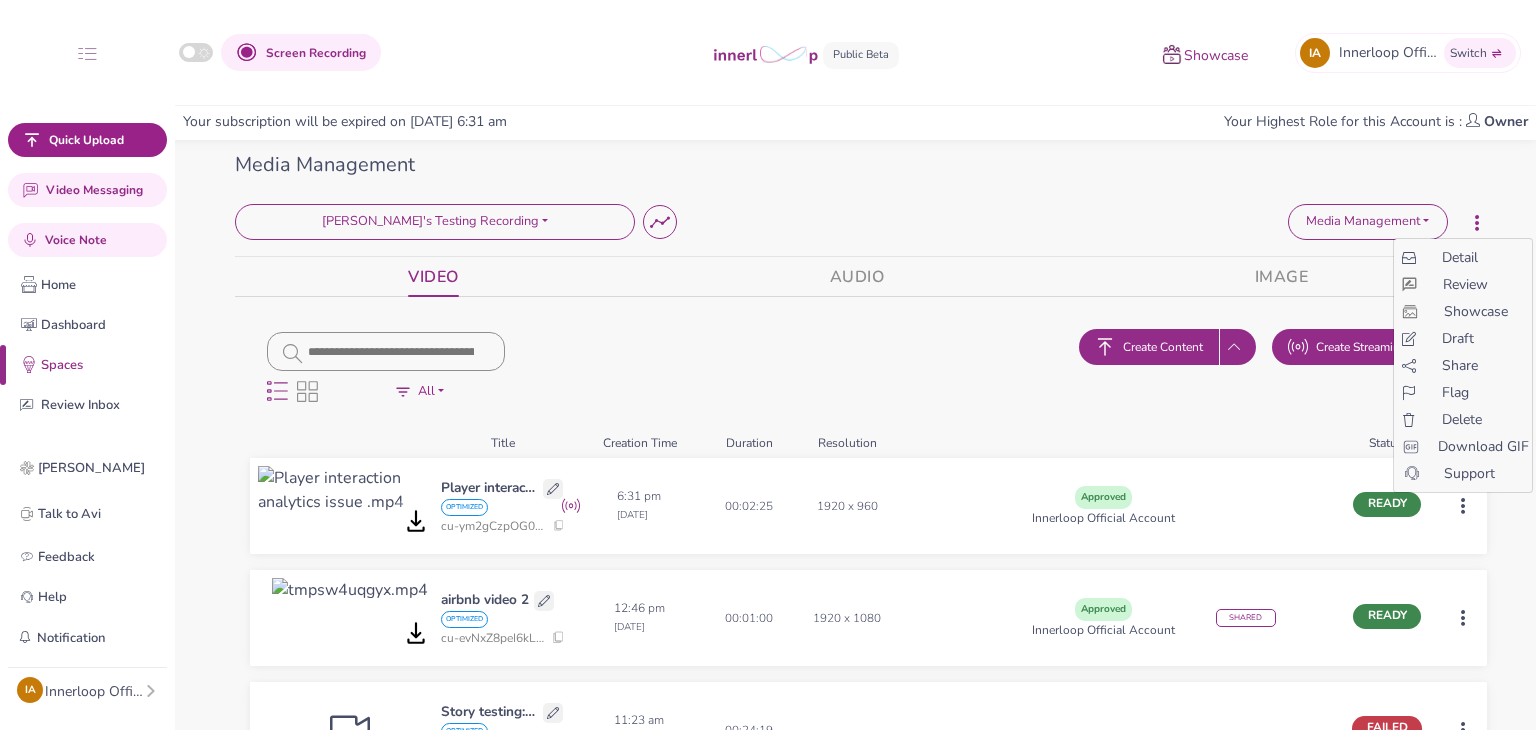 drag, startPoint x: 1273, startPoint y: 401, endPoint x: 1447, endPoint y: 485, distance: 193.2149 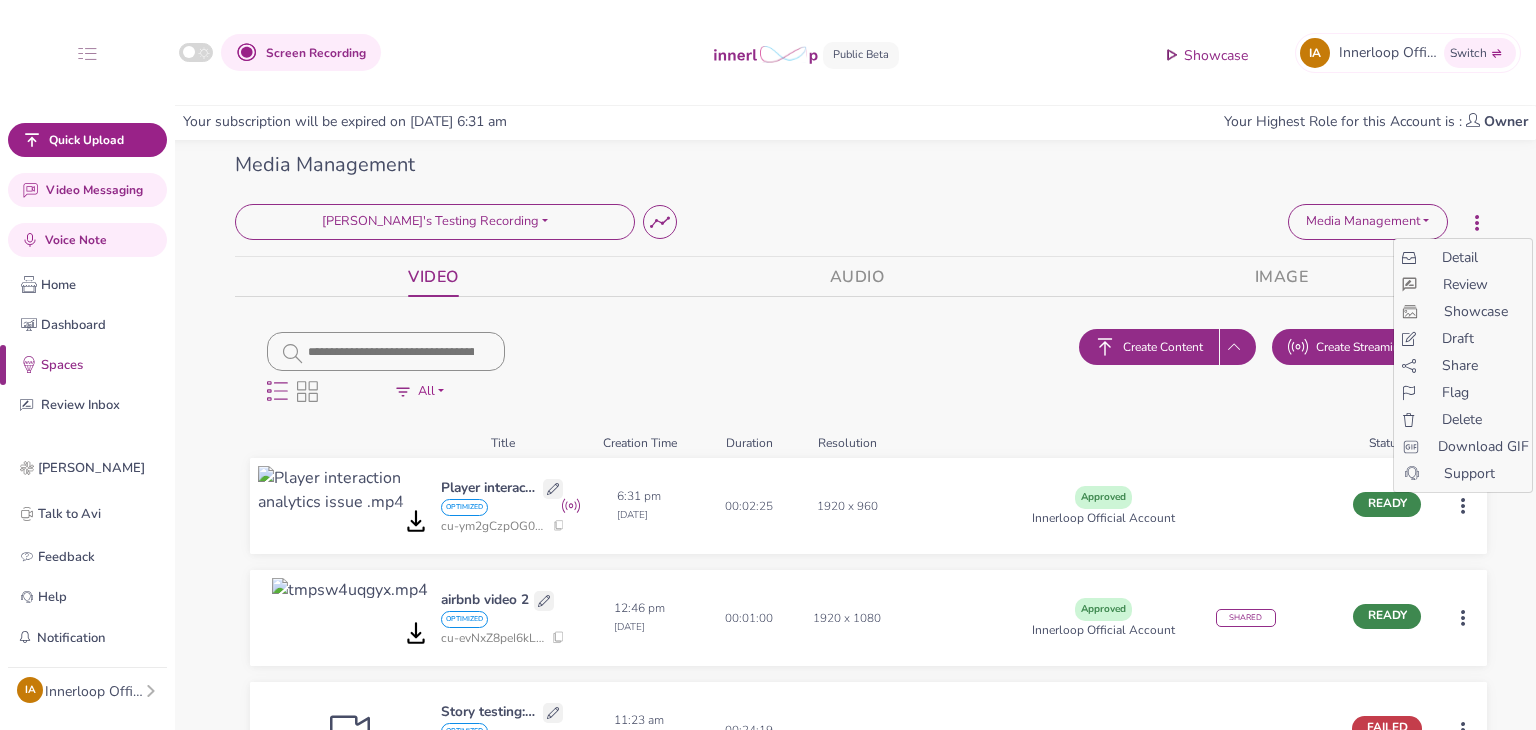 click on "Screen Recording Showcase IA Innerloop Official Switch Quick Upload Video Messaging Voice Note Home Dashboard Spaces Review Inbox Videos Audios Images Players Stories Join Slack Talk to Avi Feedback Help Notification No new notification IA Innerloop Official Account Profile Teams Subscription Usage Billing Pricing Sign out Your subscription will be expired on 3 Feb 2029 6:31 am   Your Highest Role for this Account is :     Owner Media Management Delete Space Pratik's Testing Recording  Loading... Space Summary Media Management Media Management Media Player Stories Delete Space Pratik's Testing Recording  Loading... Media Management Media Management Media Player Stories VIDEO AUDIO IMAGE Display Options All Processing Ready Draft Failed Approved Commented Assigned For Review Rejected All All Processing Ready Draft Failed Approved Commented Assigned For Review Rejected All Create Content Create Streaming Content Reload Title Creation Time Duration Resolution Status Player interaction analytics issue  OPTIMIZED" at bounding box center (768, 365) 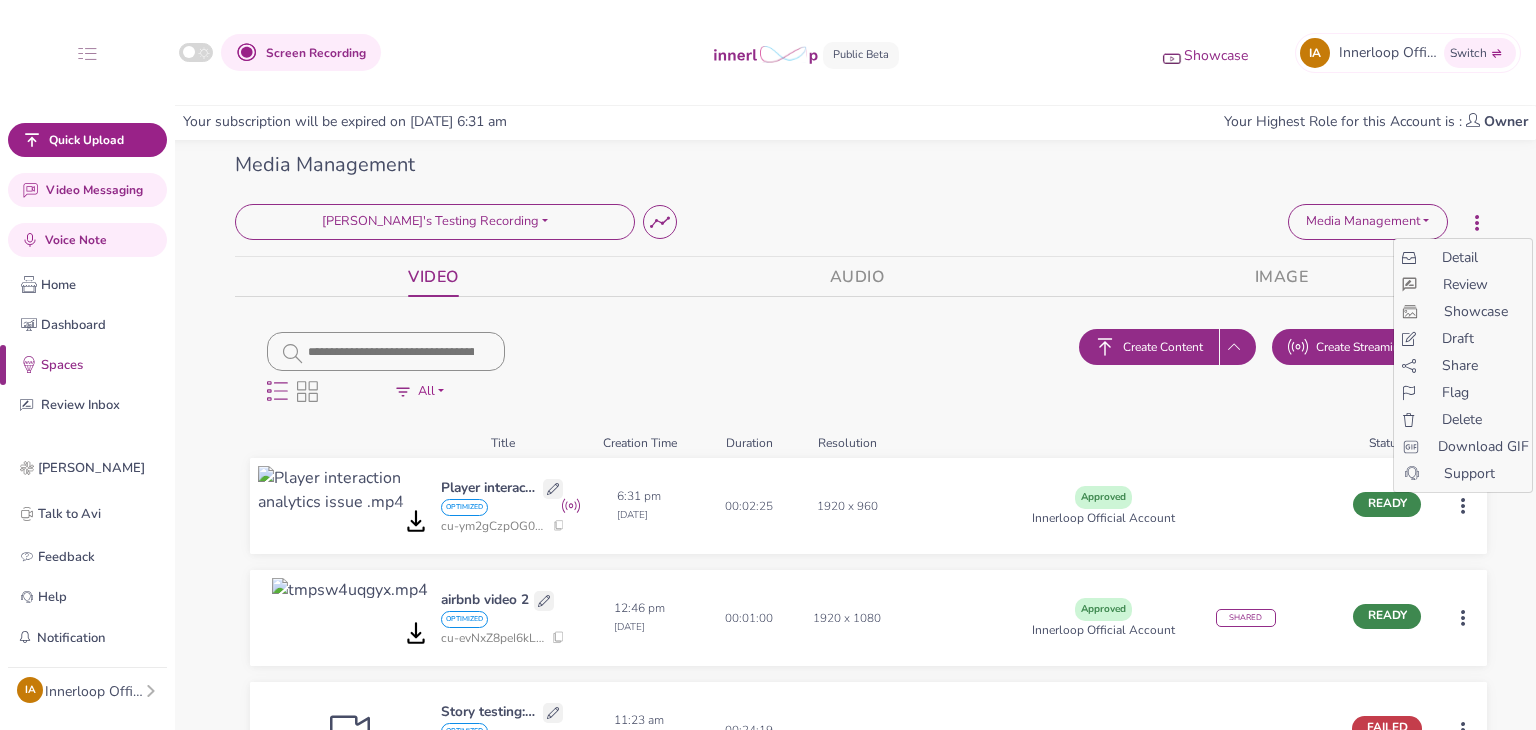 click on "Screen Recording Showcase IA Innerloop Official Switch Quick Upload Video Messaging Voice Note Home Dashboard Spaces Review Inbox Videos Audios Images Players Stories Join Slack Talk to Avi Feedback Help Notification No new notification IA Innerloop Official Account Profile Teams Subscription Usage Billing Pricing Sign out Your subscription will be expired on 3 Feb 2029 6:31 am   Your Highest Role for this Account is :     Owner Media Management Delete Space Pratik's Testing Recording  Loading... Space Summary Media Management Media Management Media Player Stories Delete Space Pratik's Testing Recording  Loading... Media Management Media Management Media Player Stories VIDEO AUDIO IMAGE Display Options All Processing Ready Draft Failed Approved Commented Assigned For Review Rejected All All Processing Ready Draft Failed Approved Commented Assigned For Review Rejected All Create Content Create Streaming Content Reload Title Creation Time Duration Resolution Status Player interaction analytics issue  OPTIMIZED" at bounding box center (768, 365) 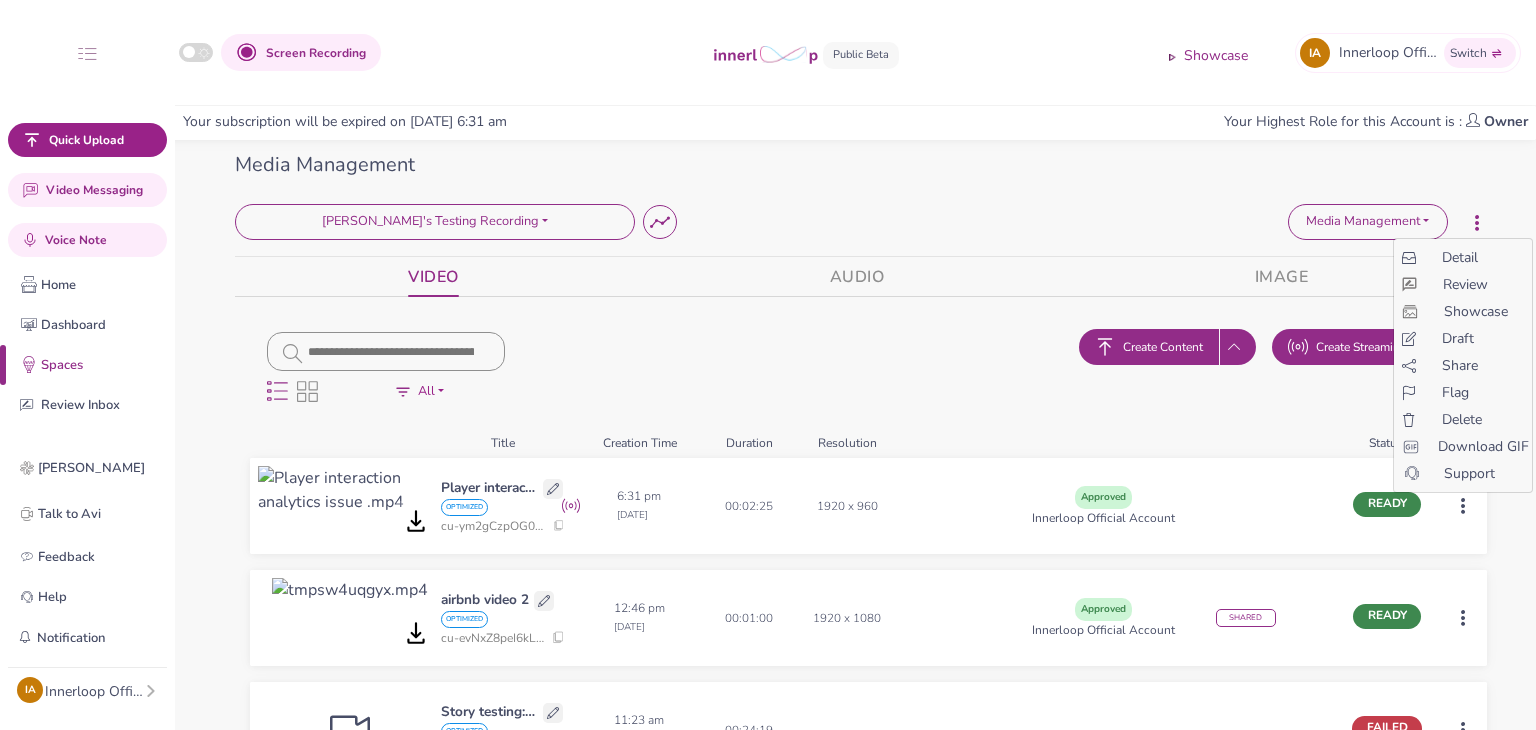 click on "Share" at bounding box center [1460, 365] 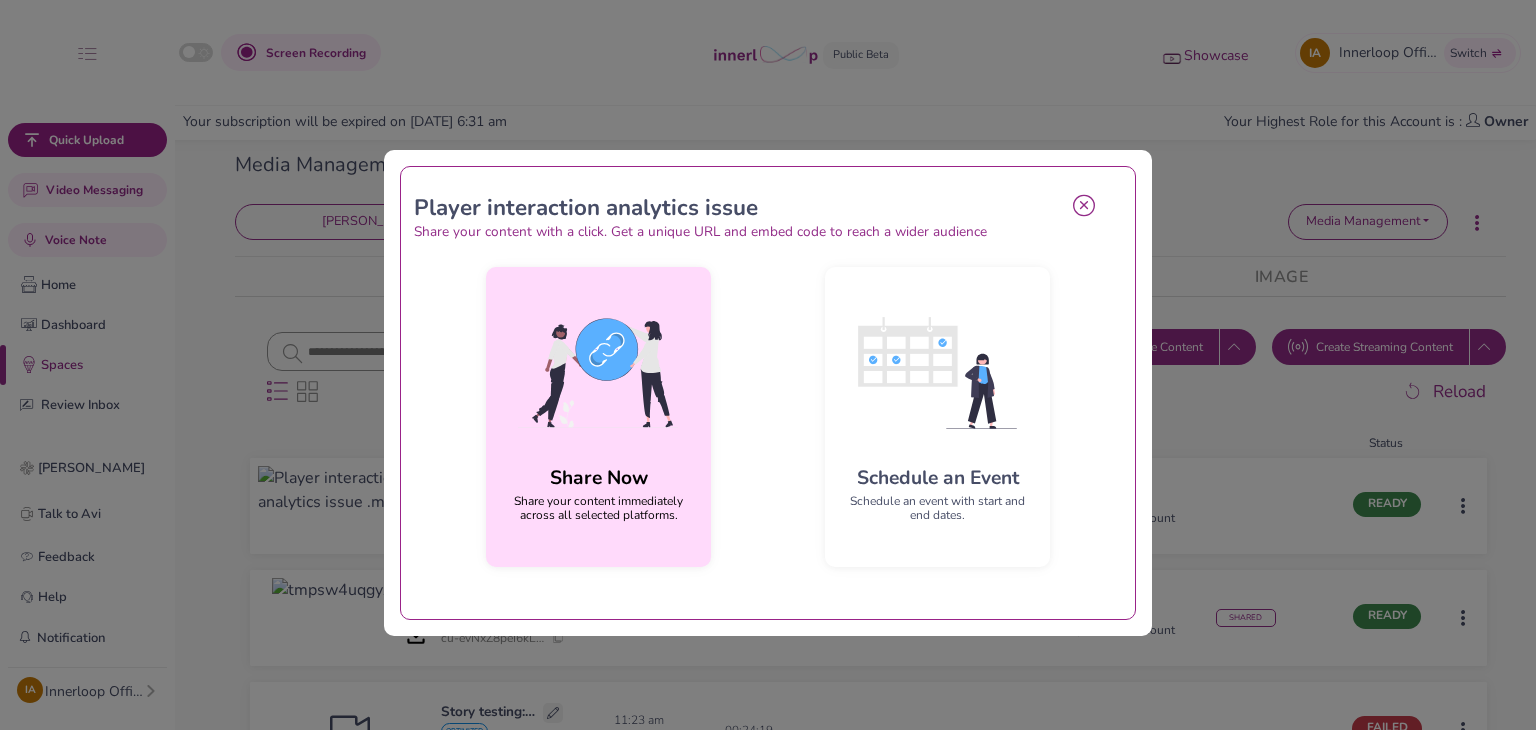 click at bounding box center [598, 373] 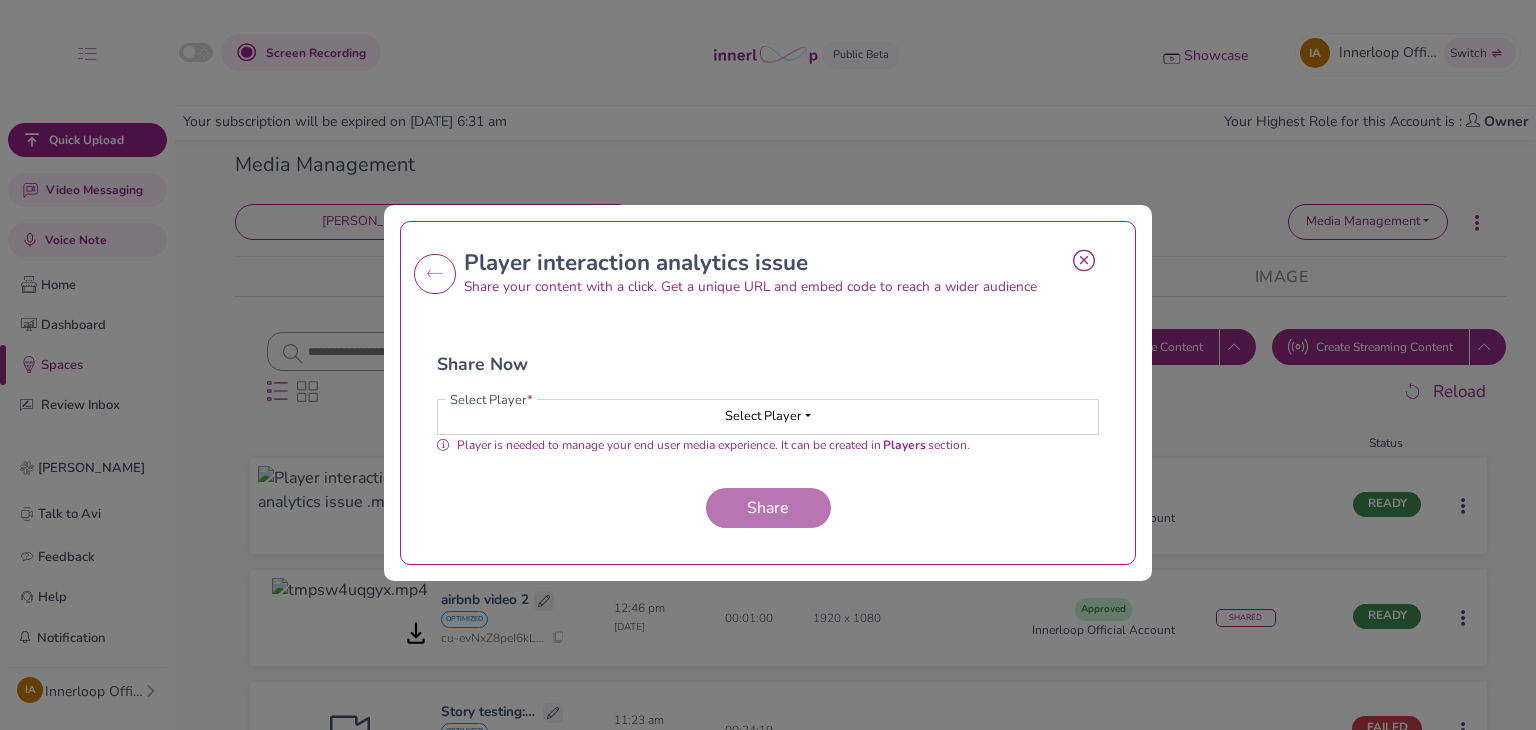 click on "Select Player" at bounding box center (763, 416) 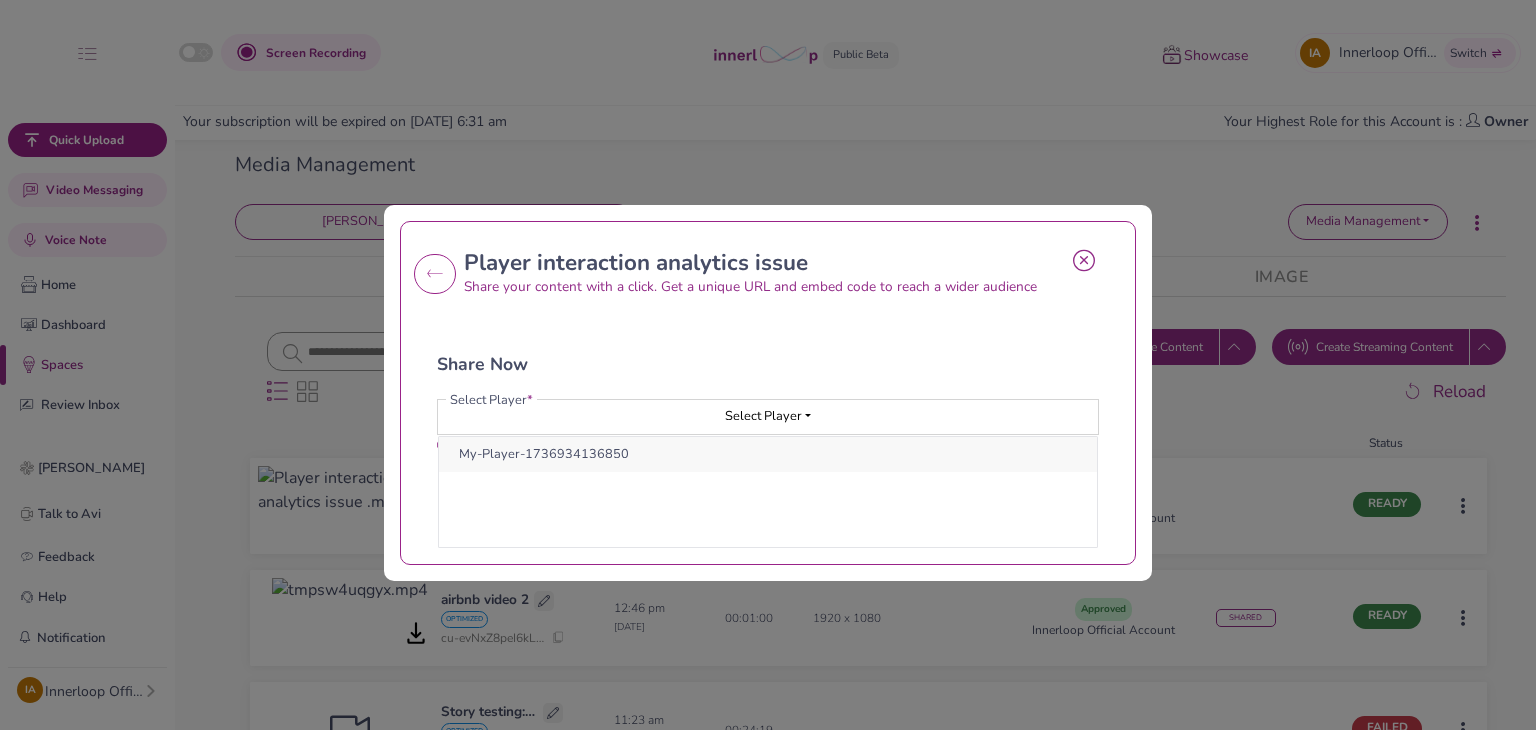 click on "My-Player-1736934136850" at bounding box center [768, 454] 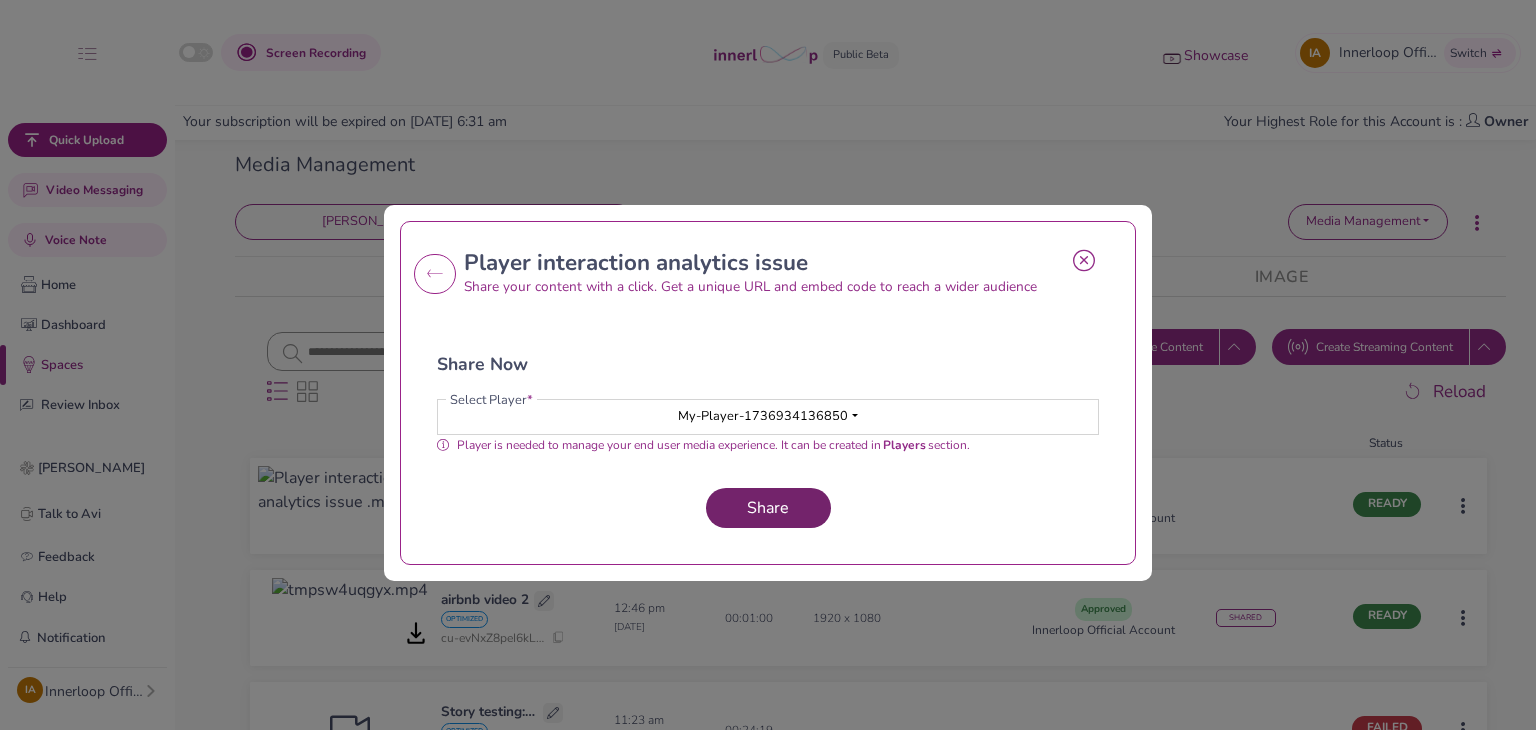 click on "Share" at bounding box center [768, 508] 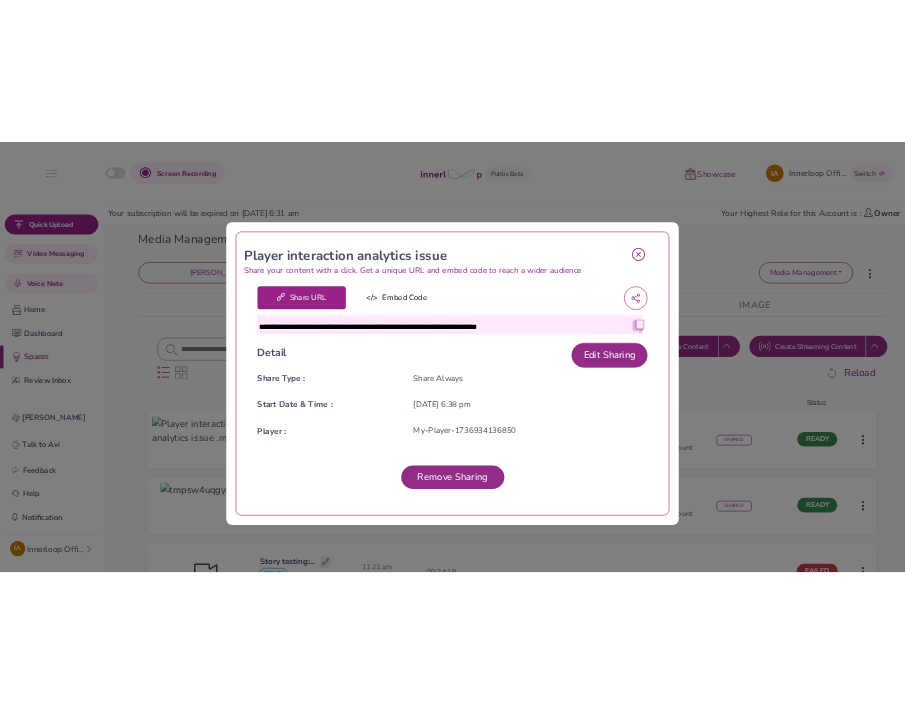 scroll, scrollTop: 0, scrollLeft: 0, axis: both 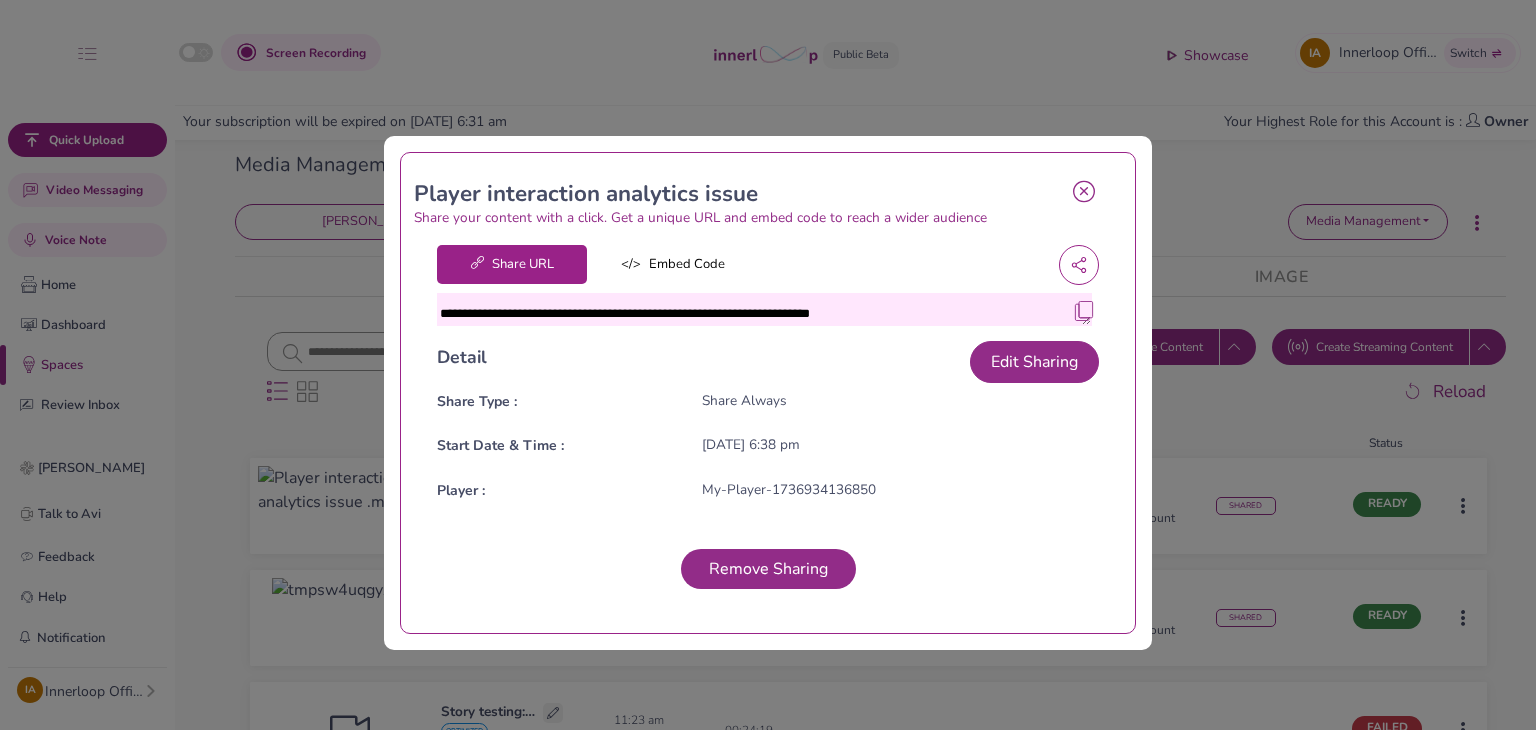 click at bounding box center [1084, 311] 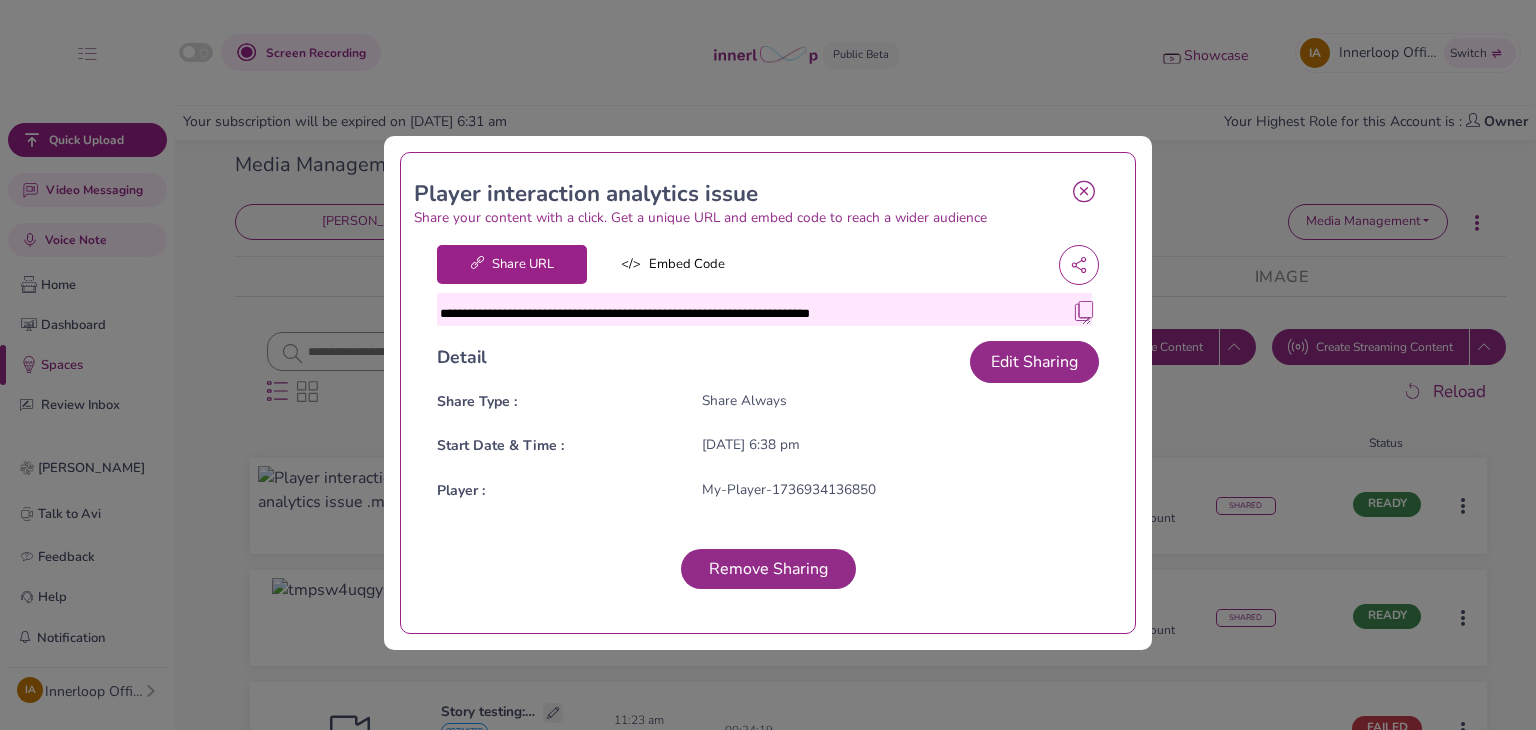 click at bounding box center (1084, 191) 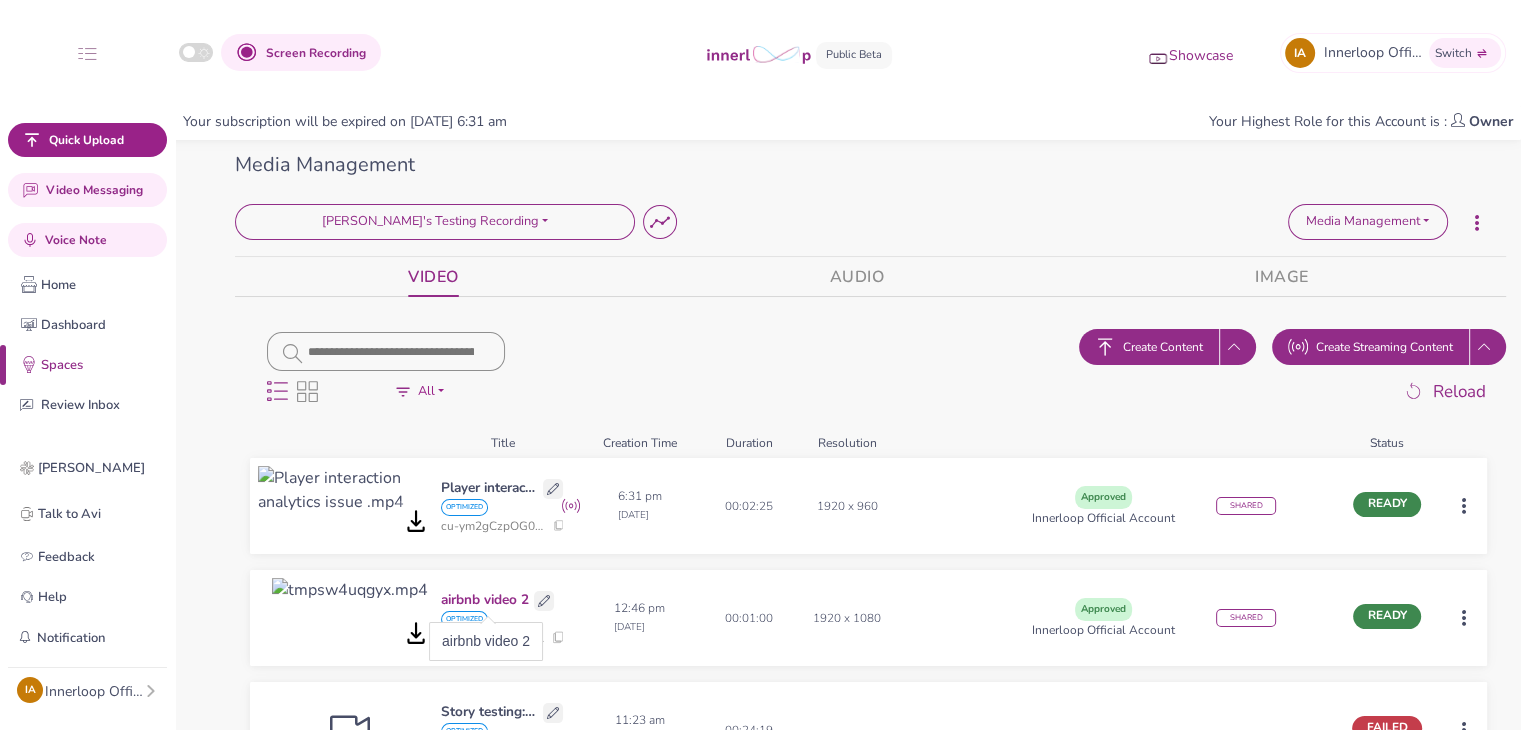 click on "airbnb video 2" at bounding box center [485, 600] 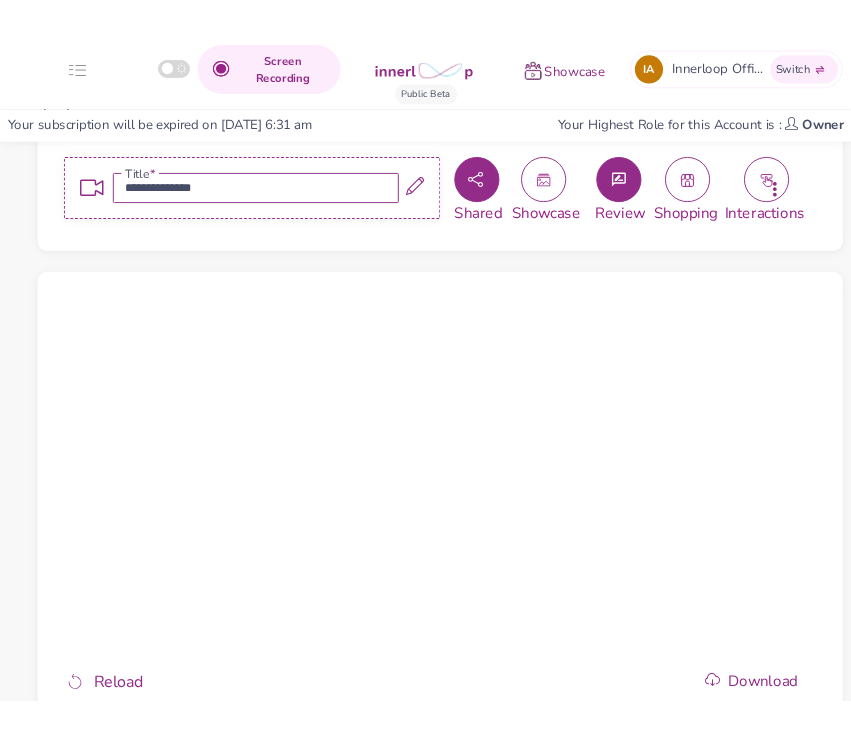 scroll, scrollTop: 0, scrollLeft: 0, axis: both 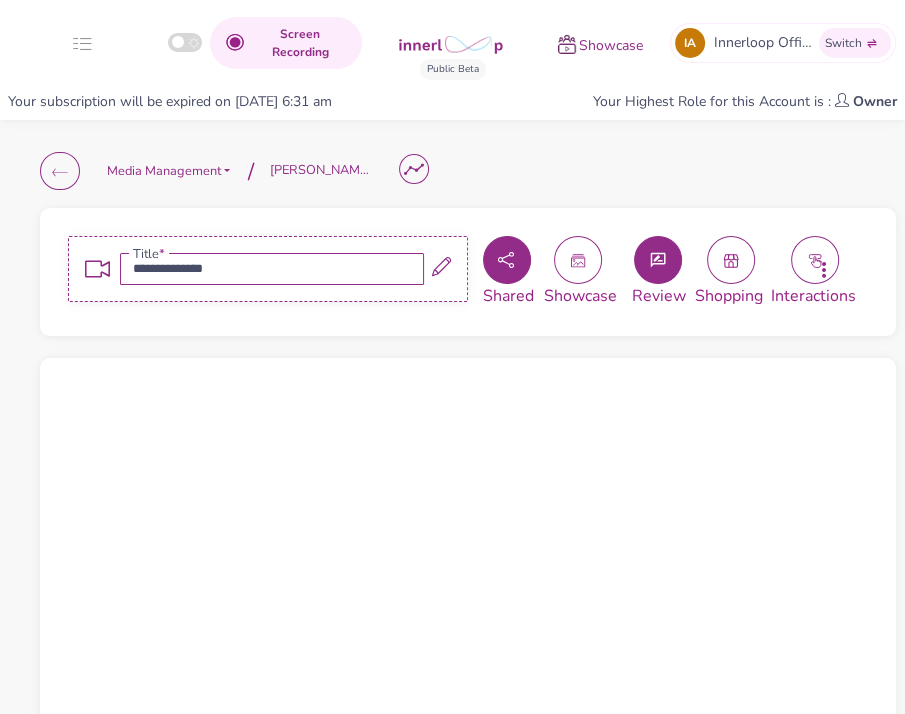 click at bounding box center (824, 272) 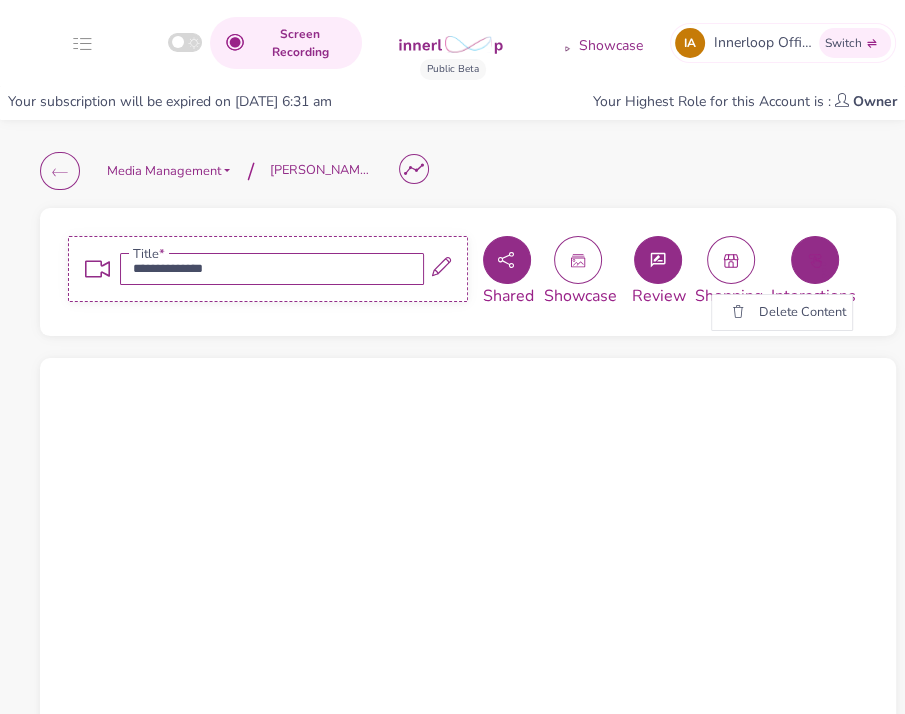 drag, startPoint x: 788, startPoint y: 246, endPoint x: 799, endPoint y: 246, distance: 11 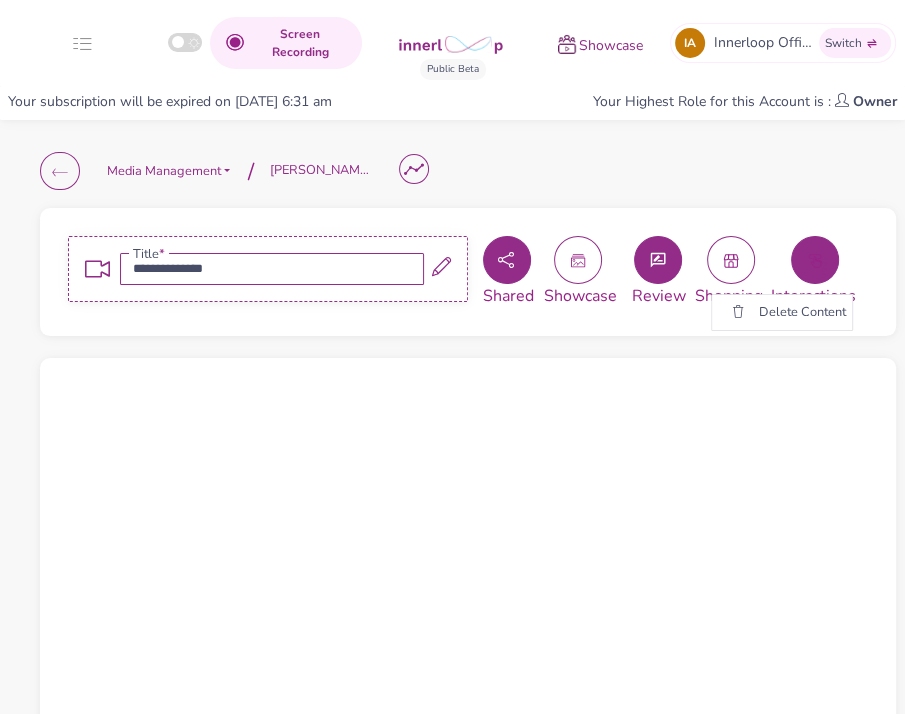 click on "Interactions" at bounding box center (822, 272) 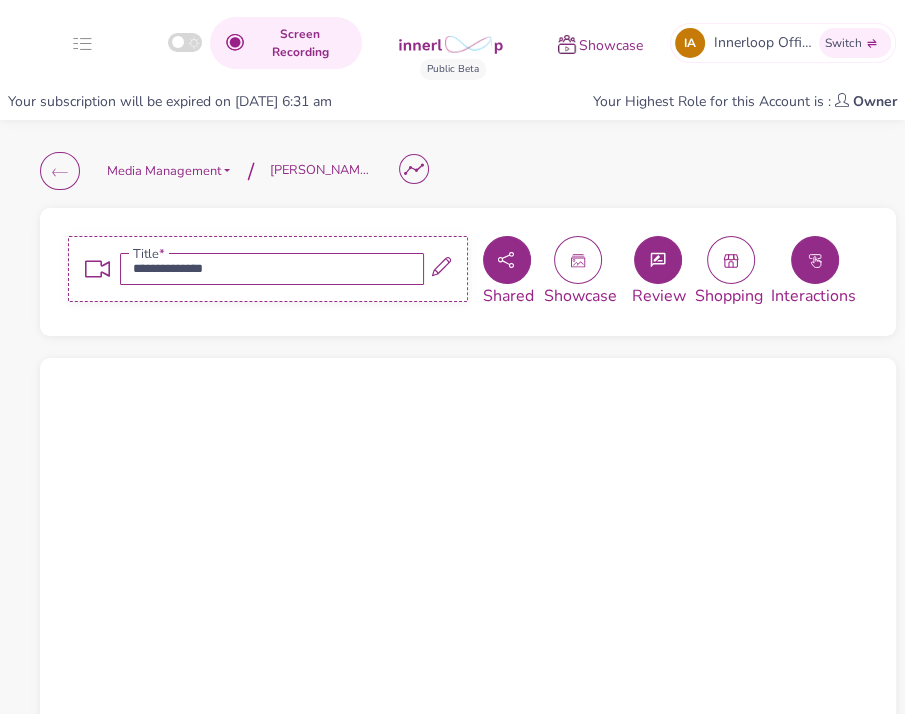 click at bounding box center [815, 260] 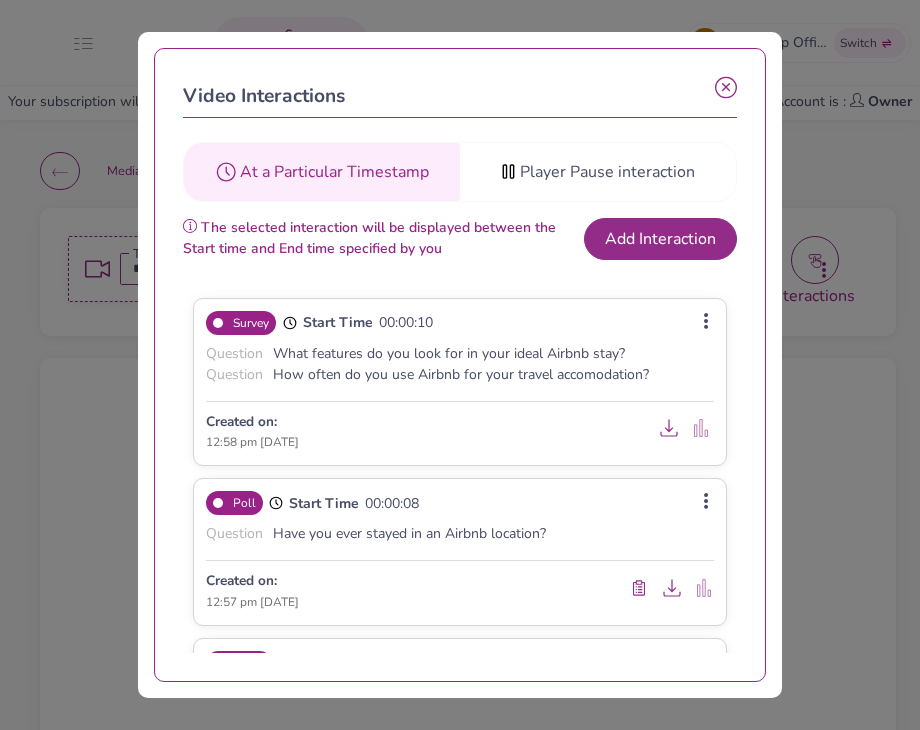 click 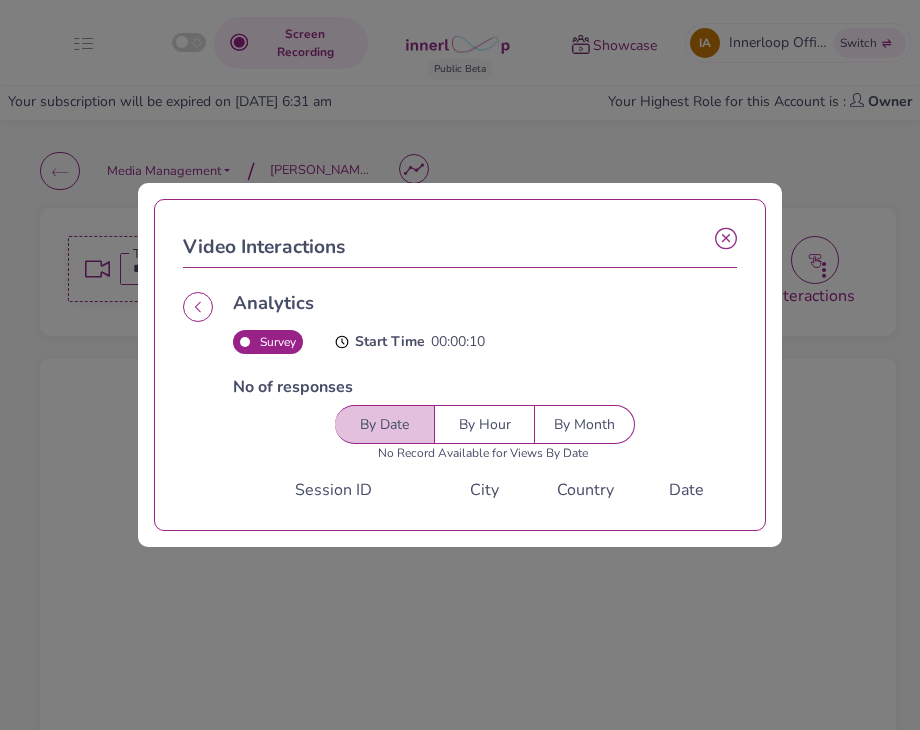 click at bounding box center [198, 307] 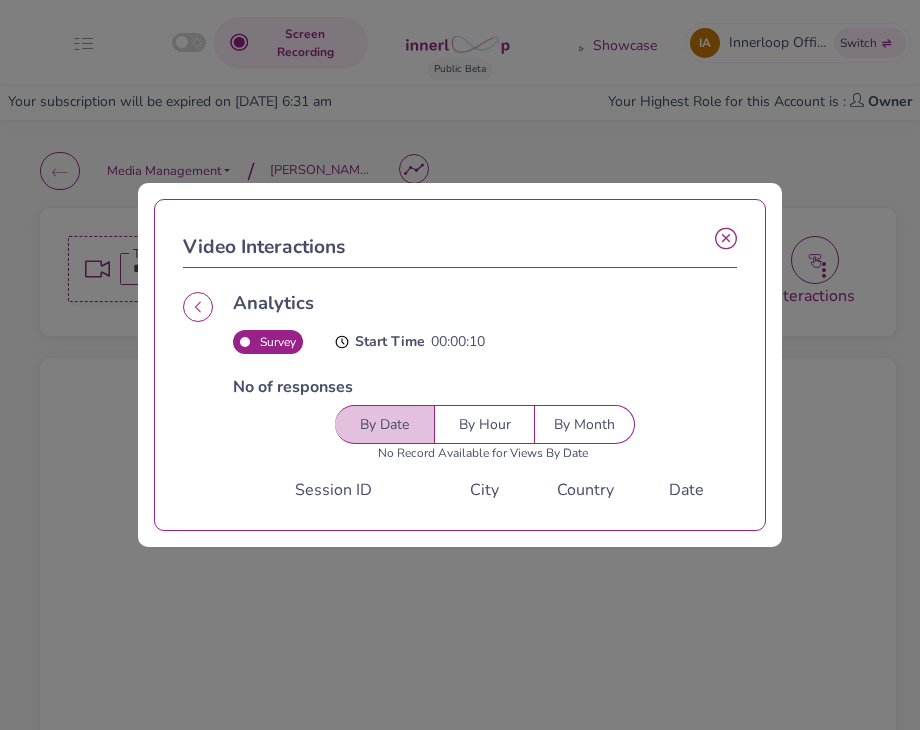 click 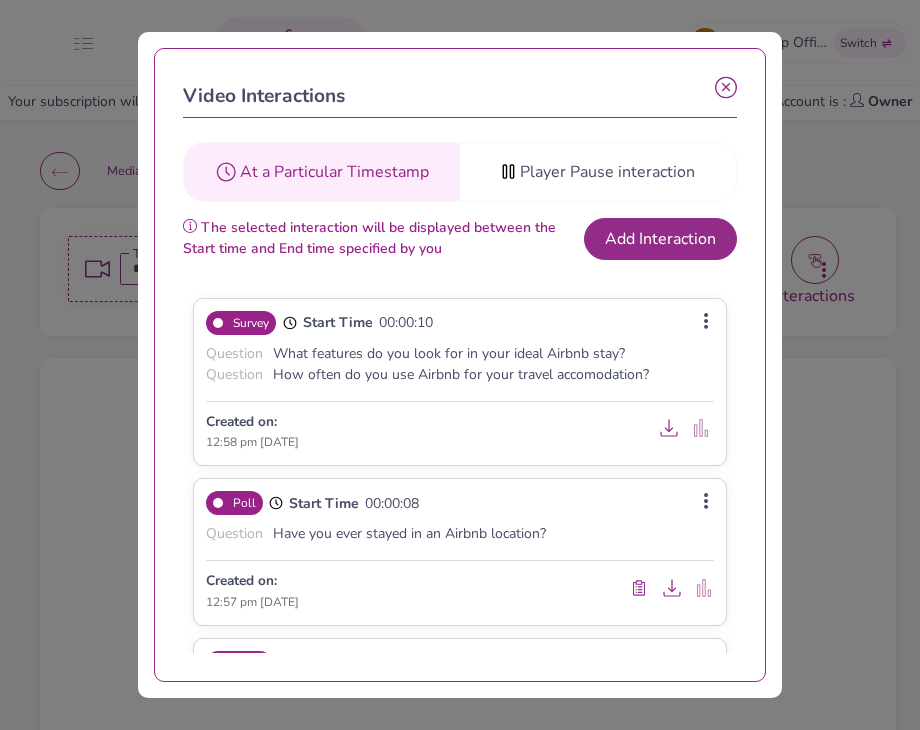 click 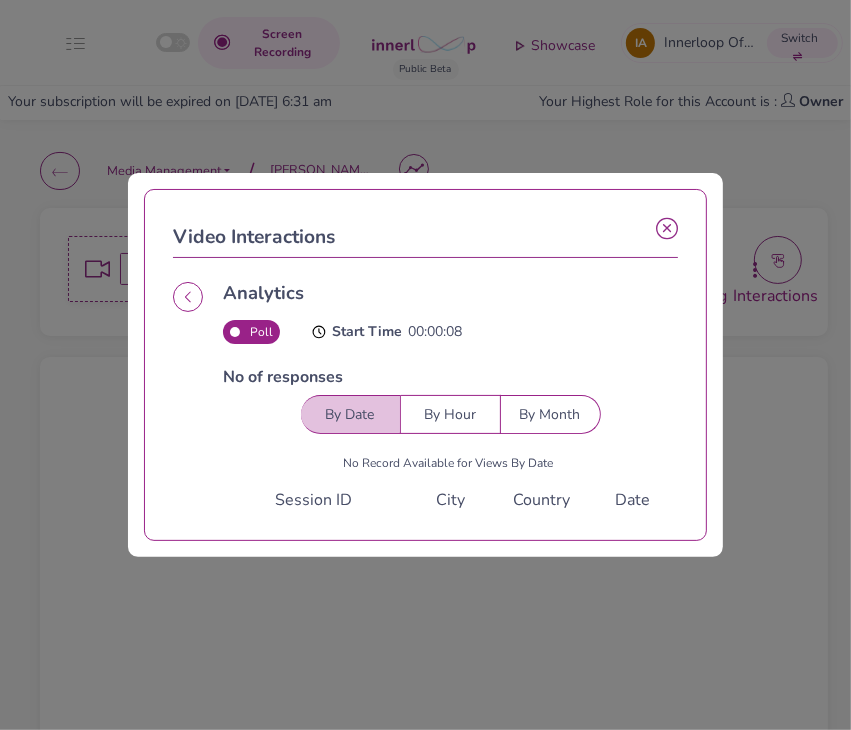 click 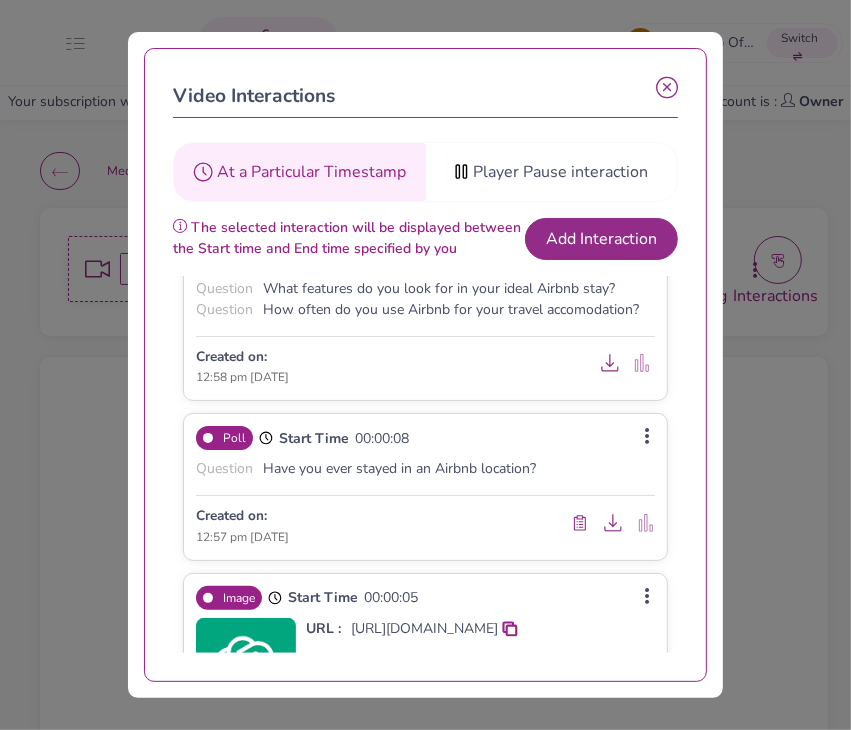 scroll, scrollTop: 100, scrollLeft: 0, axis: vertical 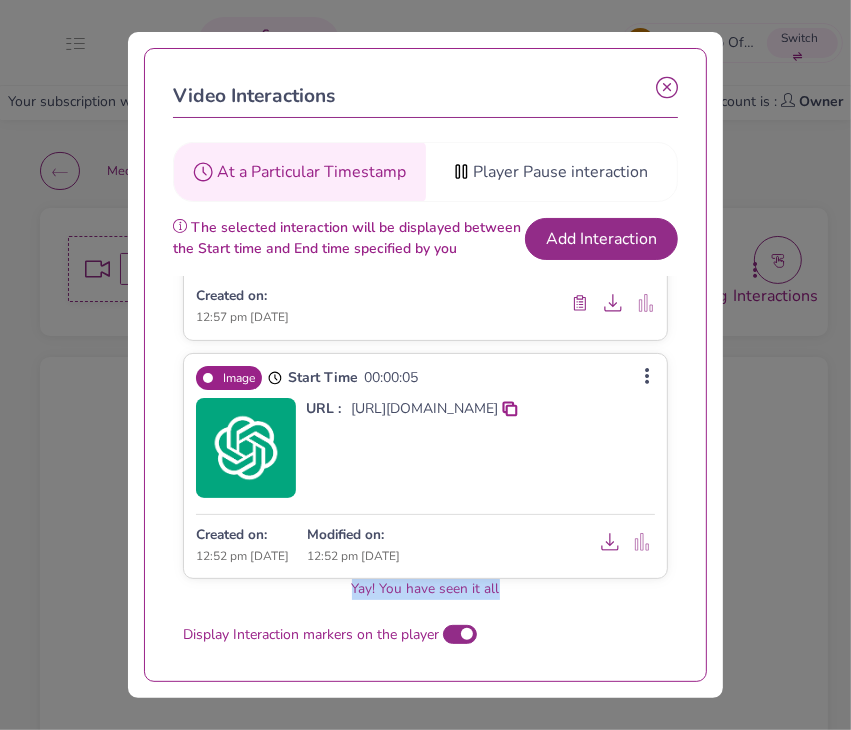 drag, startPoint x: 500, startPoint y: 589, endPoint x: 318, endPoint y: 579, distance: 182.27452 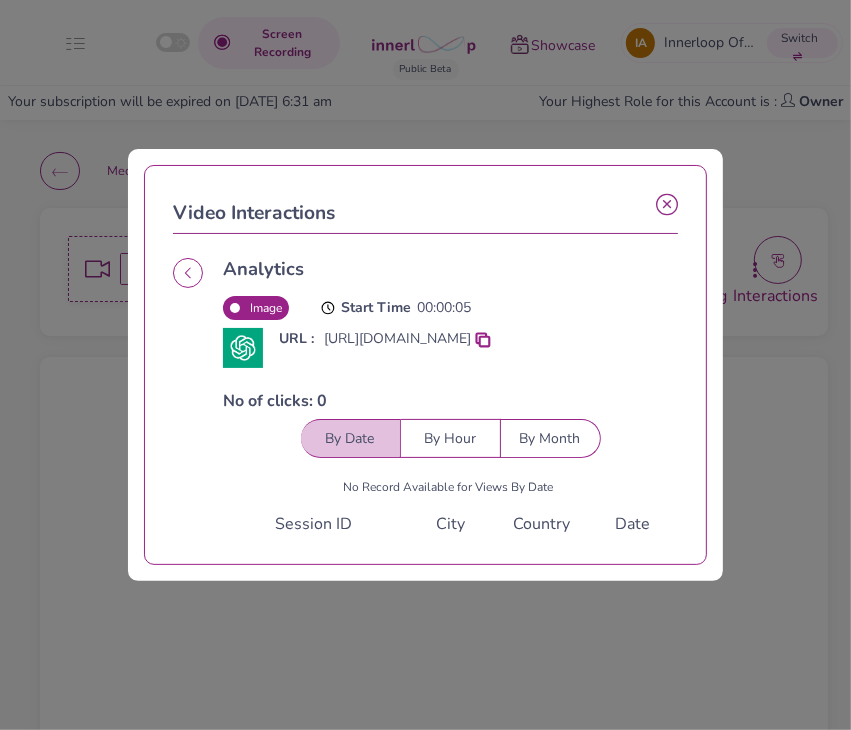 click at bounding box center (667, 205) 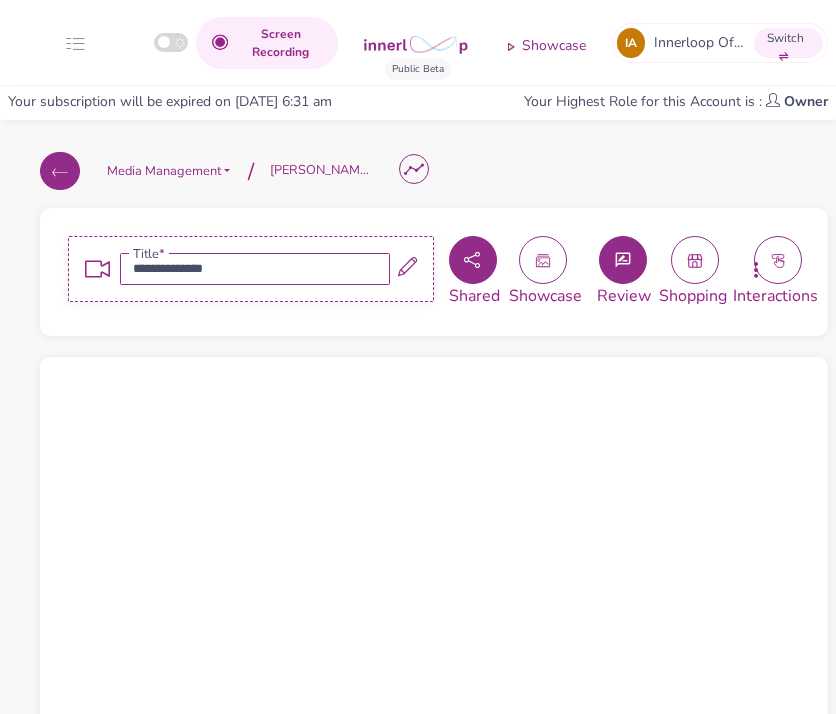 click at bounding box center (60, 171) 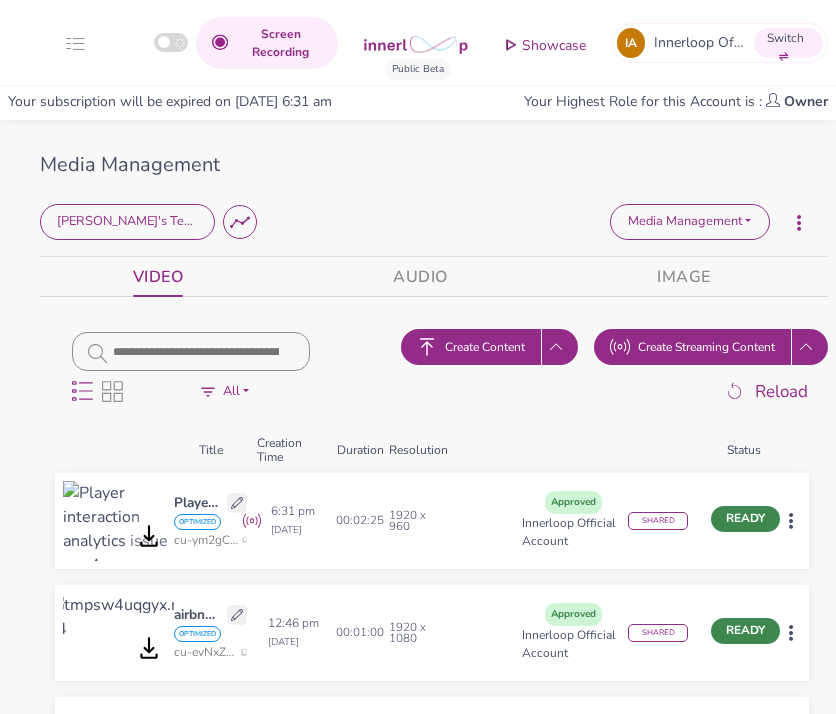 drag, startPoint x: 492, startPoint y: 533, endPoint x: 740, endPoint y: 553, distance: 248.80515 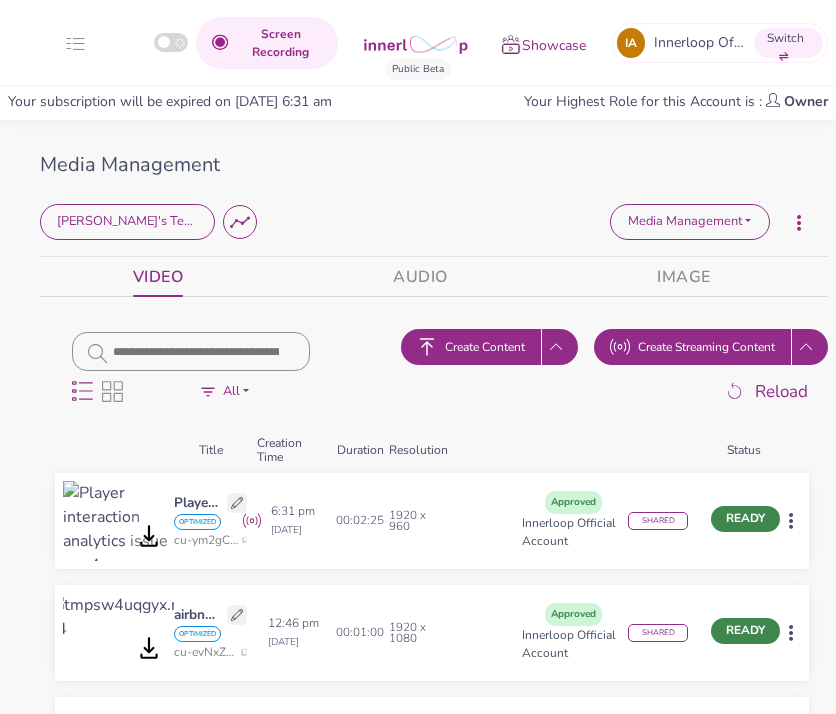 click on "Player interaction analytics issue  OPTIMIZED cu-ym2gCzpOG0mzwS7OXe80b 6:31 pm 29 Jul 2025 00:02:25   1920 x 960   Approved Innerloop Official Account SHARED READY" at bounding box center (432, 521) 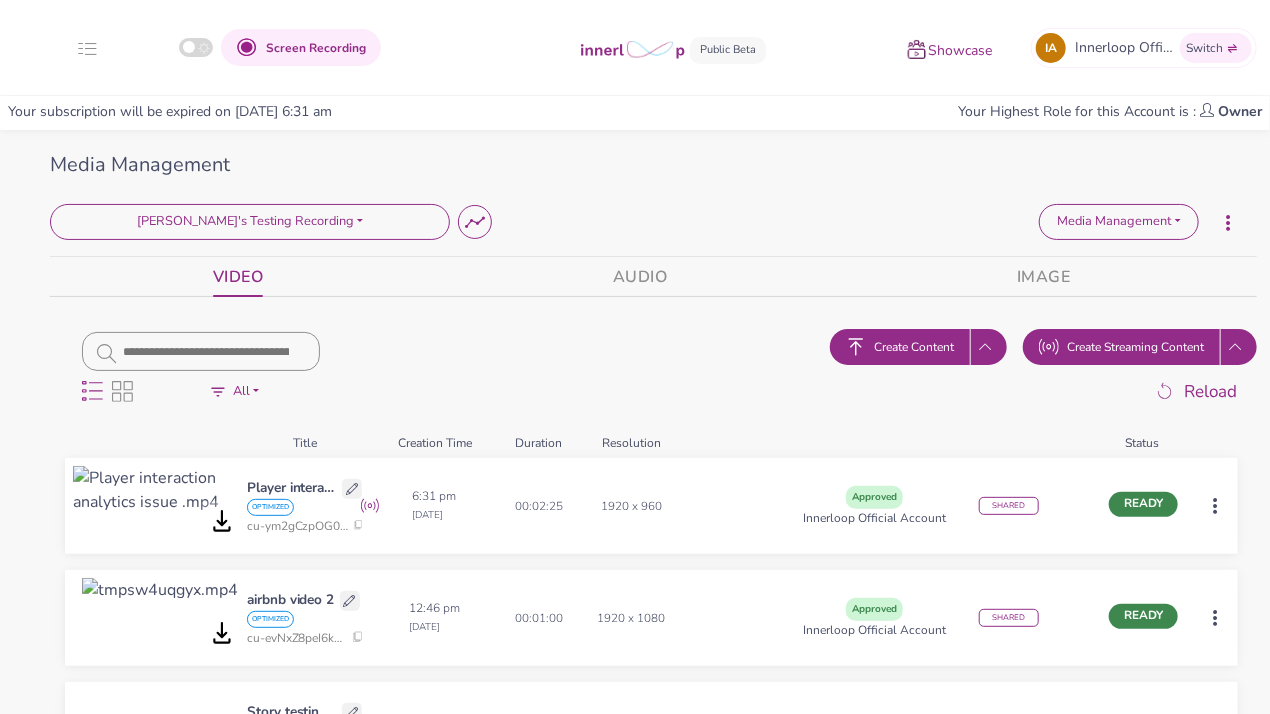 click at bounding box center (87, 48) 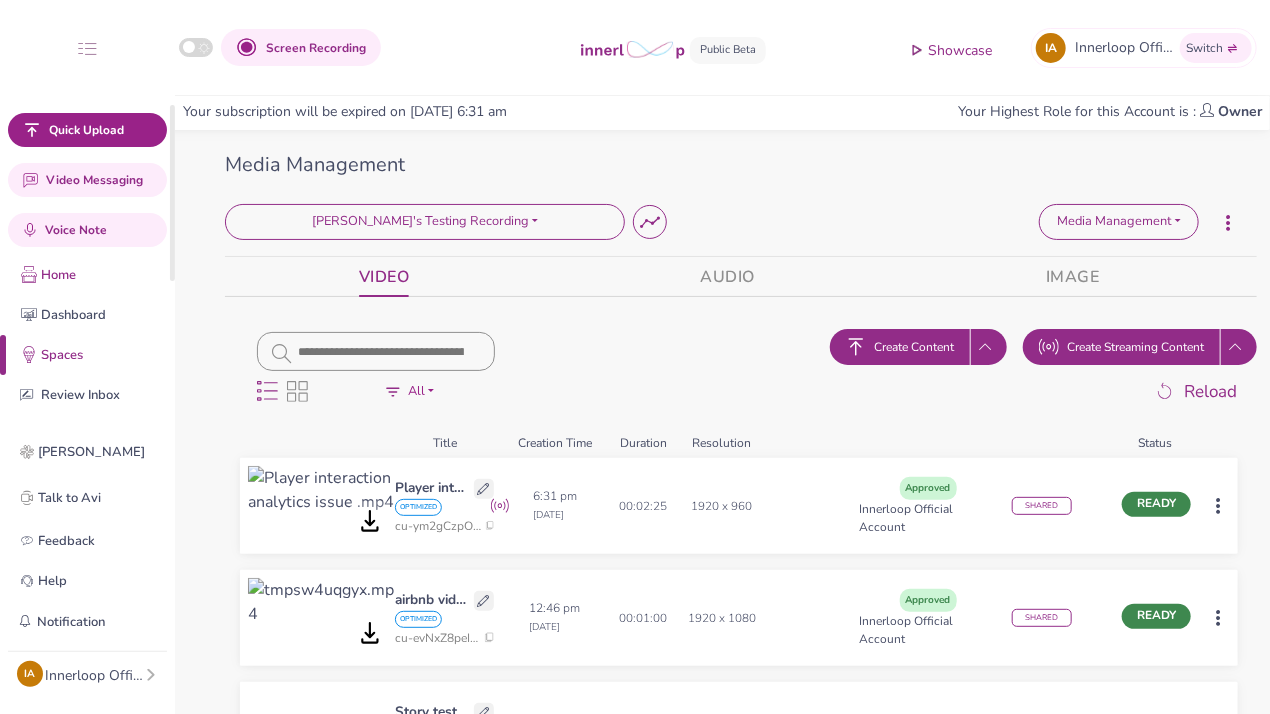 click on "Home" at bounding box center (87, 275) 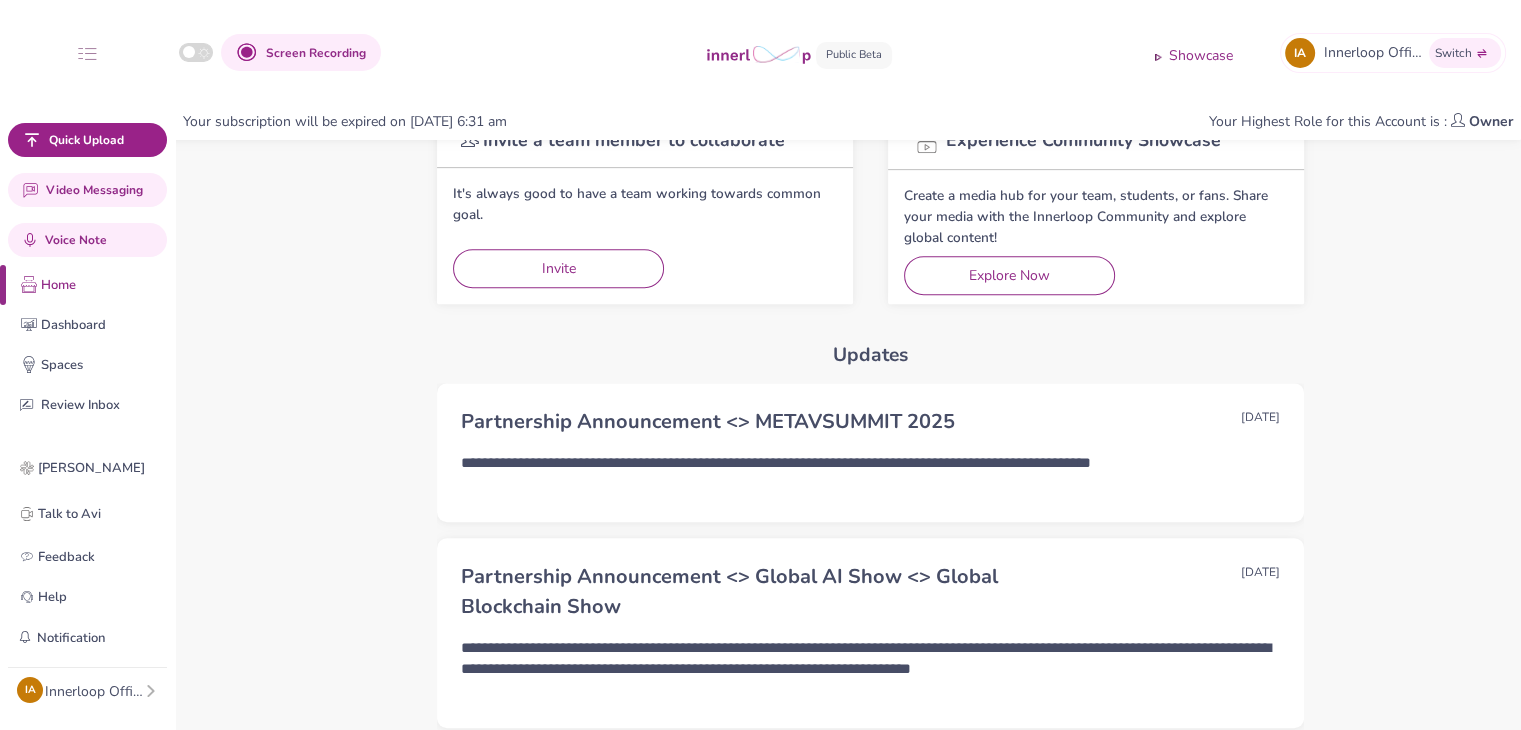 scroll, scrollTop: 760, scrollLeft: 0, axis: vertical 